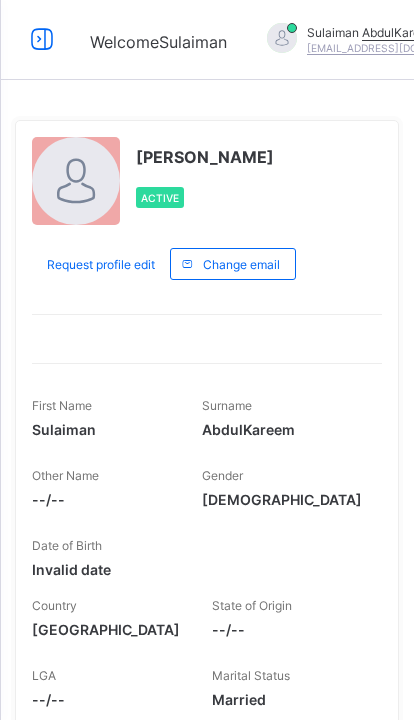 scroll, scrollTop: 0, scrollLeft: 0, axis: both 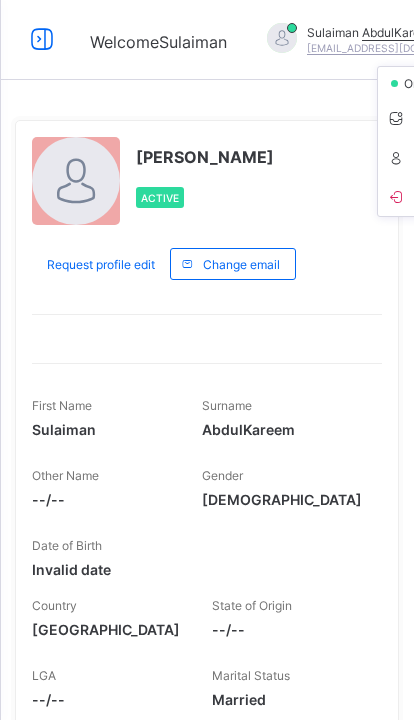 click on "Logout" at bounding box center [452, 196] 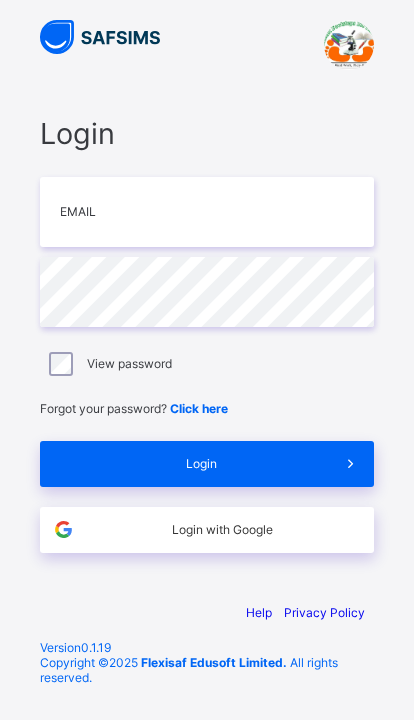 click at bounding box center (207, 212) 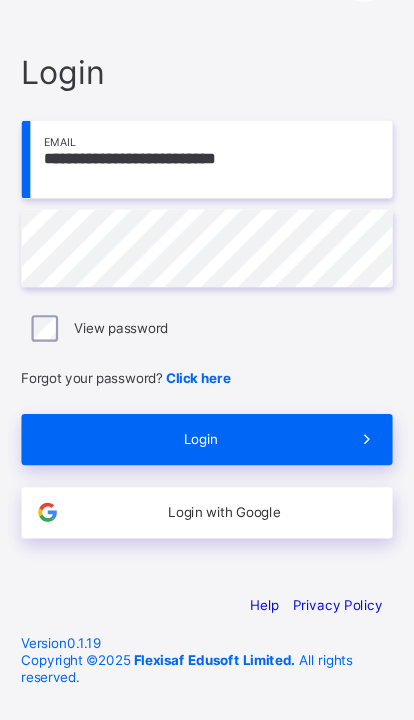 type on "**********" 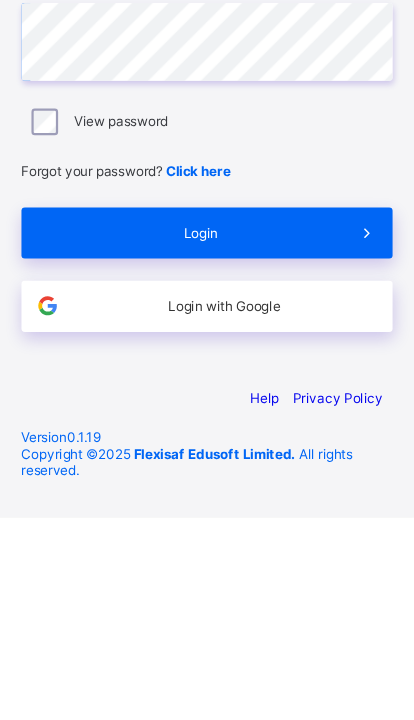 click on "Login" at bounding box center (207, 464) 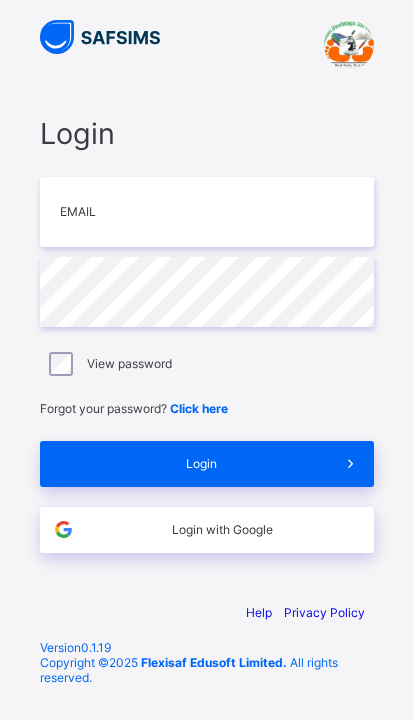 scroll, scrollTop: 0, scrollLeft: 0, axis: both 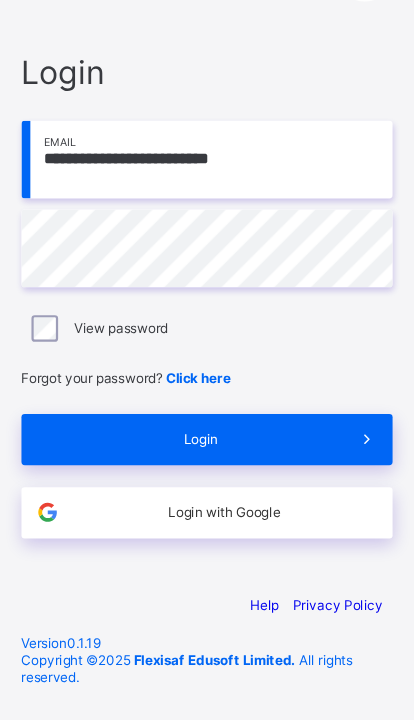 type on "**********" 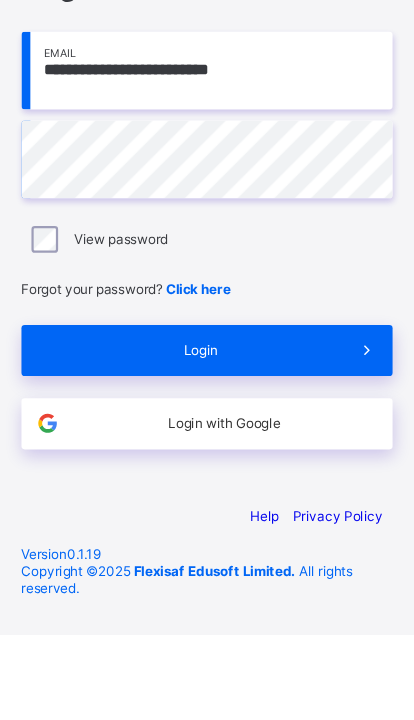 scroll, scrollTop: 77, scrollLeft: 0, axis: vertical 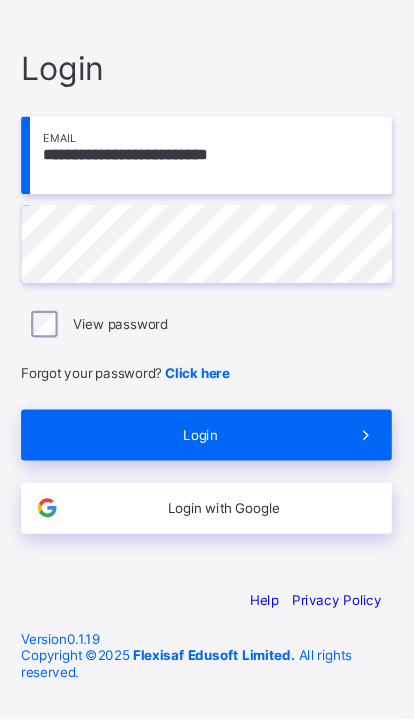 click on "Login" at bounding box center [201, 463] 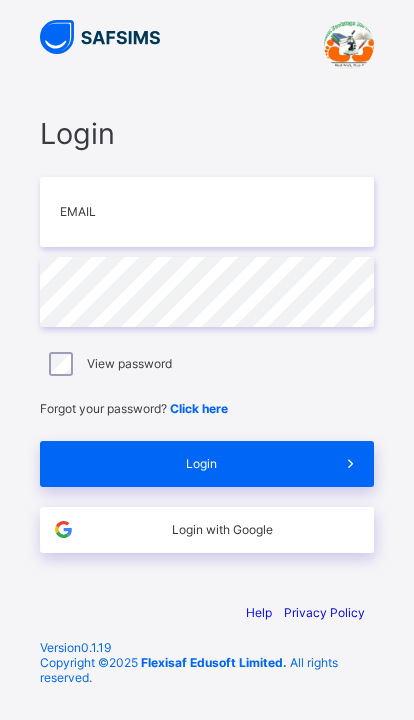 scroll, scrollTop: 0, scrollLeft: 0, axis: both 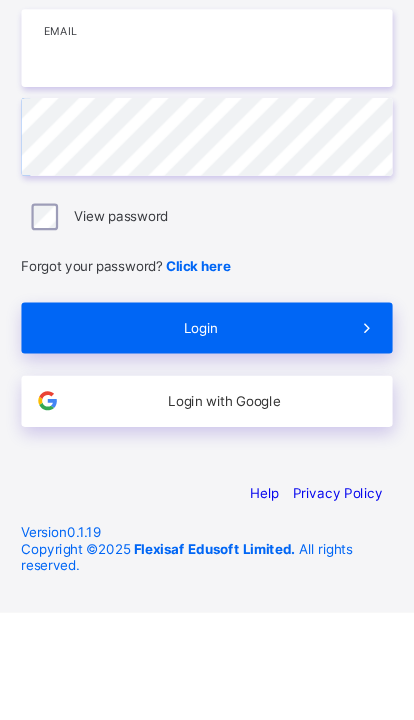 click at bounding box center [207, 212] 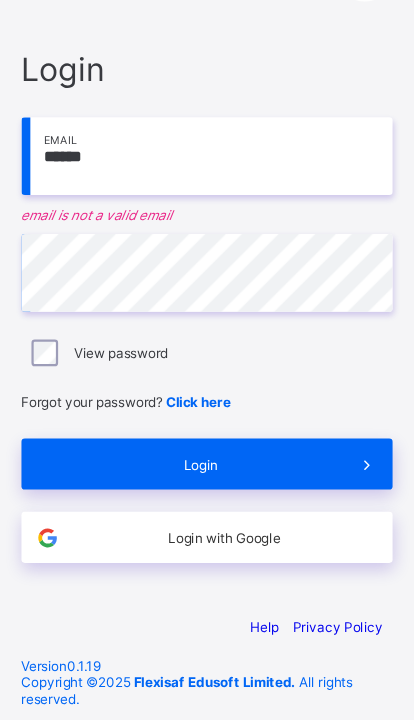 type on "**********" 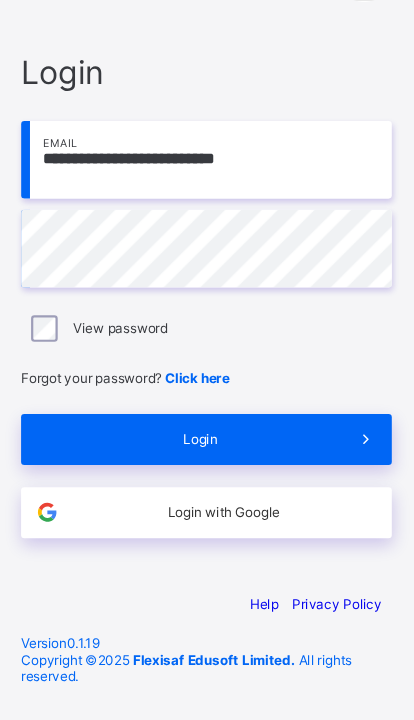 click on "Login" at bounding box center (201, 463) 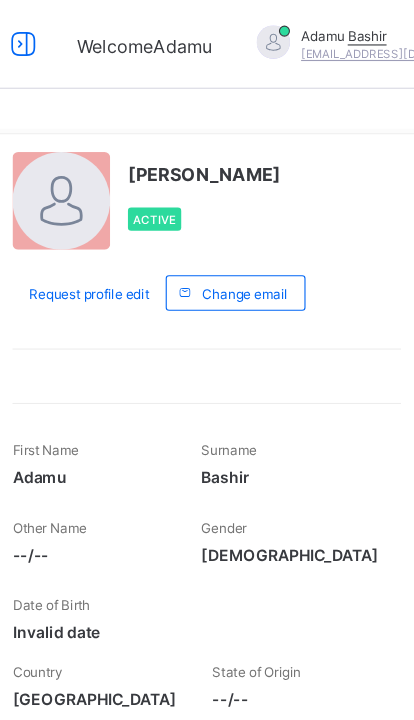 click at bounding box center [42, 39] 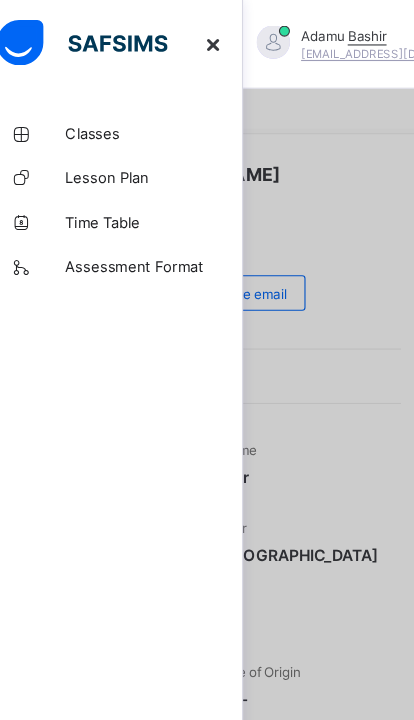 click at bounding box center [40, 120] 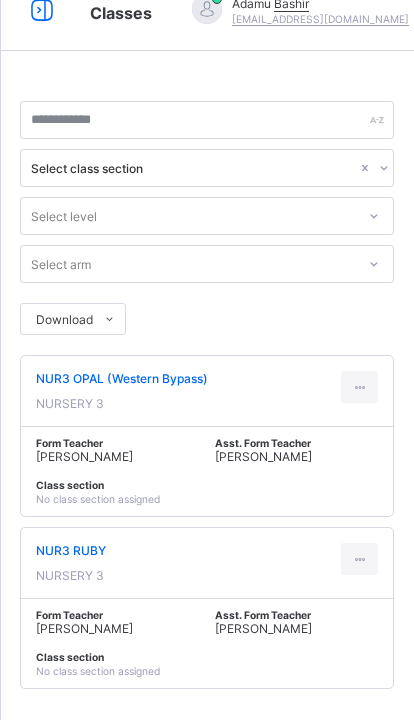 scroll, scrollTop: 108, scrollLeft: 0, axis: vertical 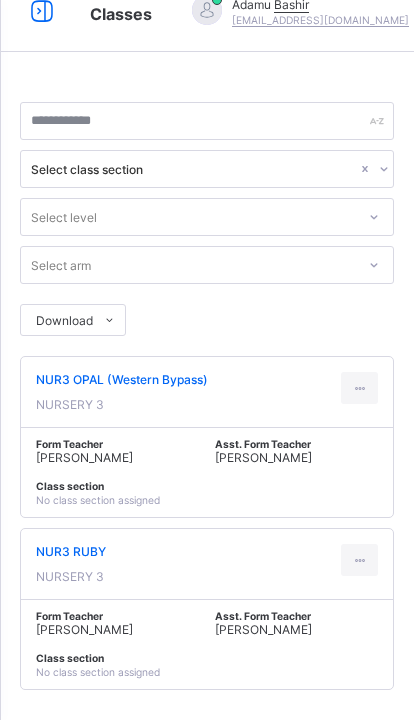 click at bounding box center (359, 388) 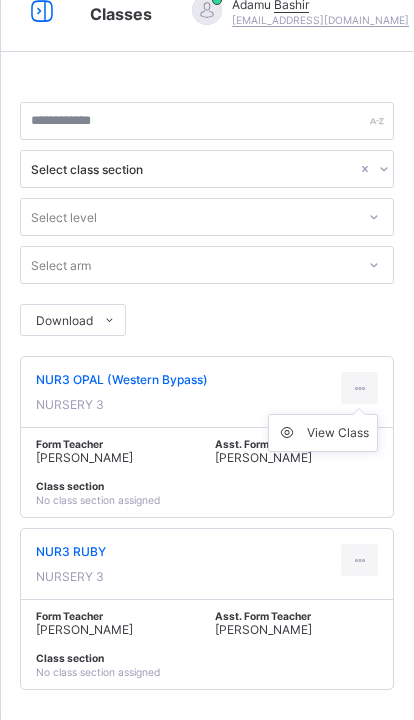 click on "View Class" at bounding box center (338, 433) 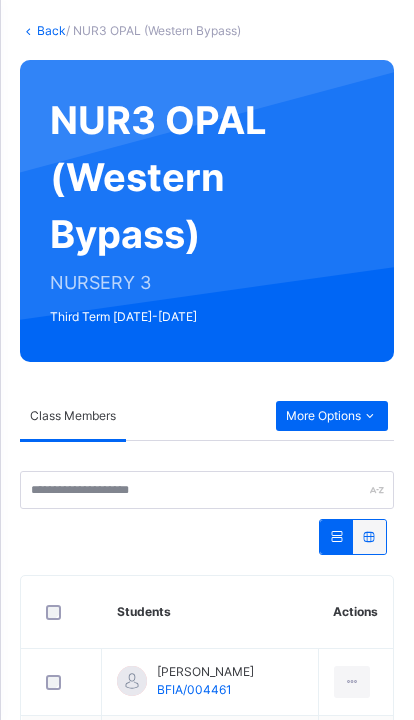click at bounding box center (369, 416) 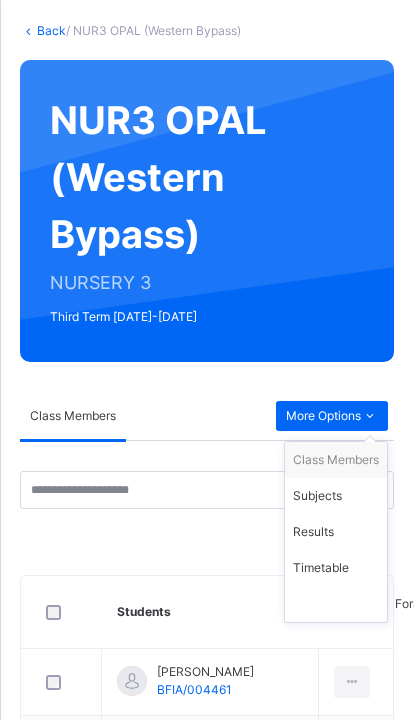 click on "Subjects" at bounding box center [336, 496] 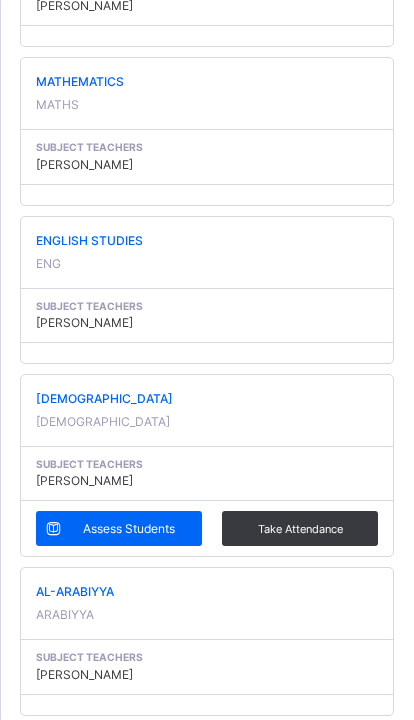 scroll, scrollTop: 741, scrollLeft: 0, axis: vertical 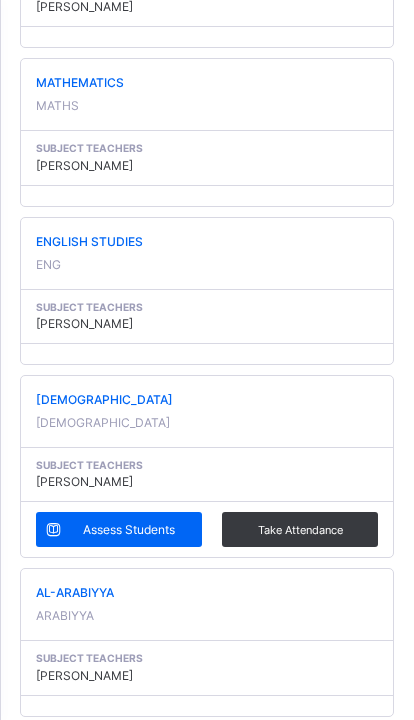 click on "Assess Students" at bounding box center [129, 530] 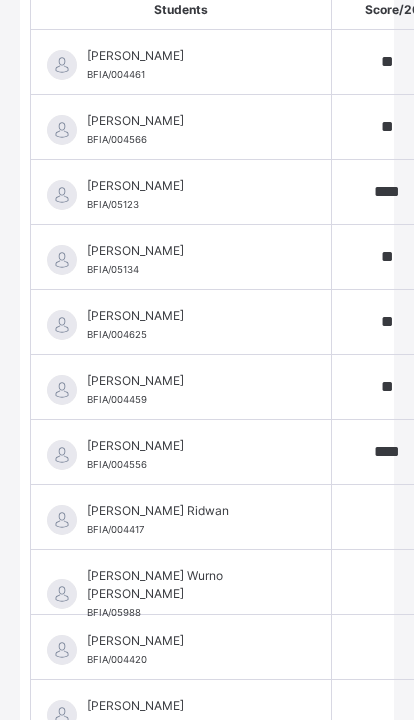 scroll, scrollTop: 497, scrollLeft: 0, axis: vertical 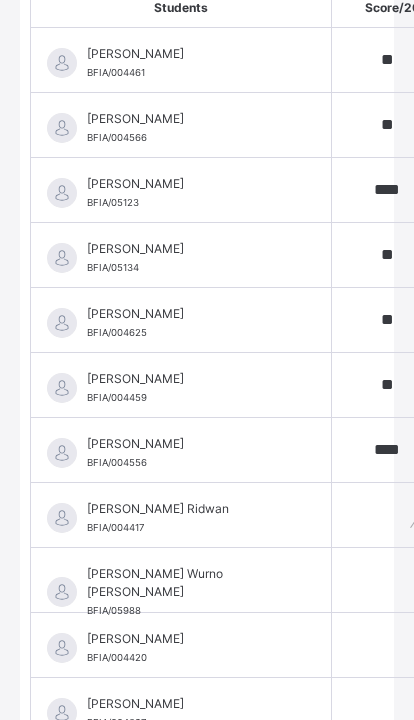 click at bounding box center [392, 515] 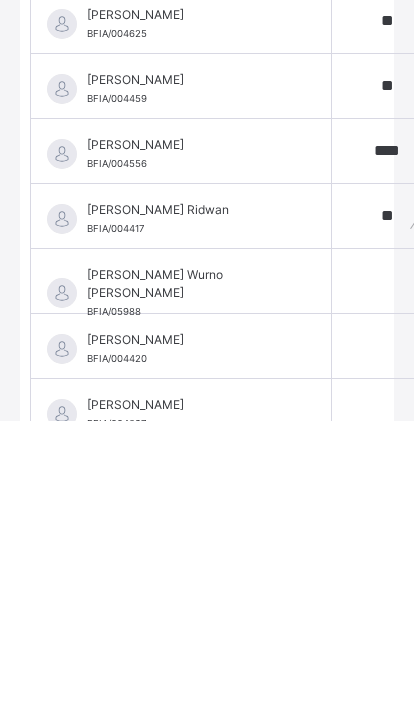 scroll, scrollTop: 539, scrollLeft: 0, axis: vertical 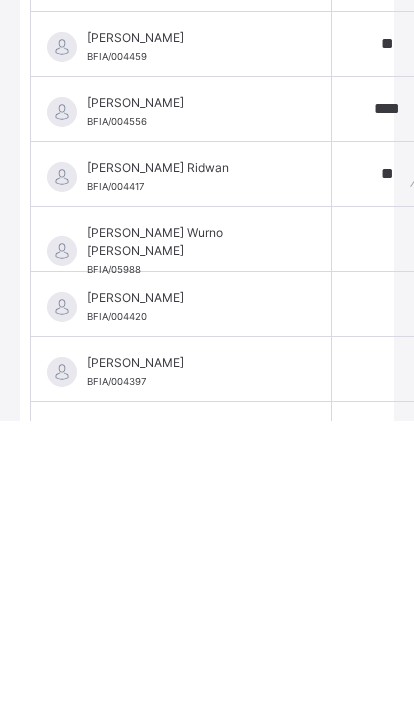 type on "**" 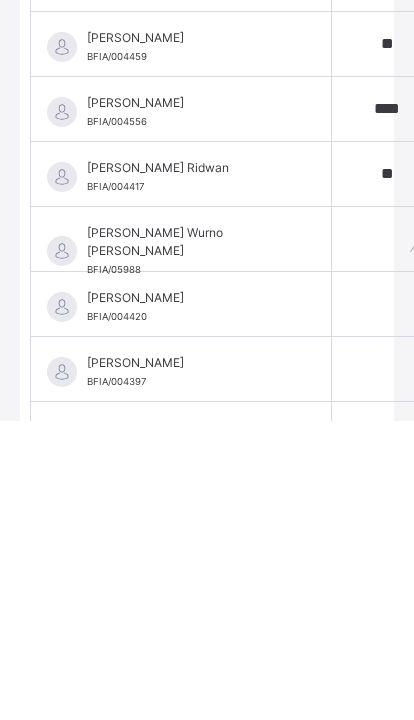 click at bounding box center [392, 538] 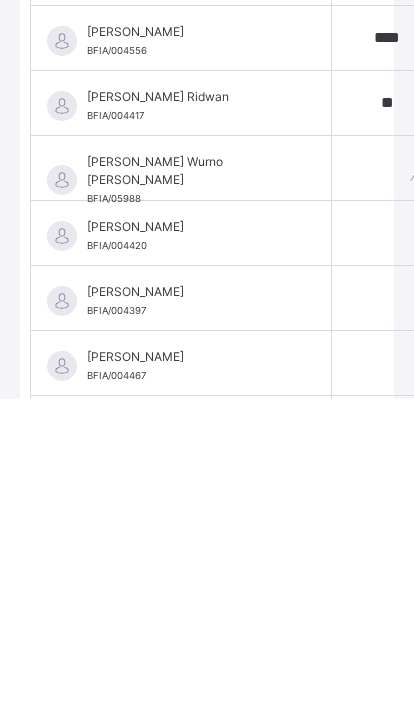 scroll, scrollTop: 588, scrollLeft: 0, axis: vertical 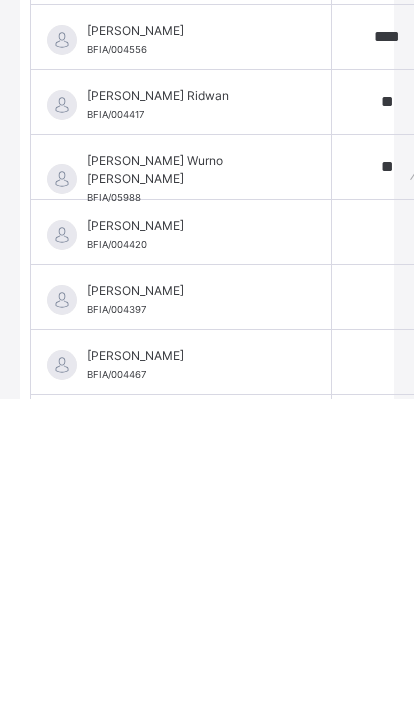 type on "**" 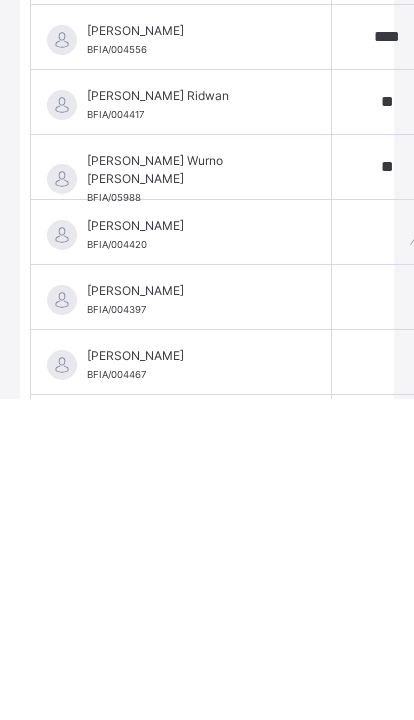 click at bounding box center [392, 554] 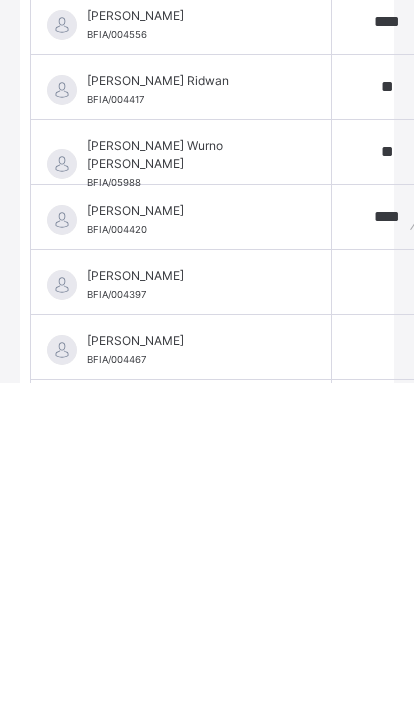 type on "****" 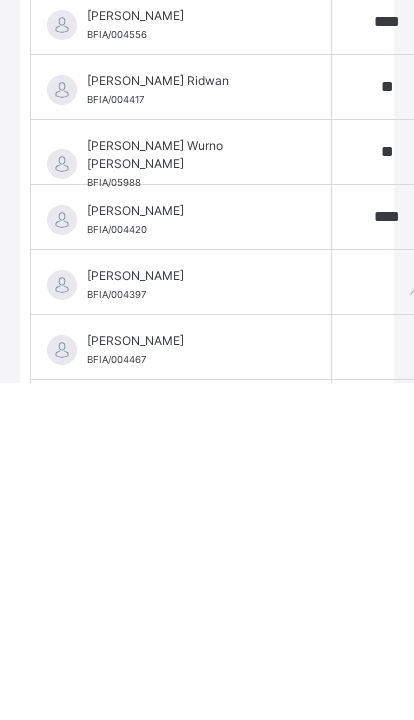 click at bounding box center [392, 619] 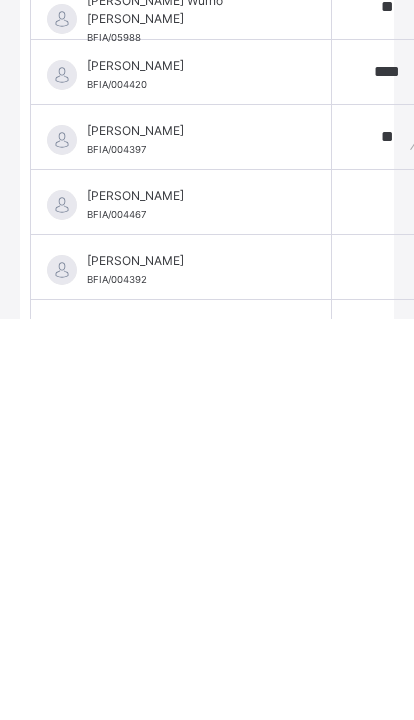 scroll, scrollTop: 673, scrollLeft: 0, axis: vertical 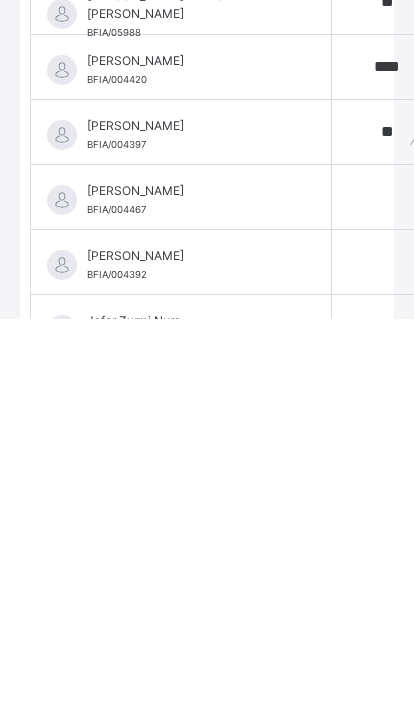 type on "**" 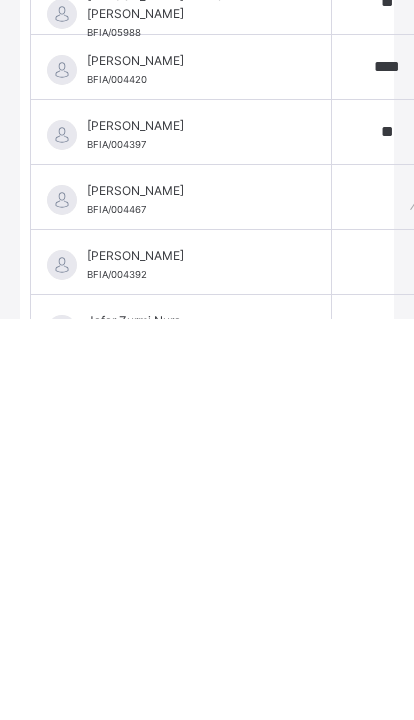 click at bounding box center (392, 599) 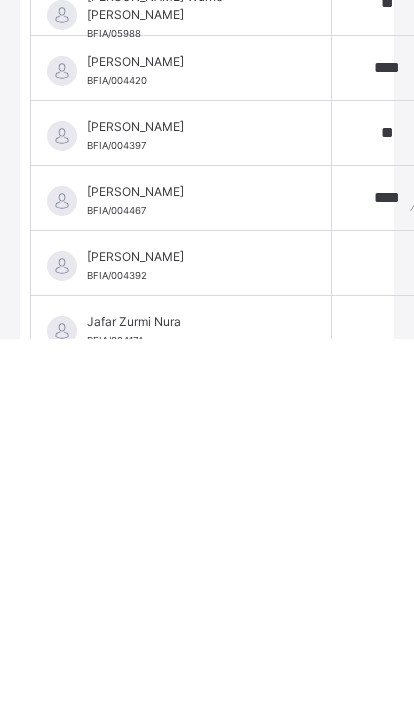 scroll, scrollTop: 700, scrollLeft: 0, axis: vertical 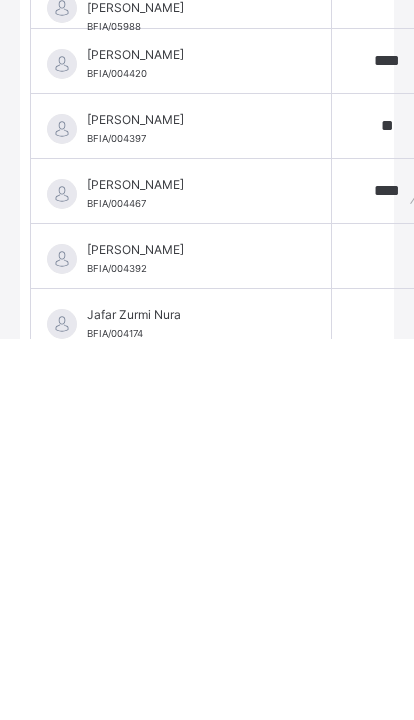 type on "****" 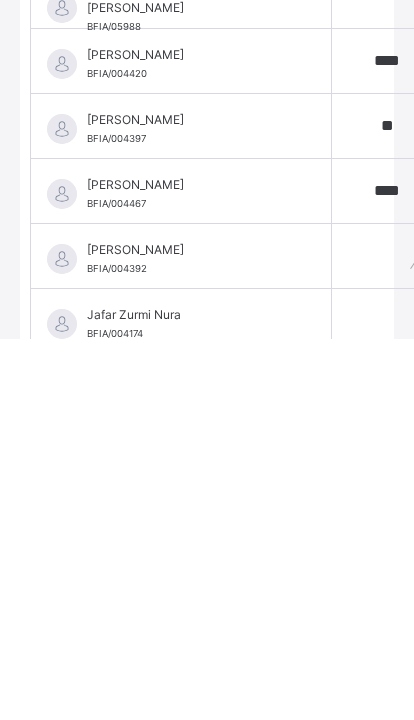 click at bounding box center (392, 637) 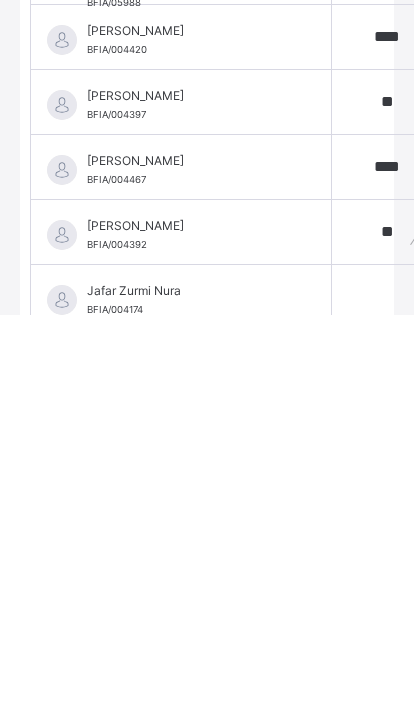 type on "**" 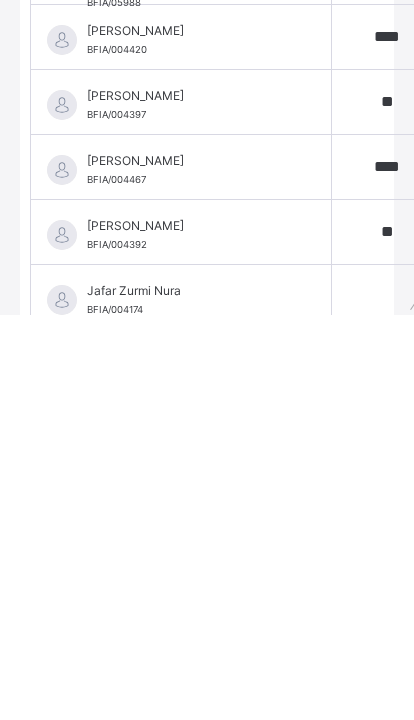click at bounding box center (392, 702) 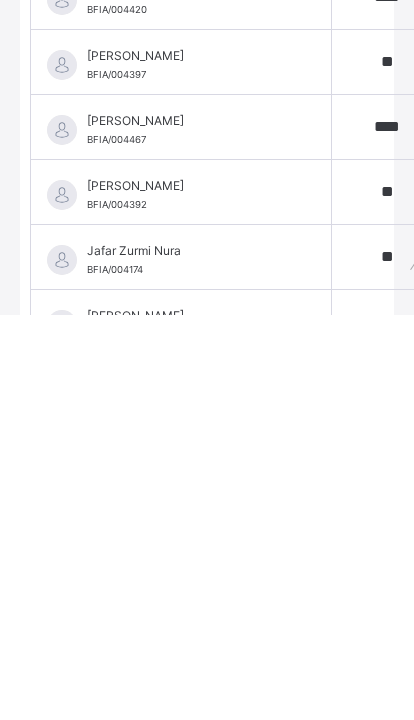 scroll, scrollTop: 751, scrollLeft: 0, axis: vertical 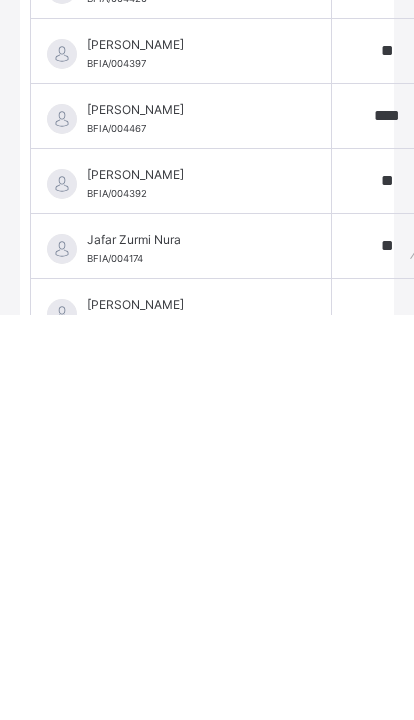 type on "**" 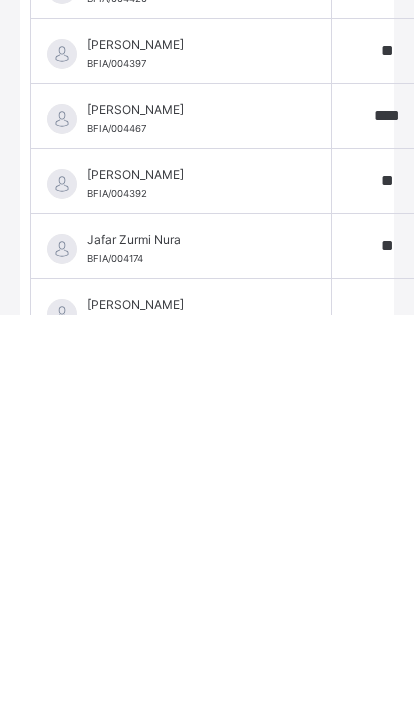 click at bounding box center [392, 716] 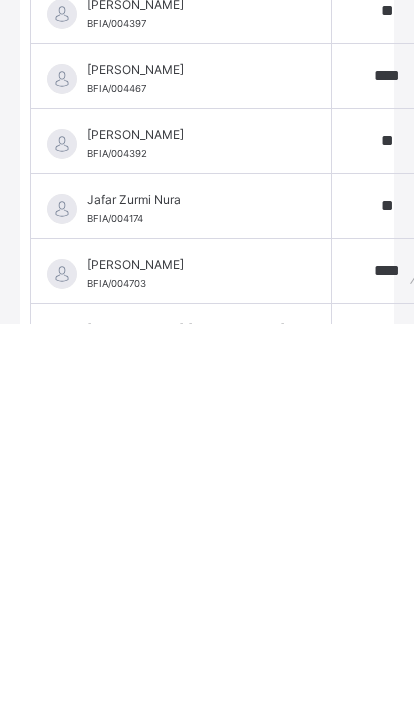 scroll, scrollTop: 817, scrollLeft: 0, axis: vertical 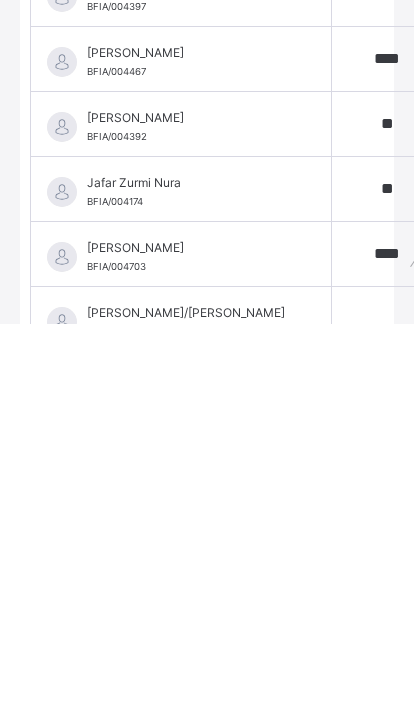 type on "****" 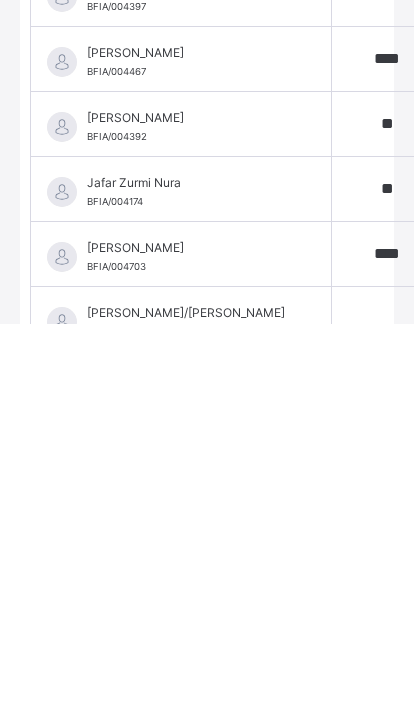 click at bounding box center [392, 715] 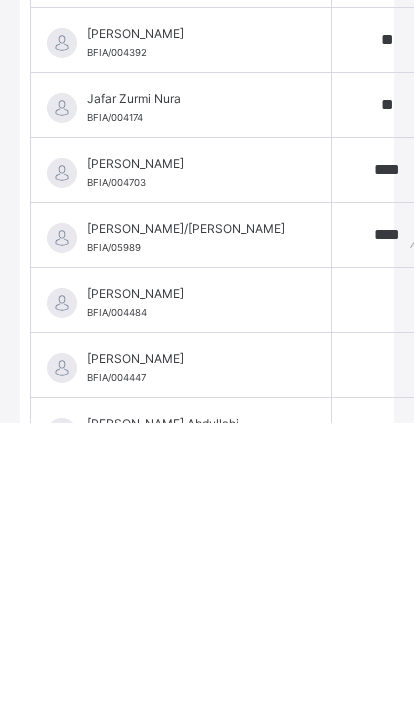 scroll, scrollTop: 1066, scrollLeft: 0, axis: vertical 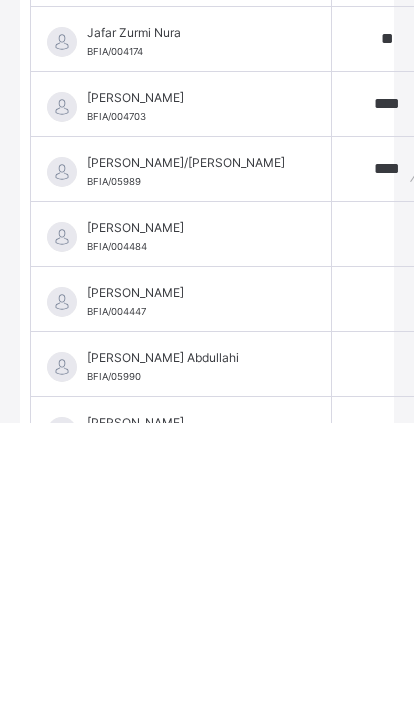 type on "****" 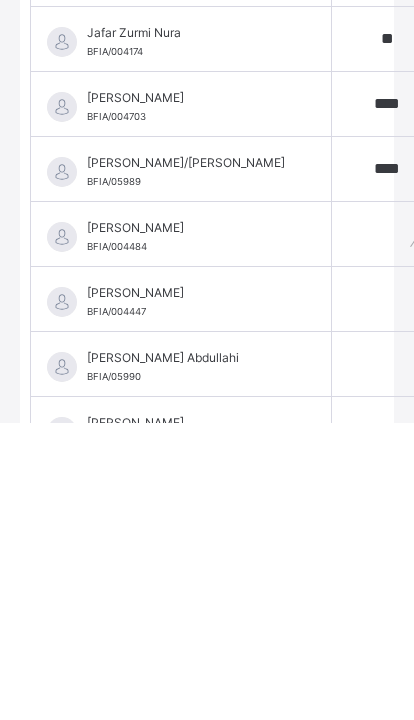 click at bounding box center [392, 531] 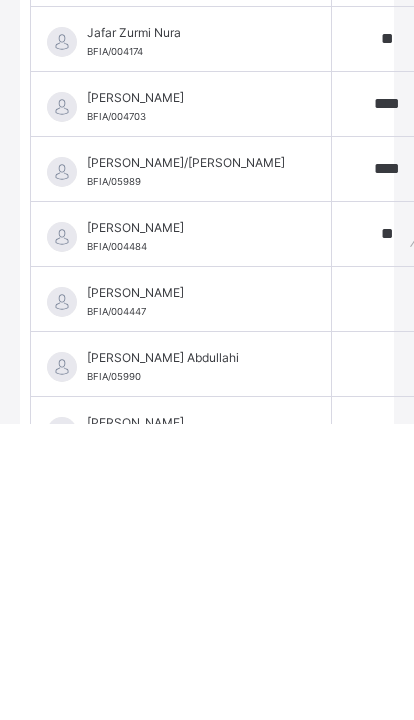 scroll, scrollTop: 1121, scrollLeft: 0, axis: vertical 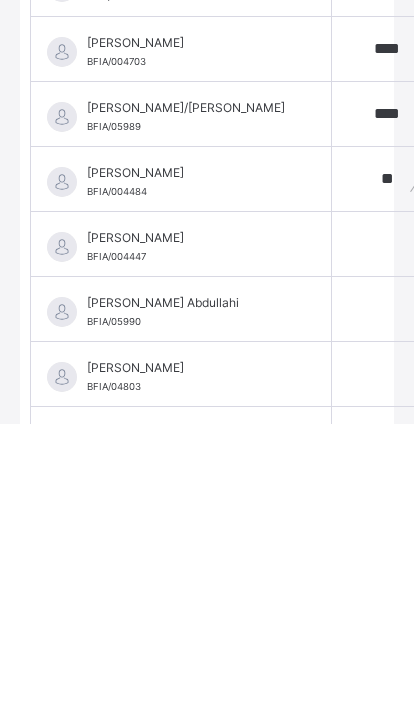 type on "**" 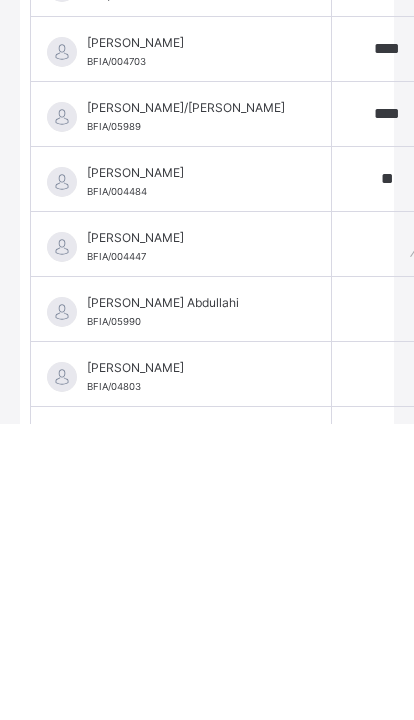 click at bounding box center [392, 541] 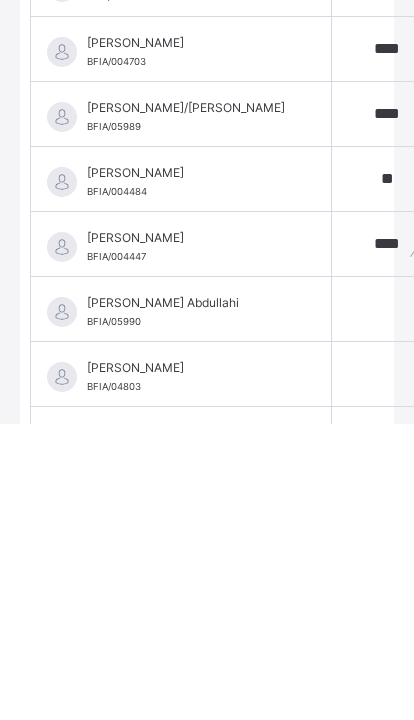 scroll, scrollTop: 1159, scrollLeft: 0, axis: vertical 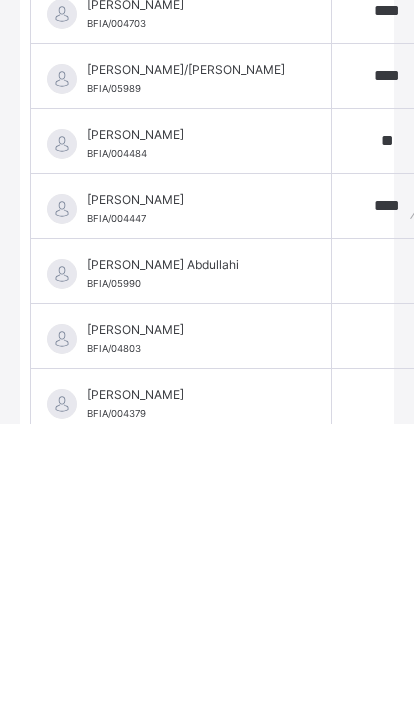 type on "****" 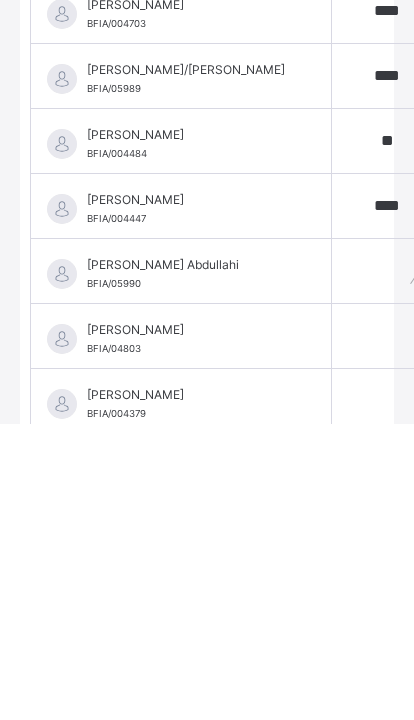 click at bounding box center (392, 568) 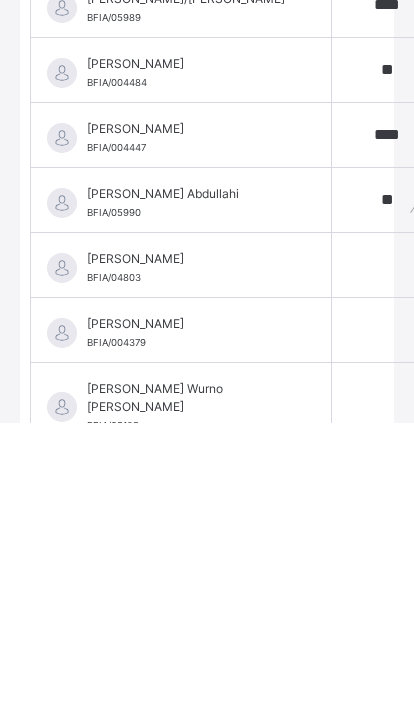 scroll, scrollTop: 1232, scrollLeft: 0, axis: vertical 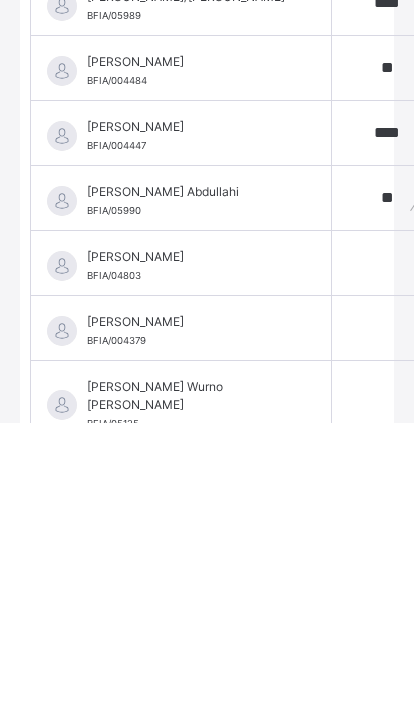 type on "**" 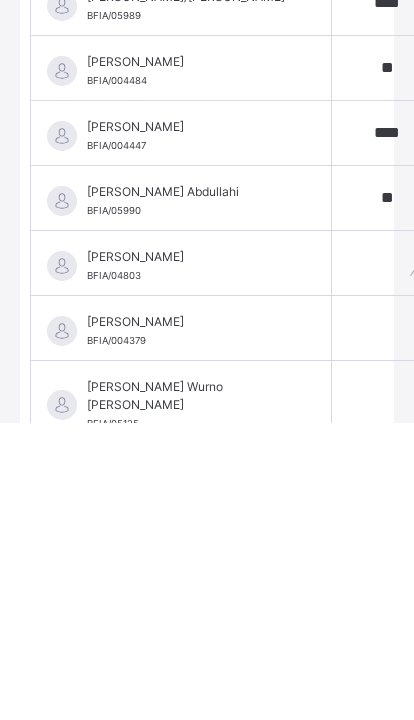 click at bounding box center (392, 560) 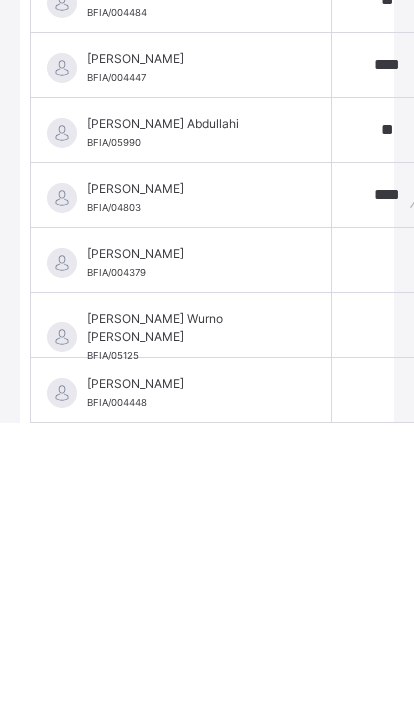 scroll, scrollTop: 1301, scrollLeft: 0, axis: vertical 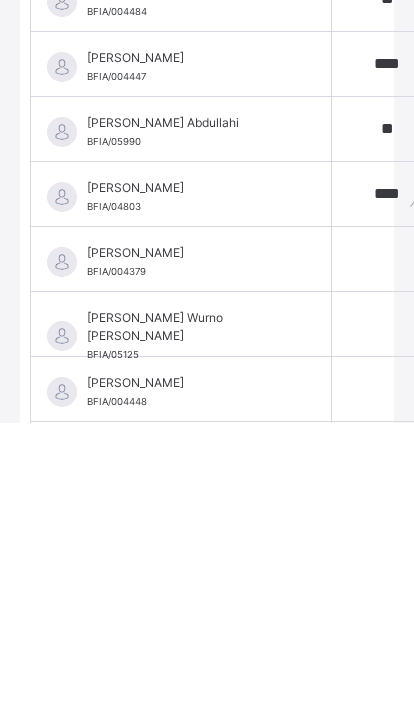 type on "****" 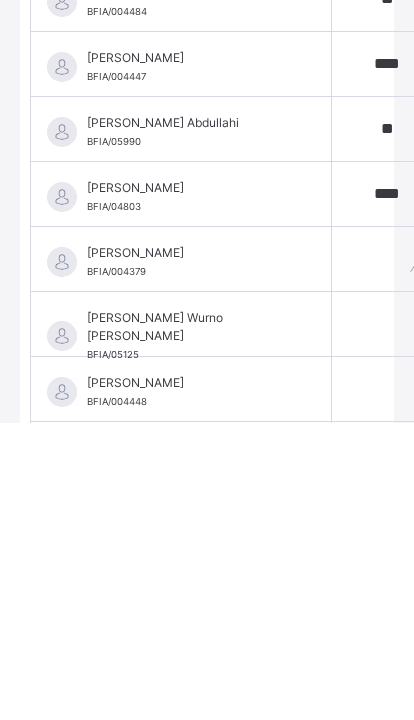 click at bounding box center (392, 556) 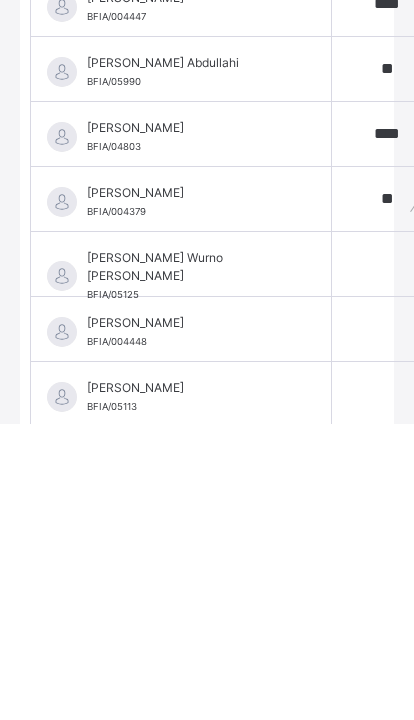 scroll, scrollTop: 1367, scrollLeft: 0, axis: vertical 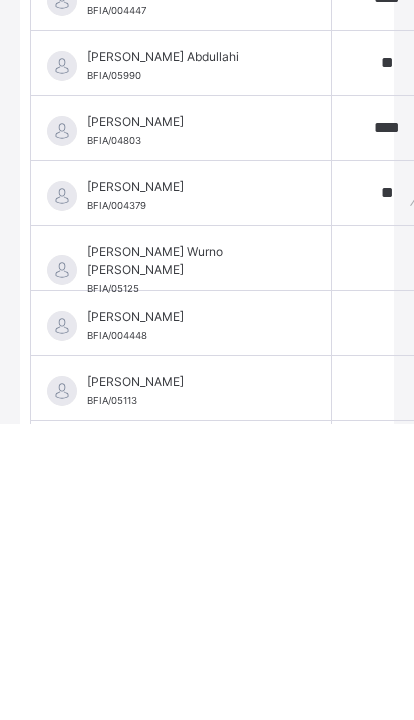 type on "**" 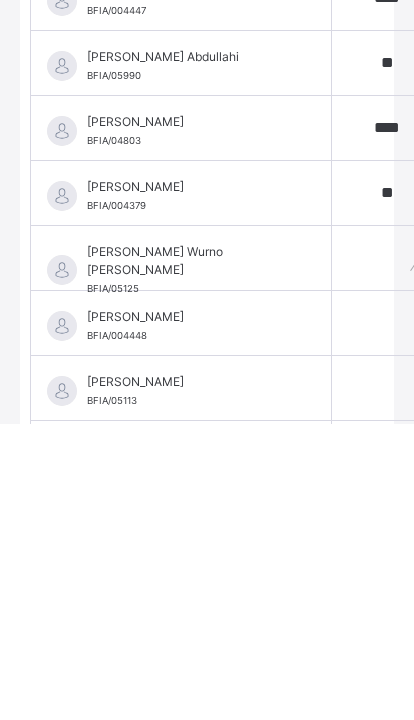 click at bounding box center (392, 555) 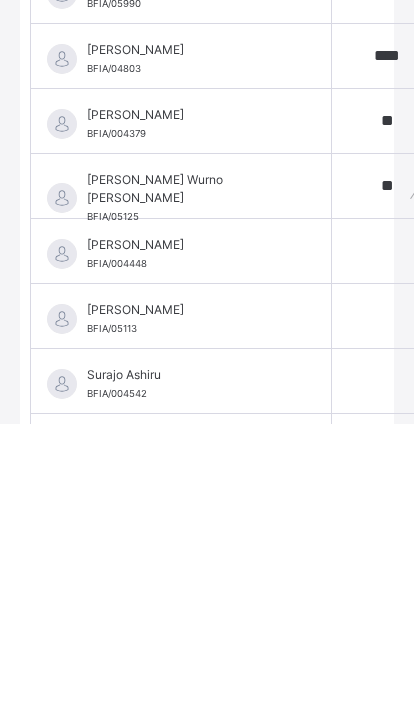 scroll, scrollTop: 1441, scrollLeft: 0, axis: vertical 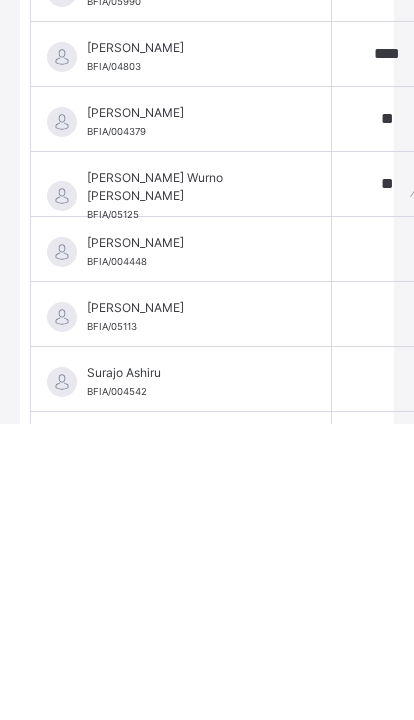 type on "**" 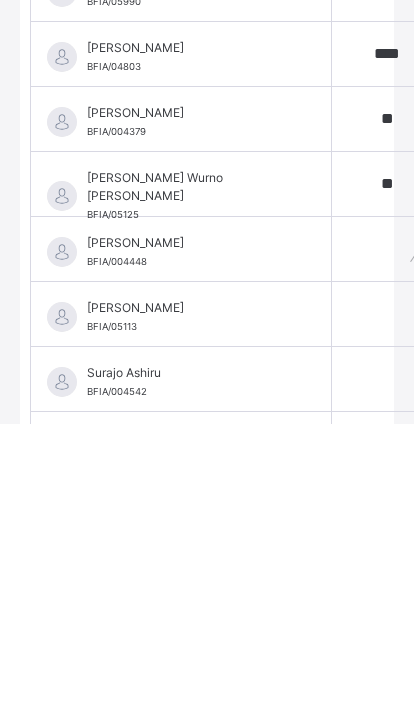 click at bounding box center [392, 546] 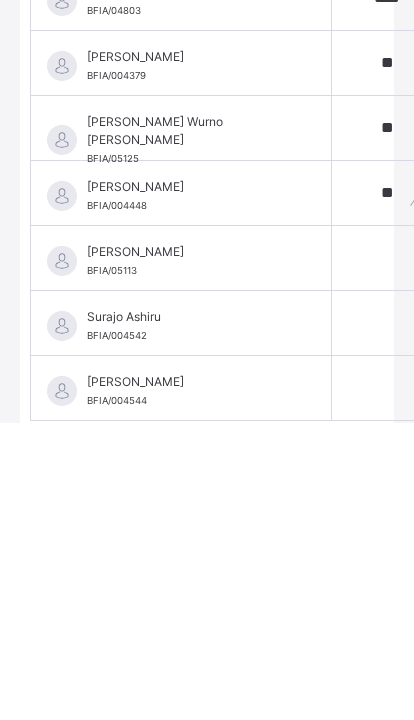 scroll, scrollTop: 1500, scrollLeft: 0, axis: vertical 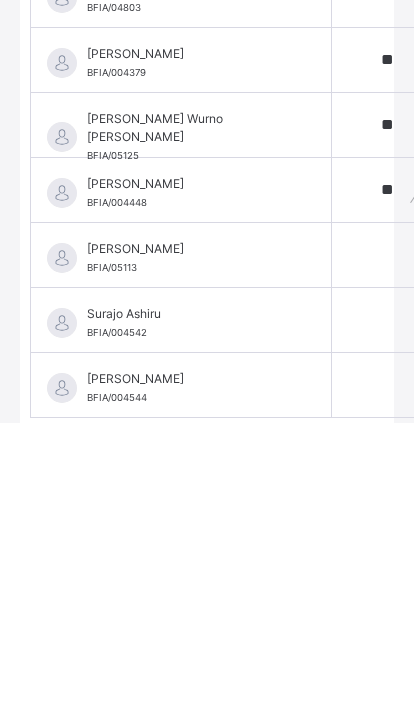 type on "**" 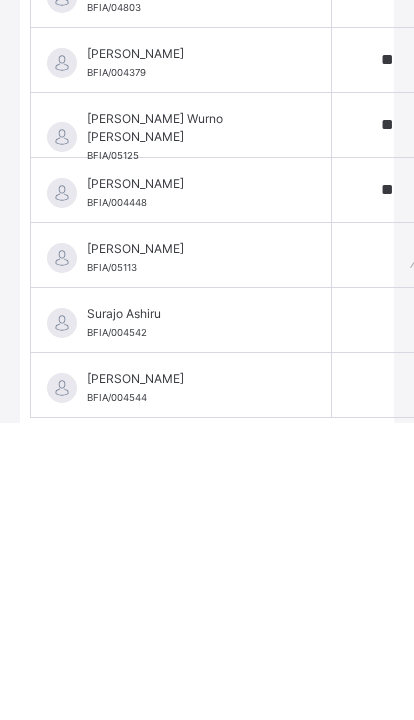 click at bounding box center [392, 552] 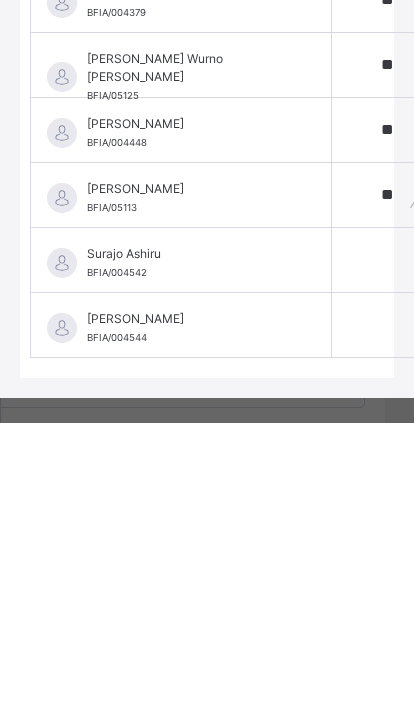 scroll, scrollTop: 1564, scrollLeft: 0, axis: vertical 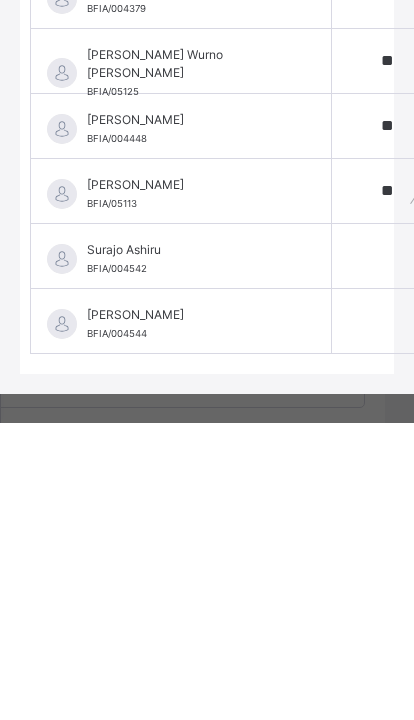 type on "**" 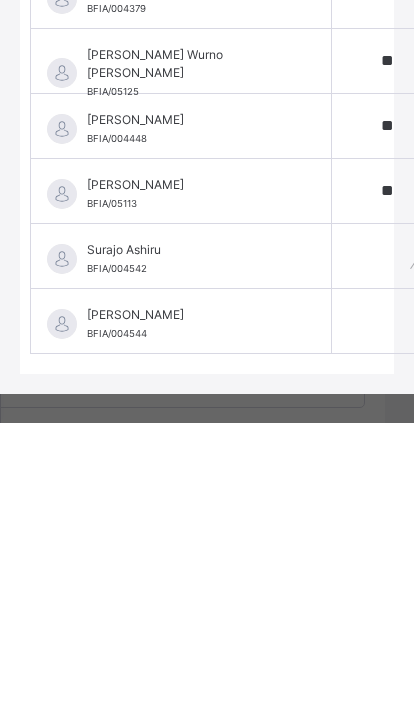 click at bounding box center (392, 553) 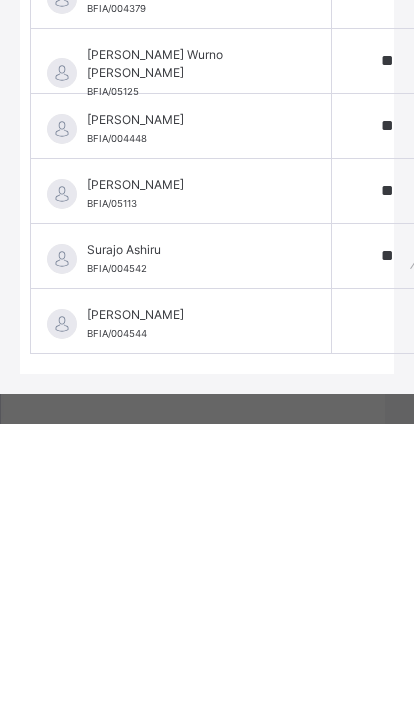 type on "**" 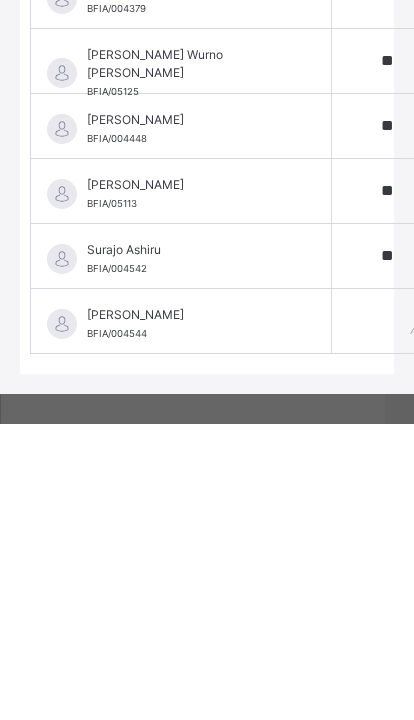 click at bounding box center [392, 618] 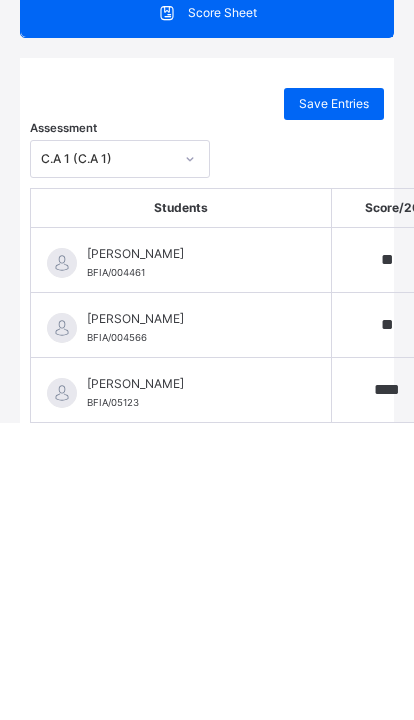 scroll, scrollTop: 0, scrollLeft: 0, axis: both 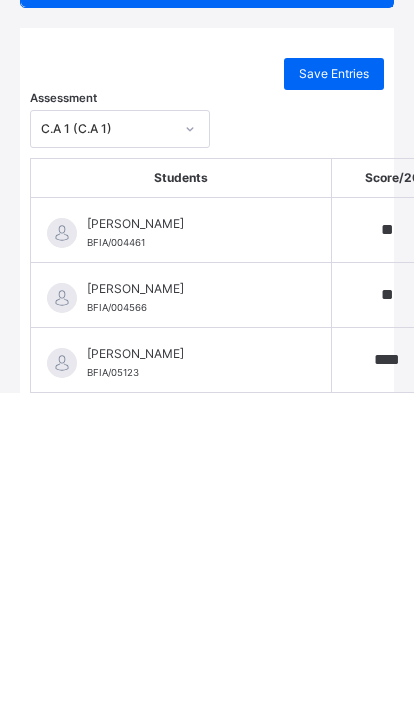 type on "****" 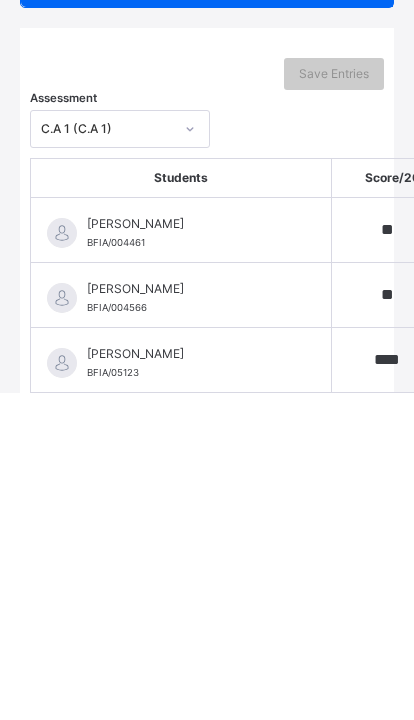 scroll, scrollTop: 1358, scrollLeft: 29, axis: both 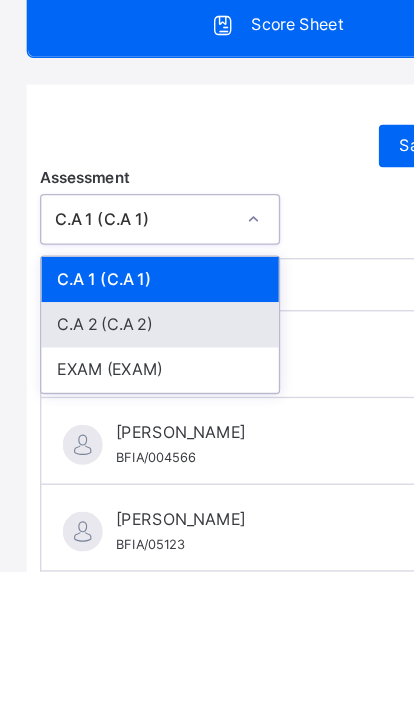 click on "C.A 2 (C.A 2)" at bounding box center [120, 535] 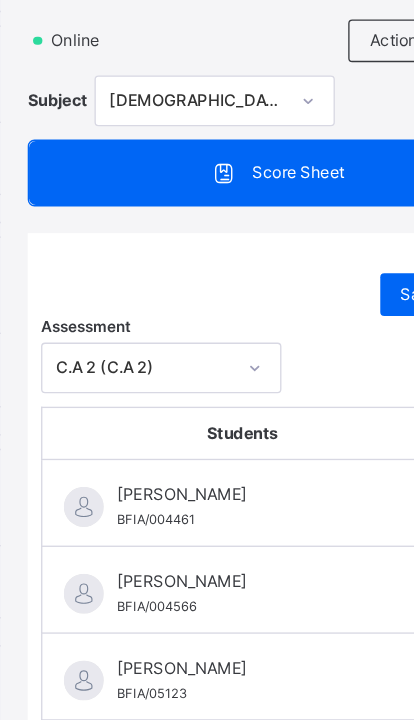 scroll, scrollTop: 1427, scrollLeft: 28, axis: both 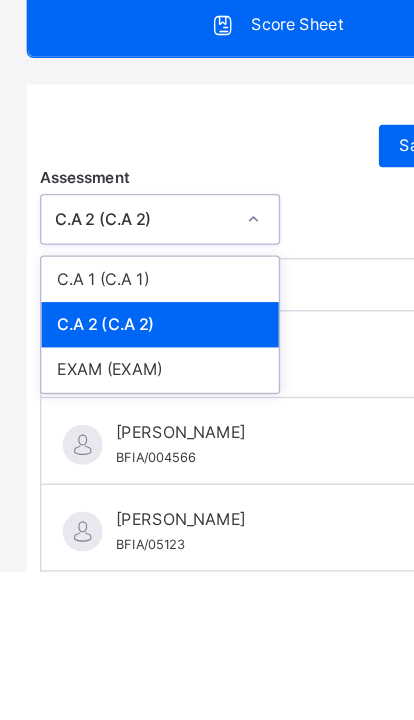 click on "C.A 2 (C.A 2)" at bounding box center (120, 535) 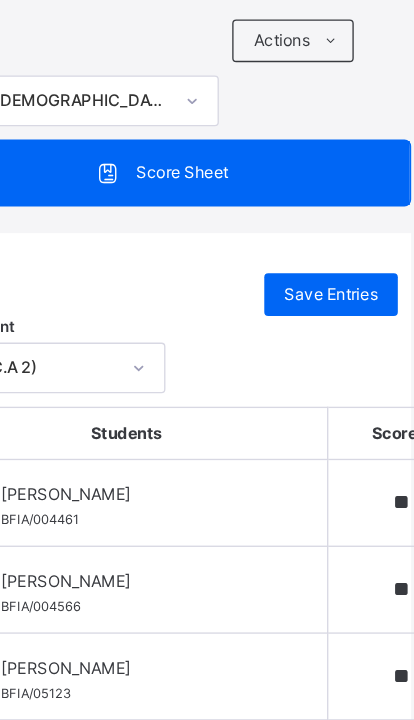 scroll, scrollTop: 1427, scrollLeft: 29, axis: both 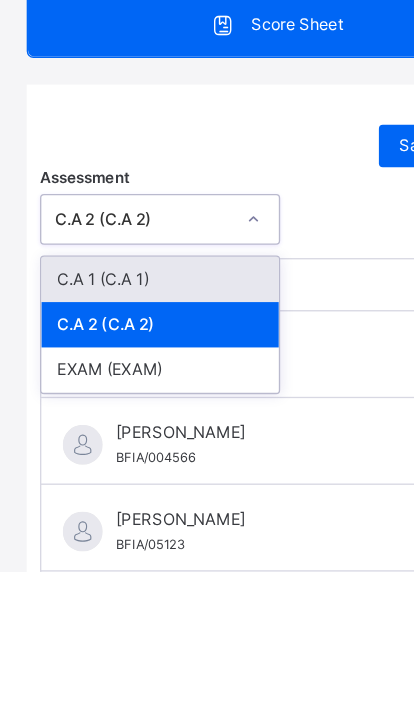 click on "C.A 1 (C.A 1)" at bounding box center (120, 501) 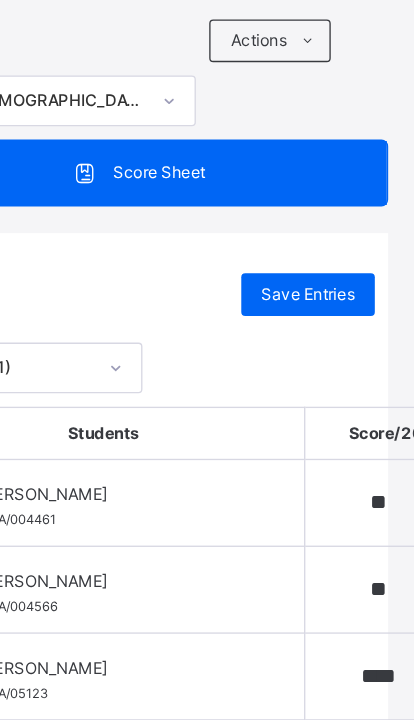 scroll, scrollTop: 1427, scrollLeft: 26, axis: both 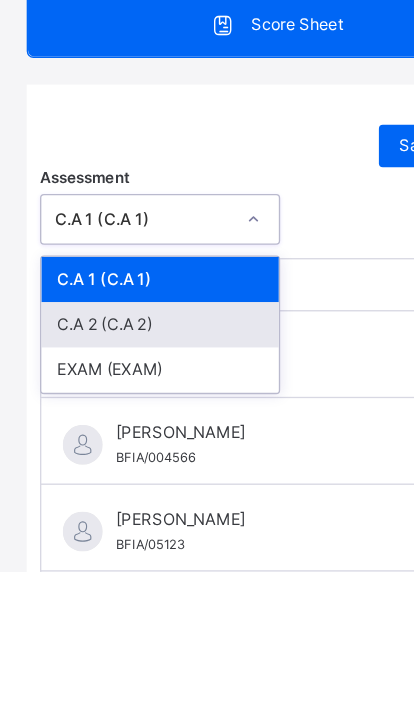 click on "C.A 2 (C.A 2)" at bounding box center [120, 535] 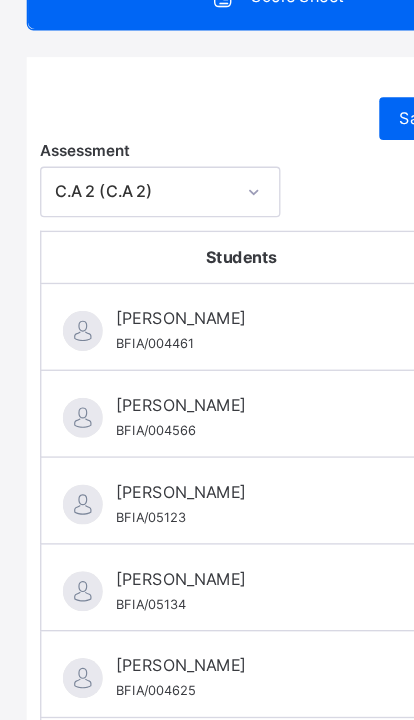 scroll, scrollTop: 128, scrollLeft: 0, axis: vertical 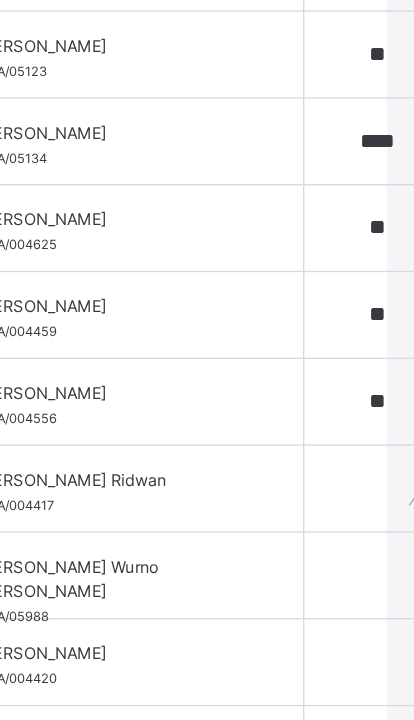 click at bounding box center [392, 546] 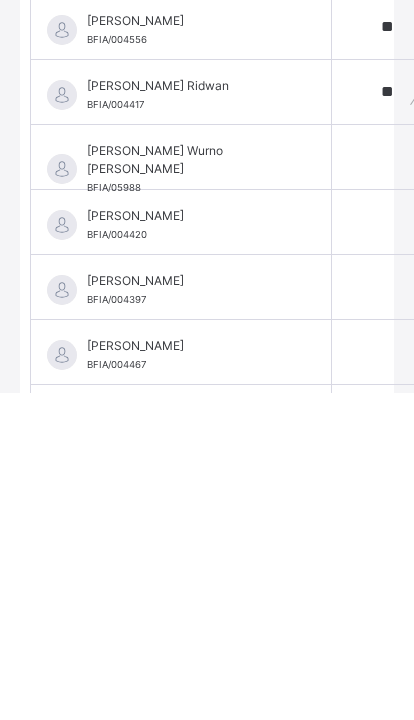 scroll, scrollTop: 602, scrollLeft: 0, axis: vertical 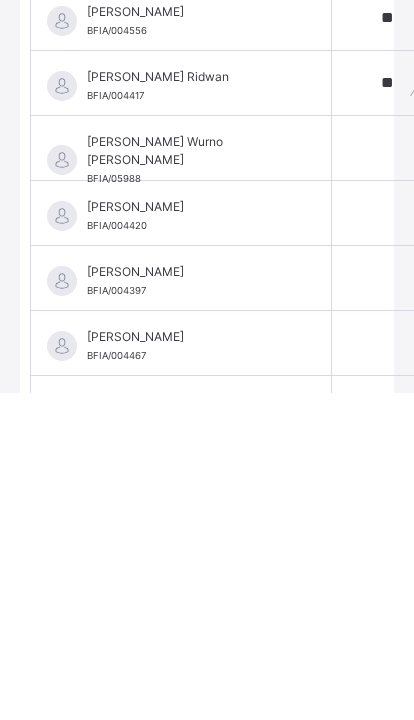 type on "**" 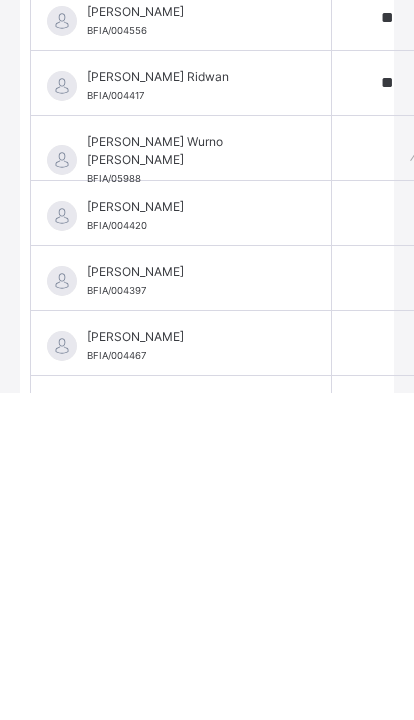 click at bounding box center (392, 475) 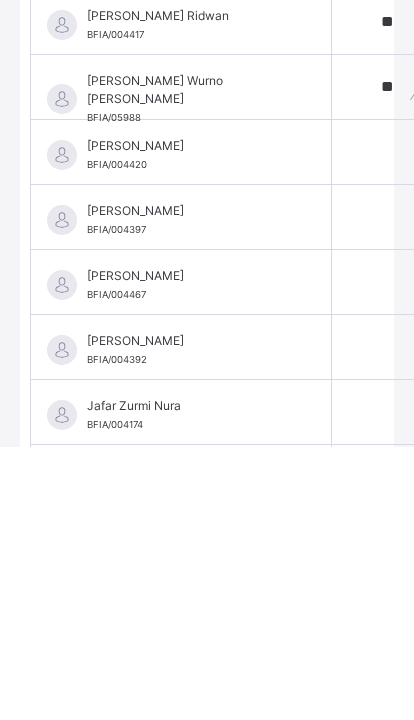 scroll, scrollTop: 716, scrollLeft: 0, axis: vertical 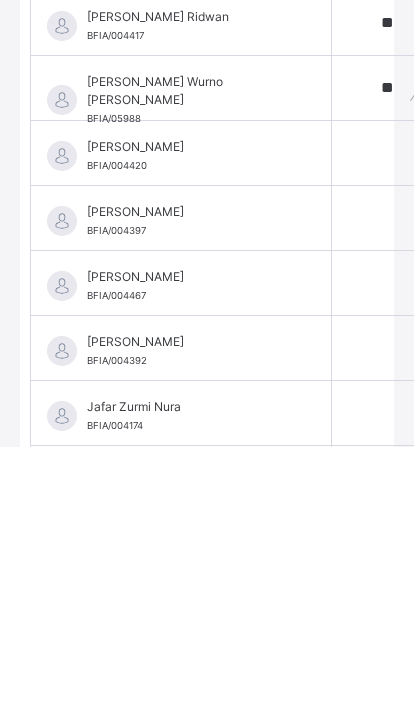 type on "**" 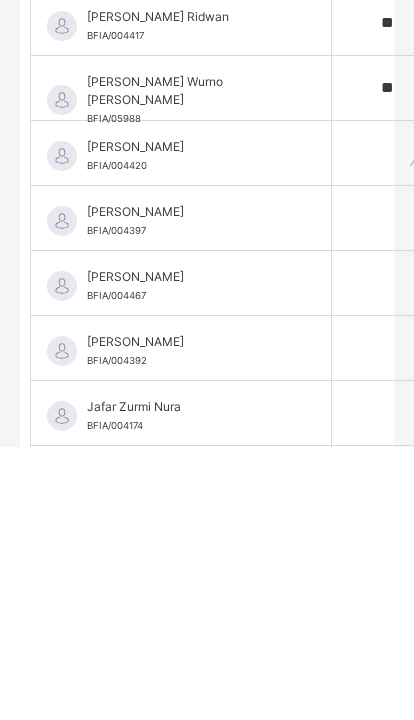 click at bounding box center [392, 426] 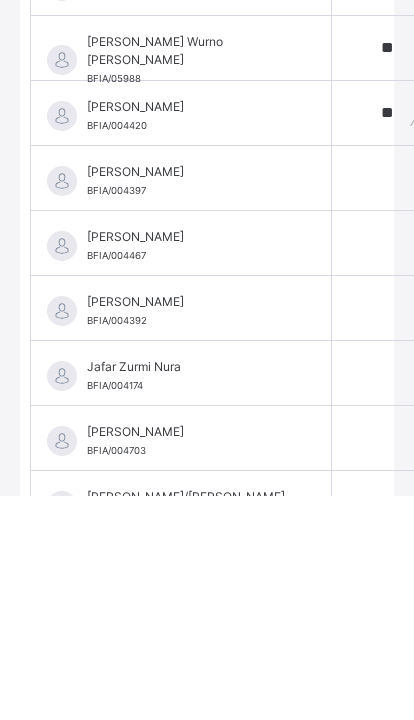 scroll, scrollTop: 805, scrollLeft: 0, axis: vertical 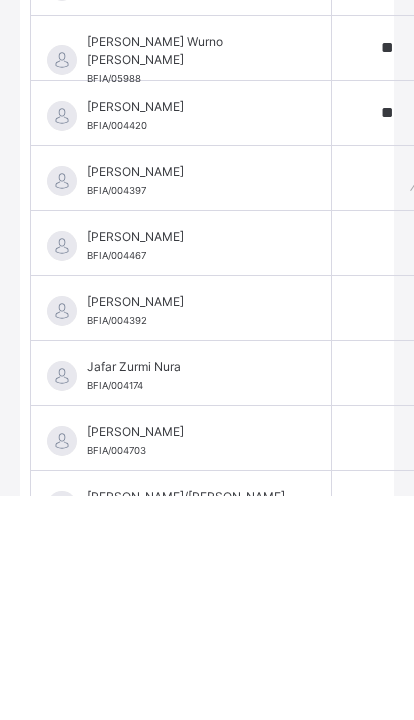 click at bounding box center (392, 402) 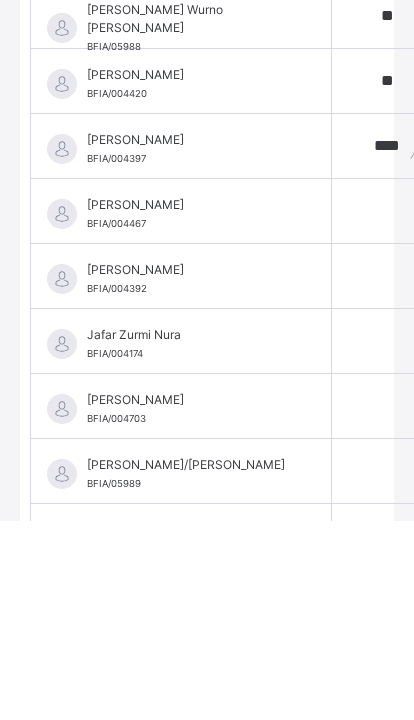 scroll, scrollTop: 863, scrollLeft: 0, axis: vertical 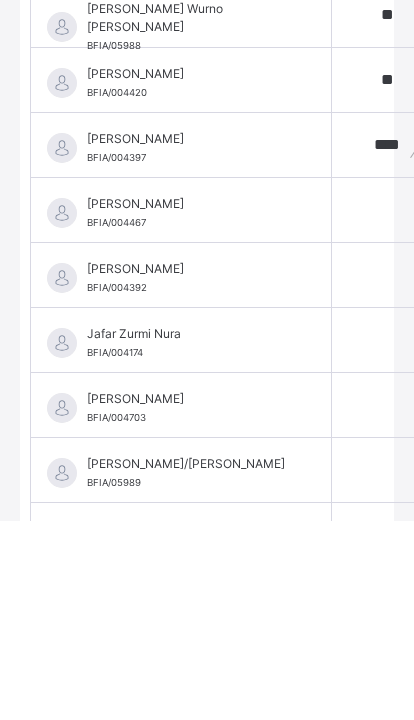 type on "****" 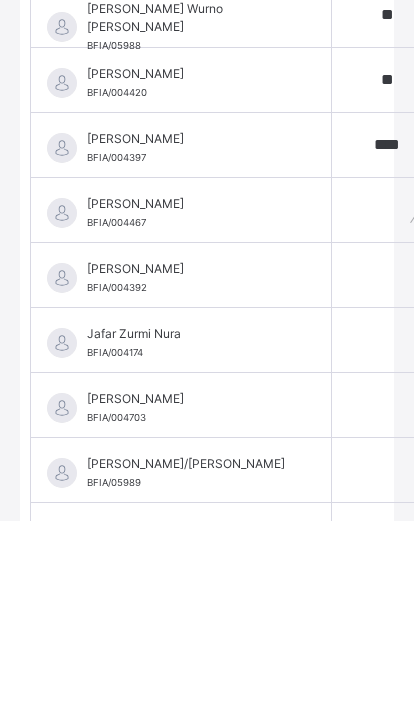 click at bounding box center (392, 409) 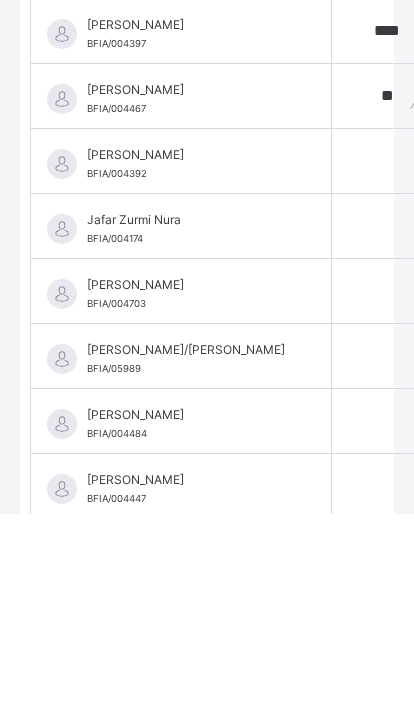 scroll, scrollTop: 967, scrollLeft: 0, axis: vertical 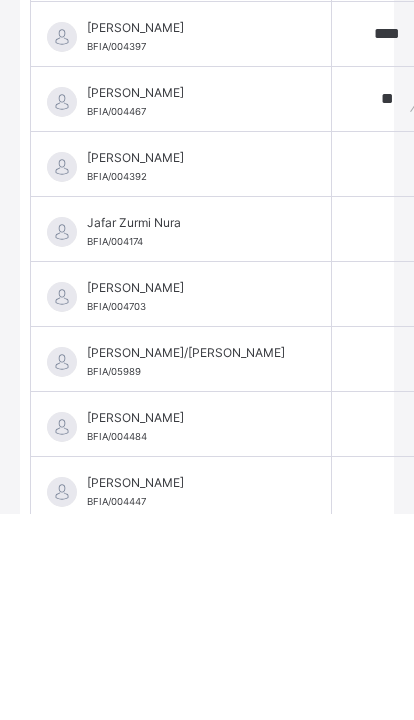 type on "**" 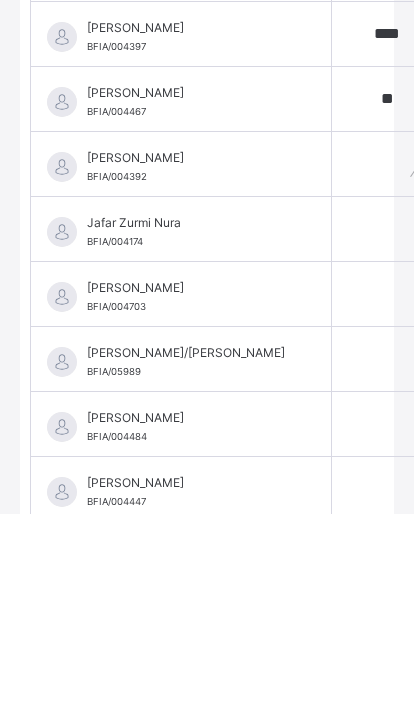click at bounding box center (392, 370) 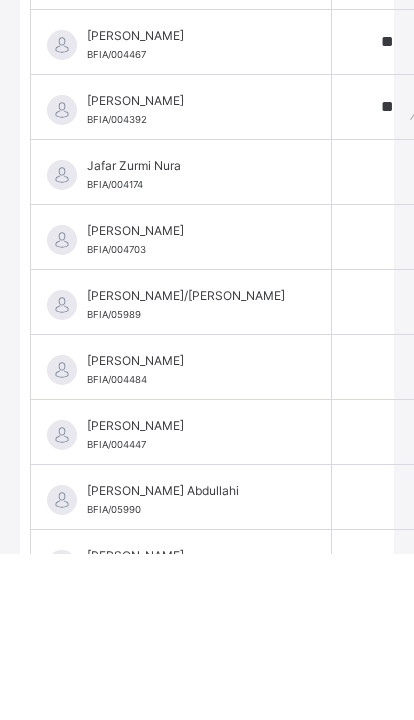 scroll, scrollTop: 1065, scrollLeft: 0, axis: vertical 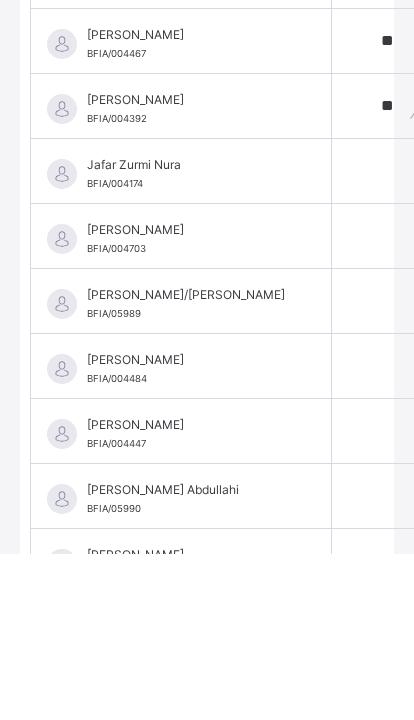 type on "**" 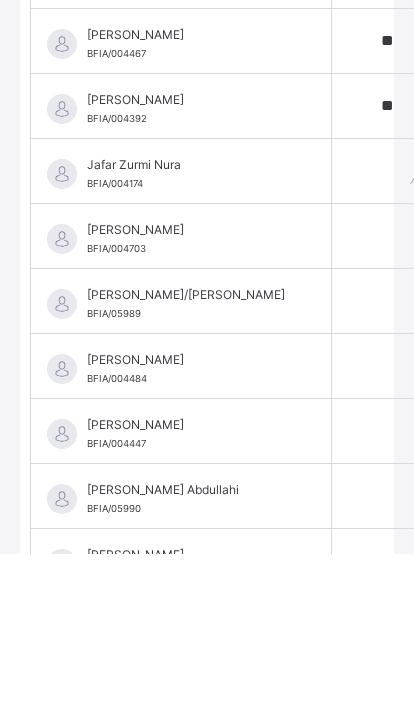 click at bounding box center [392, 337] 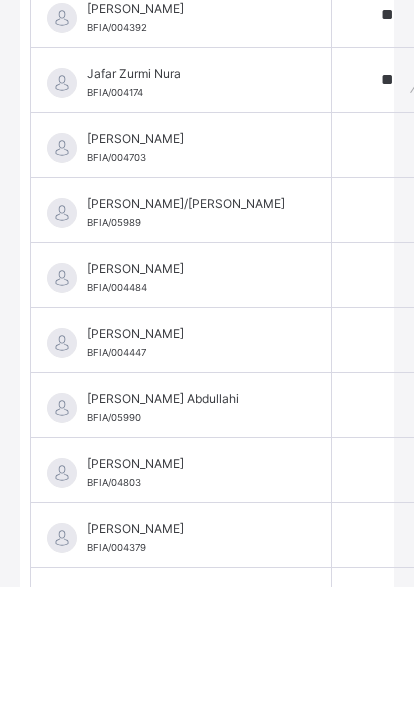 scroll, scrollTop: 1187, scrollLeft: 0, axis: vertical 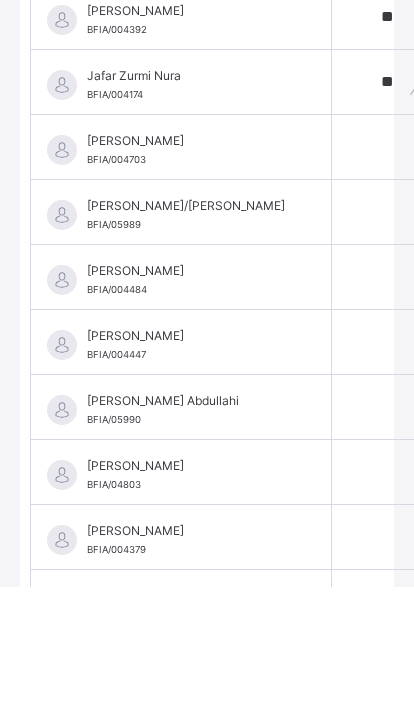type on "**" 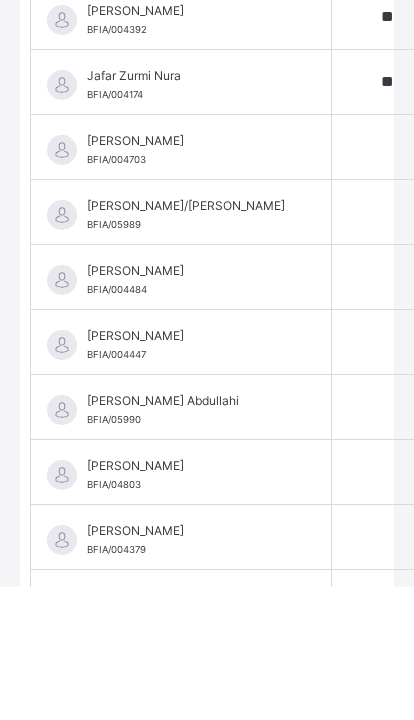 click at bounding box center [392, 345] 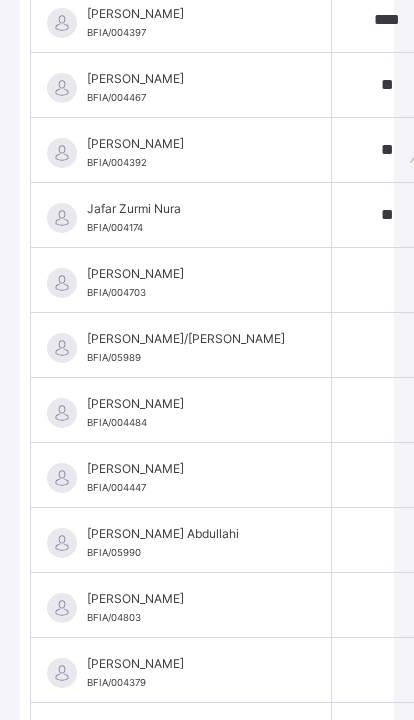 click on "**" at bounding box center [392, 150] 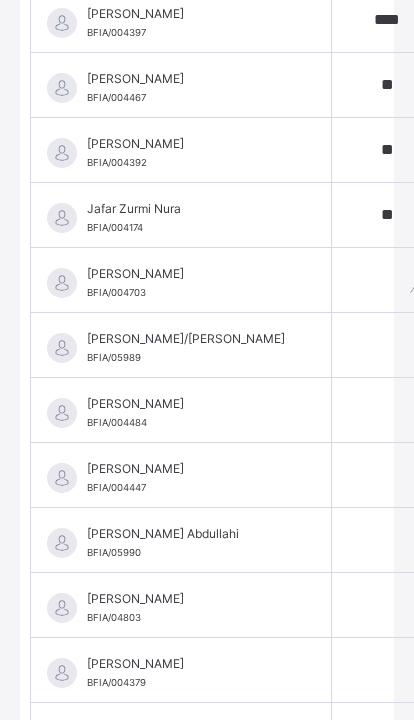 click at bounding box center (392, 280) 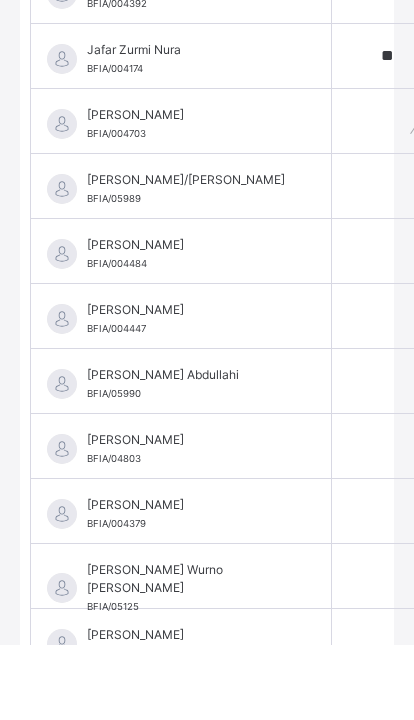 scroll, scrollTop: 1304, scrollLeft: 0, axis: vertical 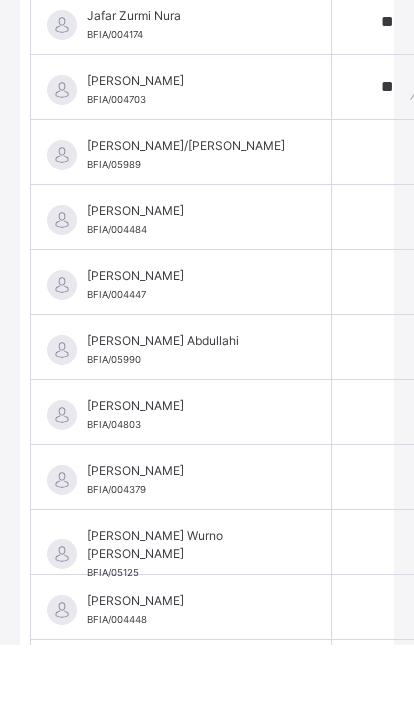 type on "**" 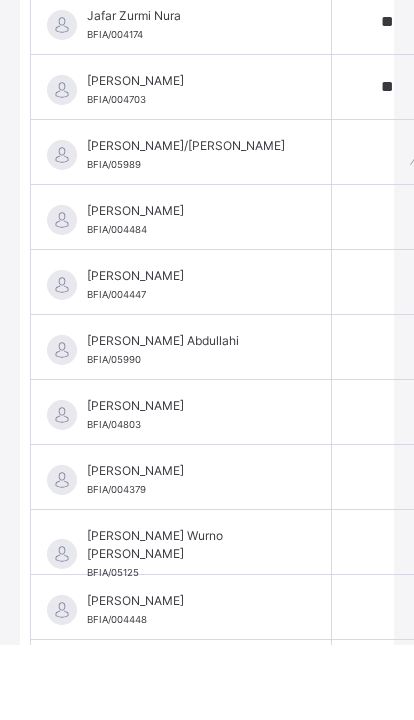 click at bounding box center [392, 228] 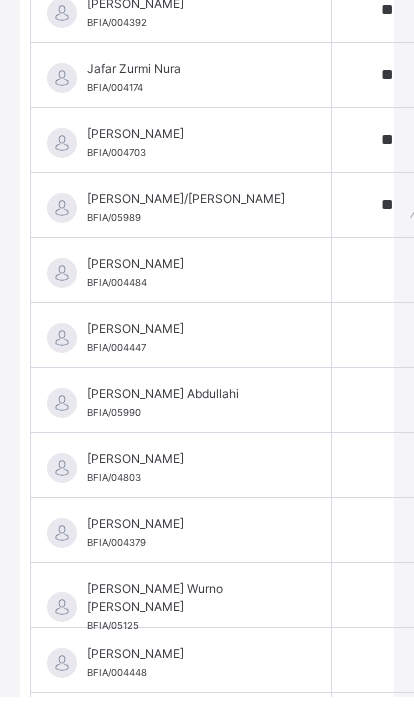type on "**" 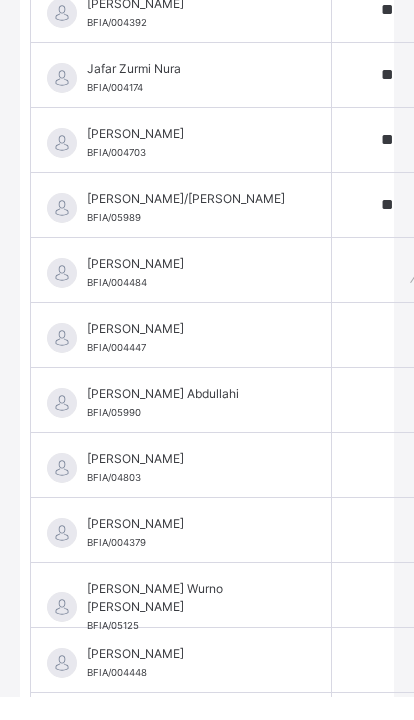 click at bounding box center (392, 293) 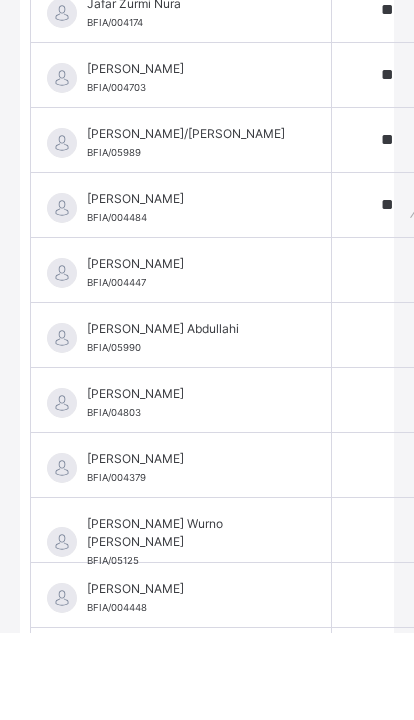 type on "**" 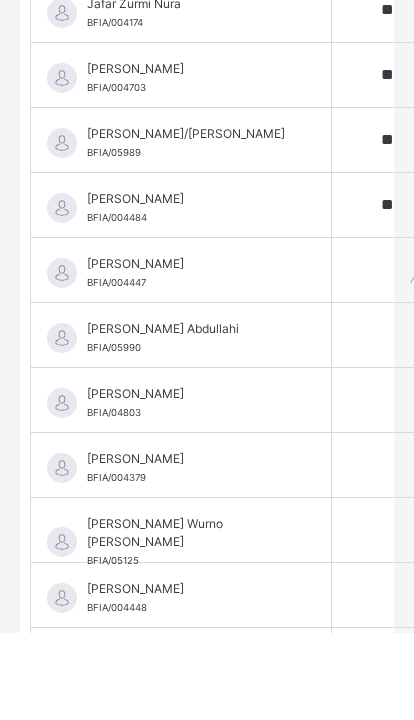 click at bounding box center [392, 358] 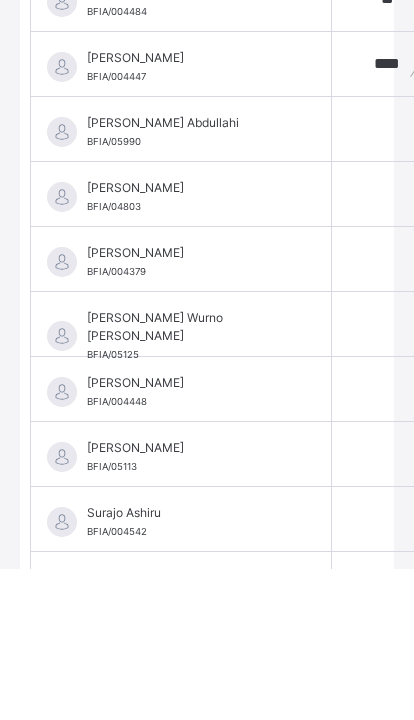 scroll, scrollTop: 1441, scrollLeft: 0, axis: vertical 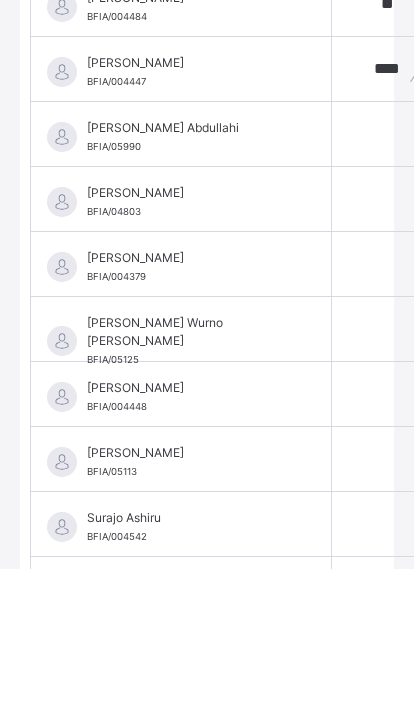 type on "****" 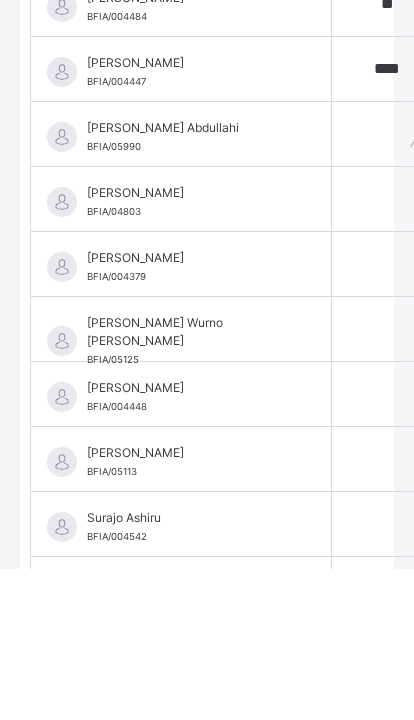 click at bounding box center (392, 286) 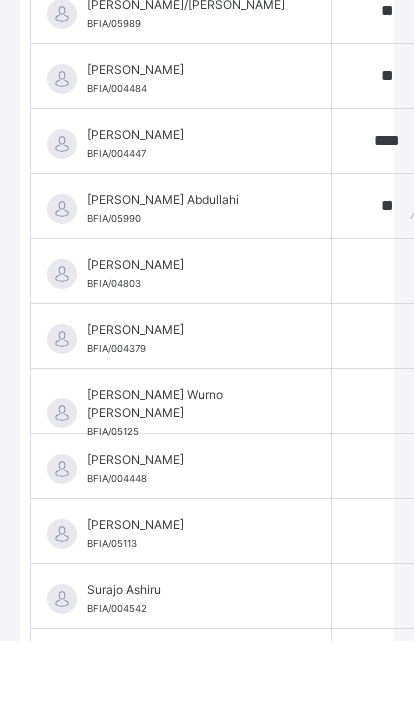type on "**" 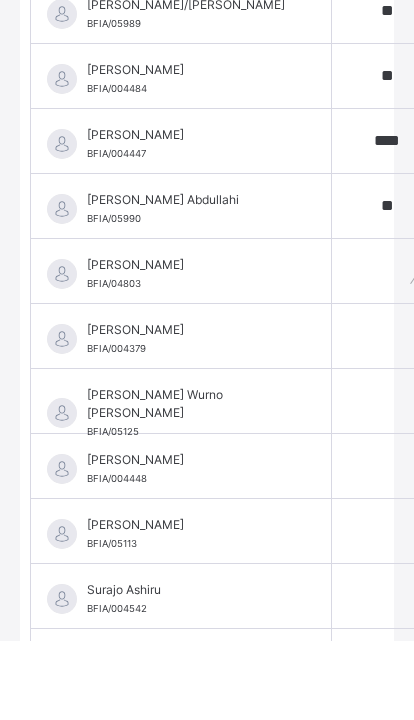 click at bounding box center [392, 351] 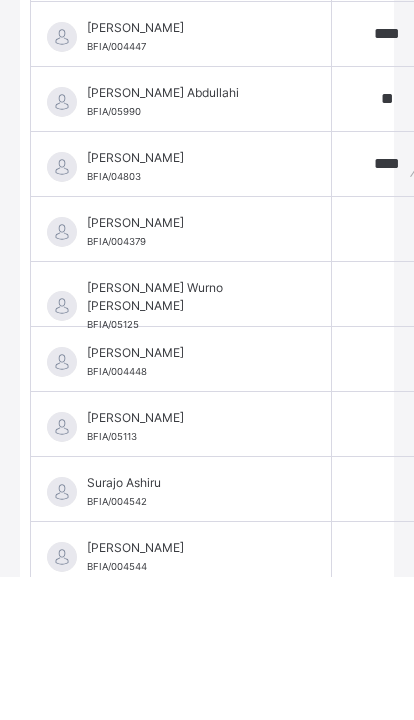 scroll, scrollTop: 1486, scrollLeft: 0, axis: vertical 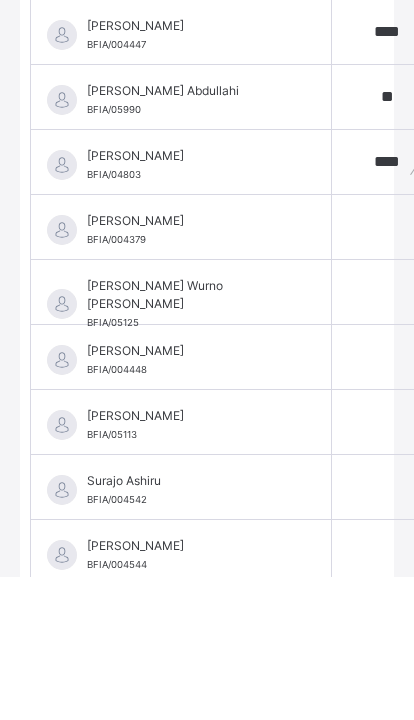 type on "****" 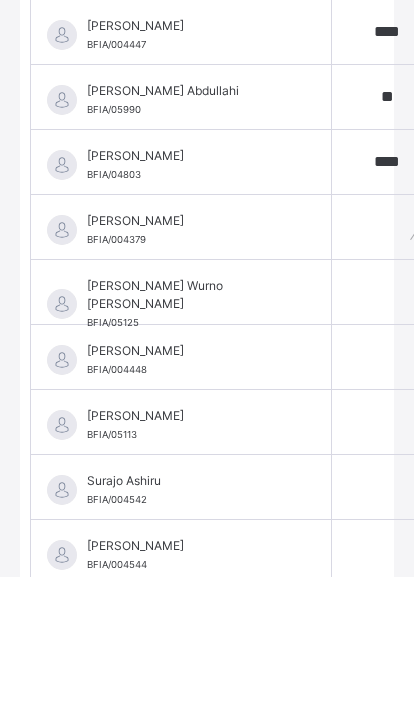 click at bounding box center (392, 371) 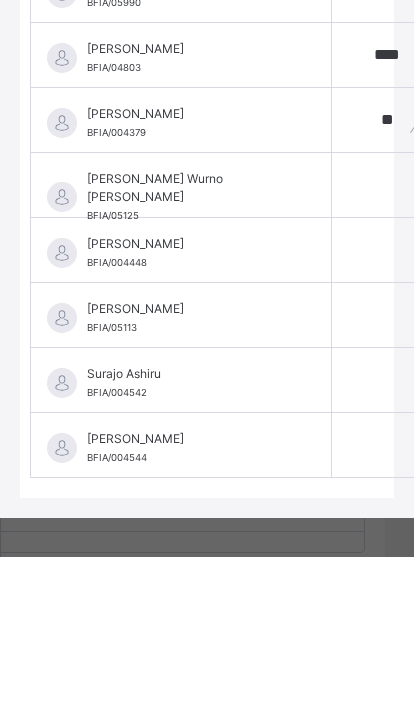 scroll, scrollTop: 1571, scrollLeft: 0, axis: vertical 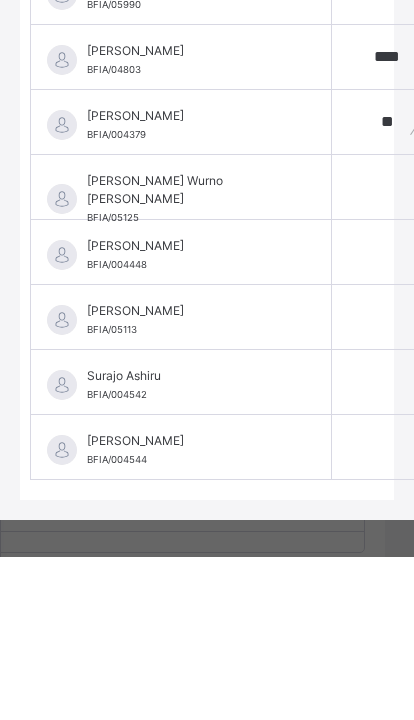 type on "**" 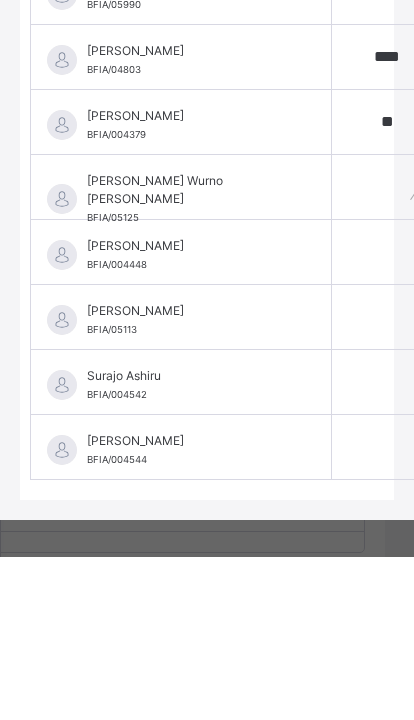click at bounding box center [392, 351] 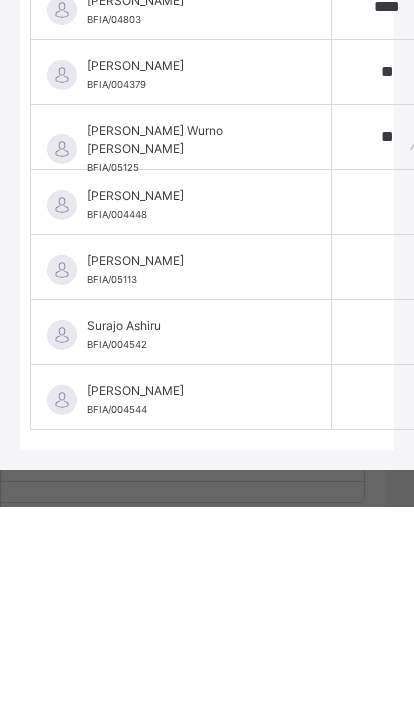 type on "**" 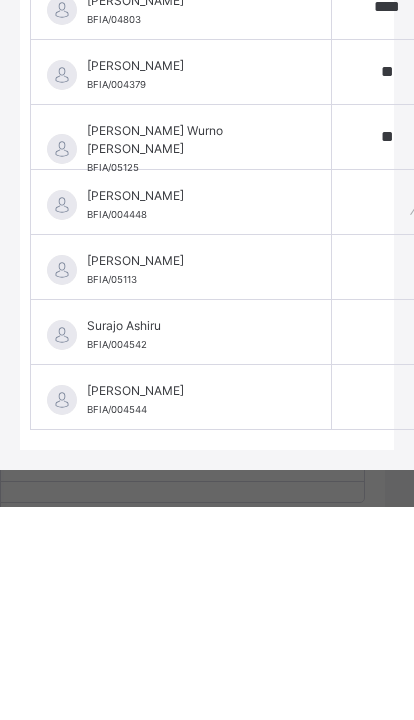 click at bounding box center (392, 416) 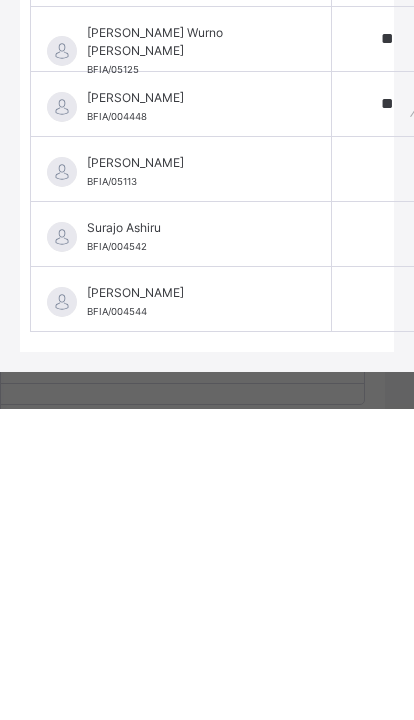 type on "**" 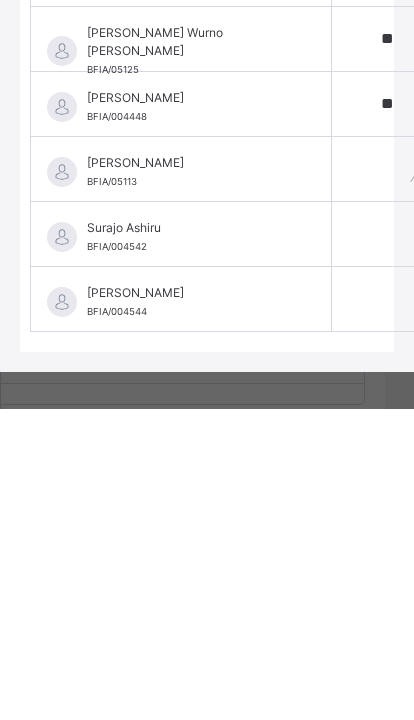 click at bounding box center (392, 481) 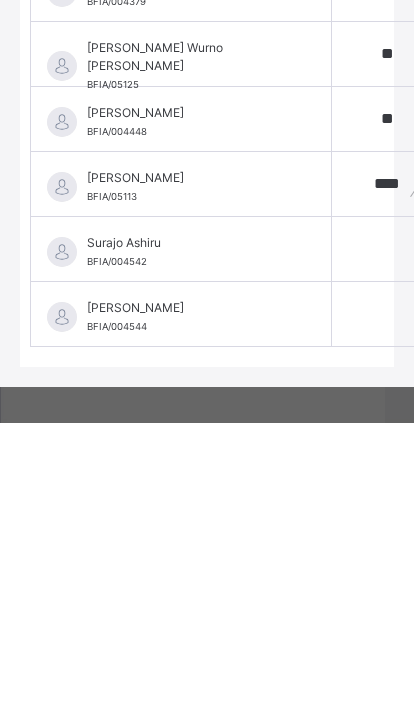 type on "****" 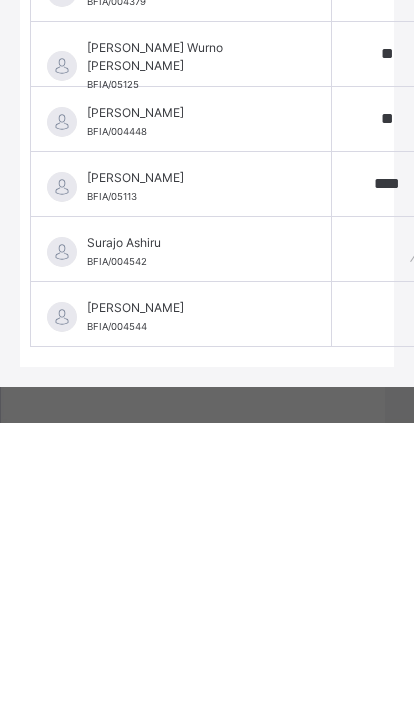 click at bounding box center (392, 546) 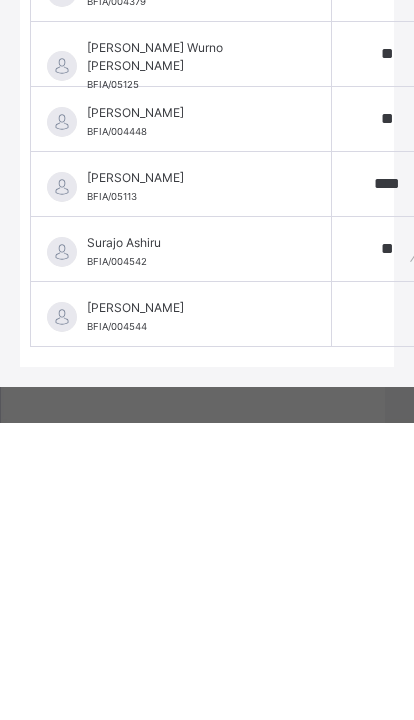 type on "**" 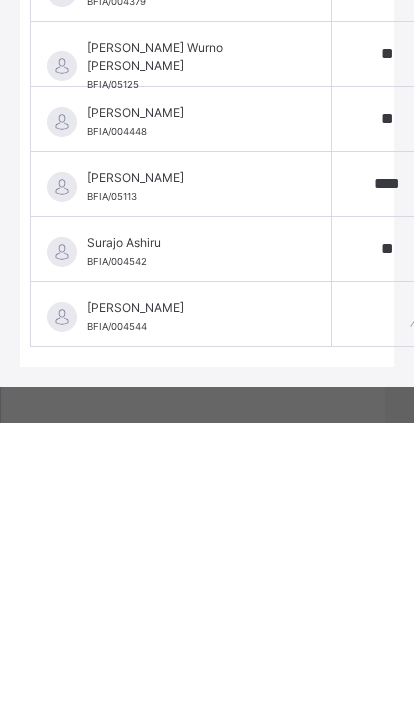 click at bounding box center [392, 611] 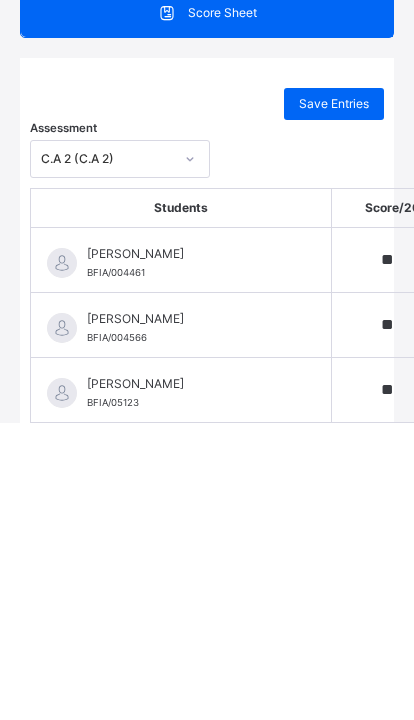 scroll, scrollTop: 0, scrollLeft: 0, axis: both 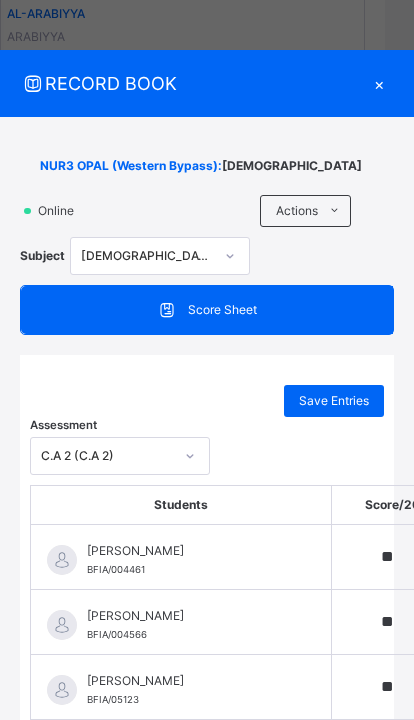 click on "RECORD BOOK ×" at bounding box center (207, 83) 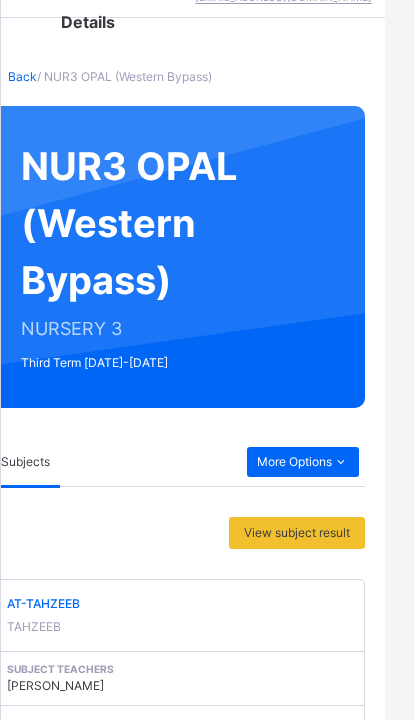 scroll, scrollTop: 0, scrollLeft: 29, axis: horizontal 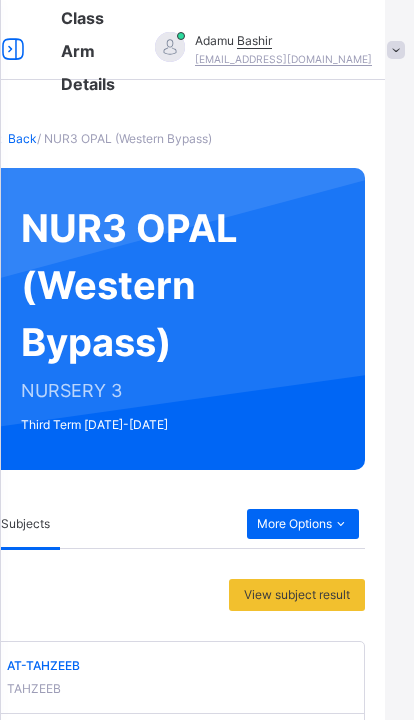 click at bounding box center (13, 50) 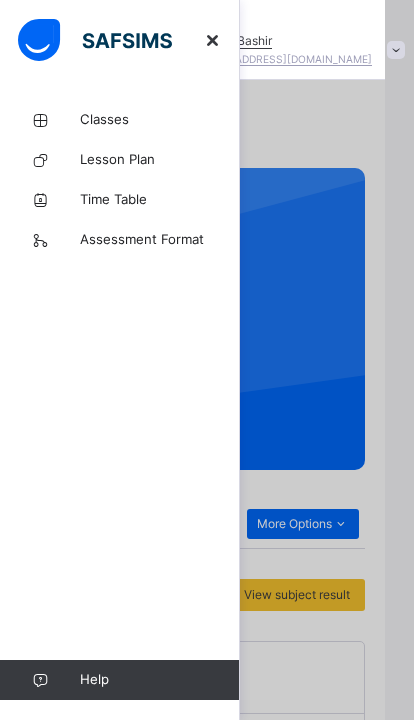 click at bounding box center (207, 360) 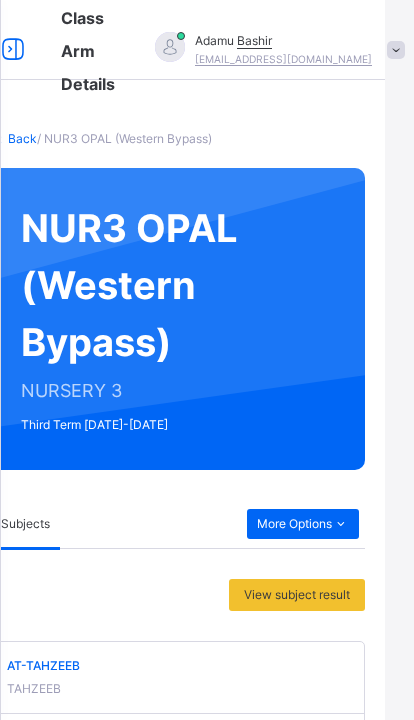 click at bounding box center (13, 50) 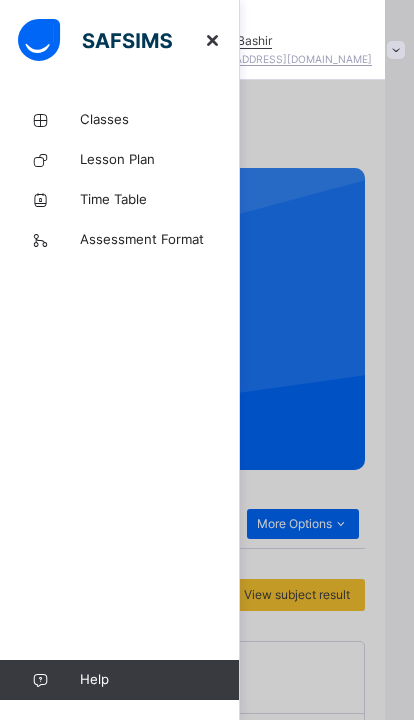 click at bounding box center (207, 360) 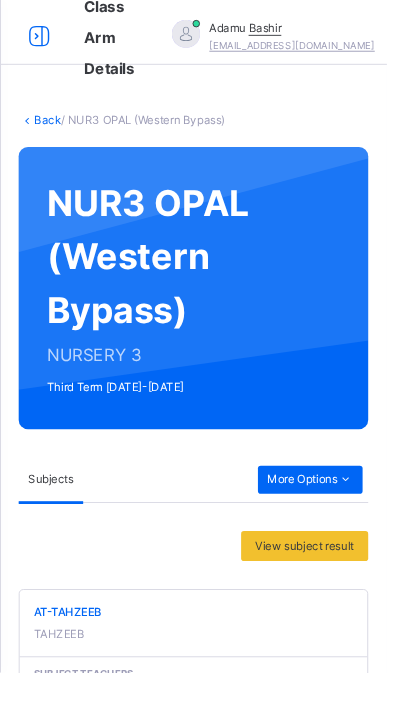scroll, scrollTop: 0, scrollLeft: 0, axis: both 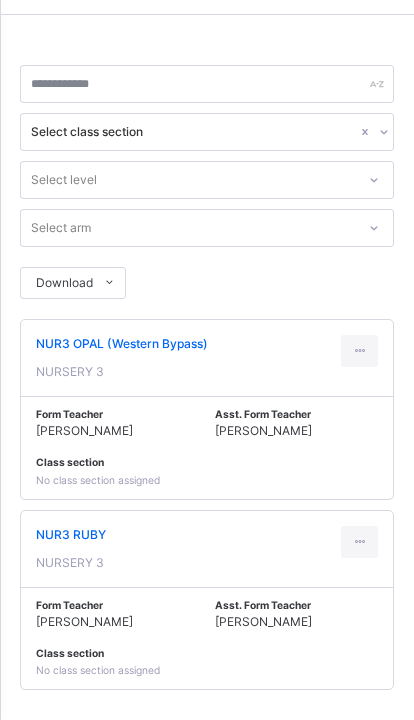 click at bounding box center (359, 542) 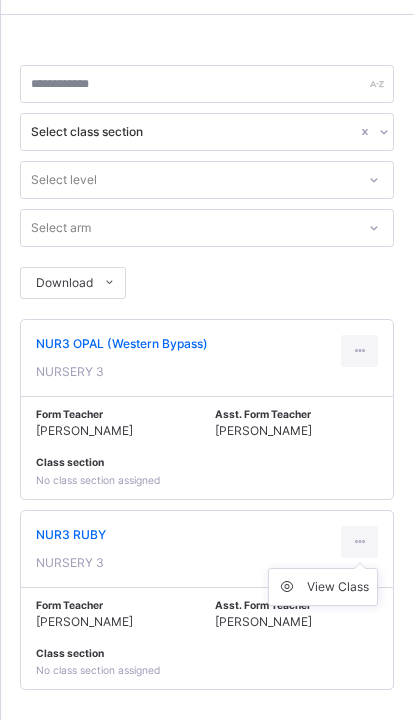 click on "View Class" at bounding box center [338, 587] 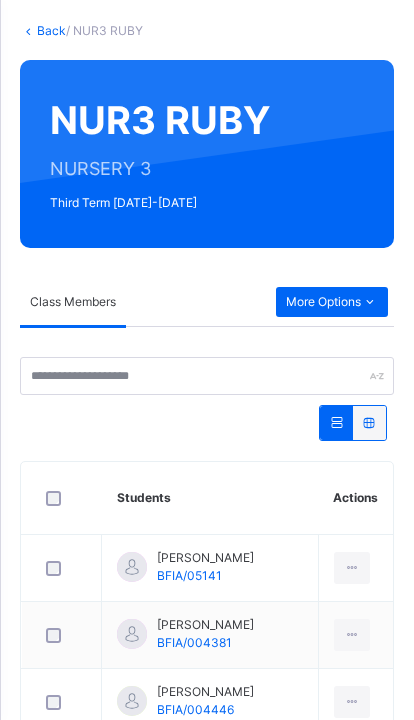 click on "More Options" at bounding box center [332, 302] 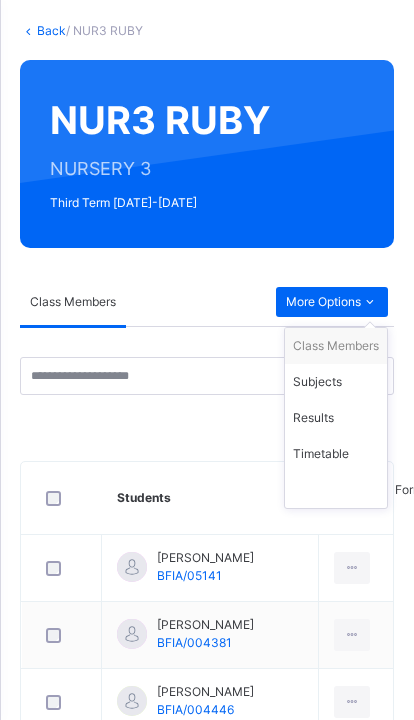 click on "Subjects" at bounding box center (336, 382) 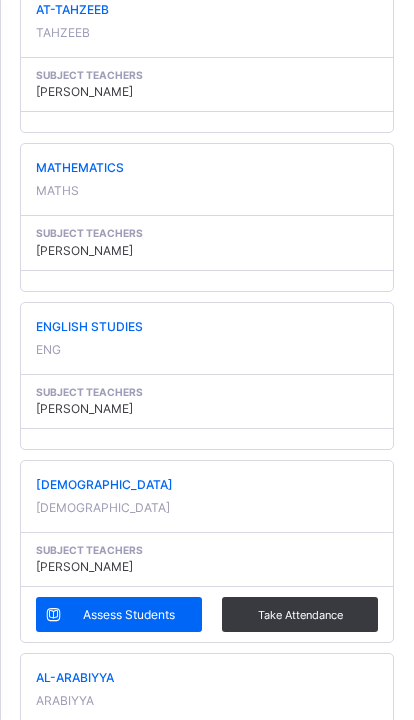 scroll, scrollTop: 557, scrollLeft: 0, axis: vertical 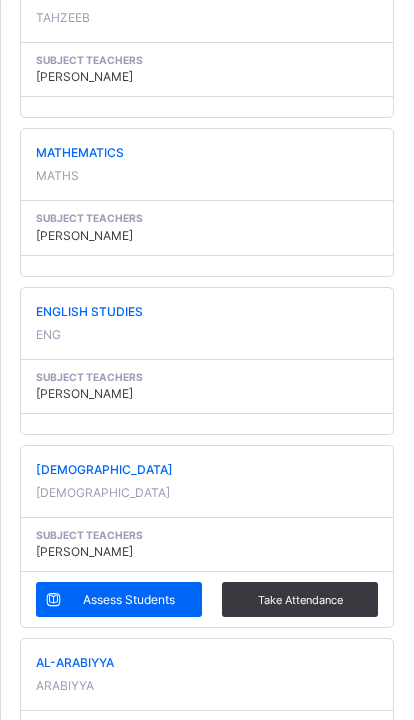 click on "Assess Students" at bounding box center [129, 600] 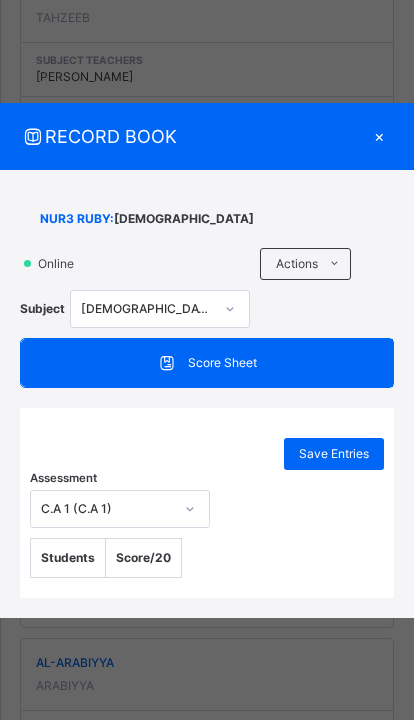 scroll, scrollTop: 0, scrollLeft: 0, axis: both 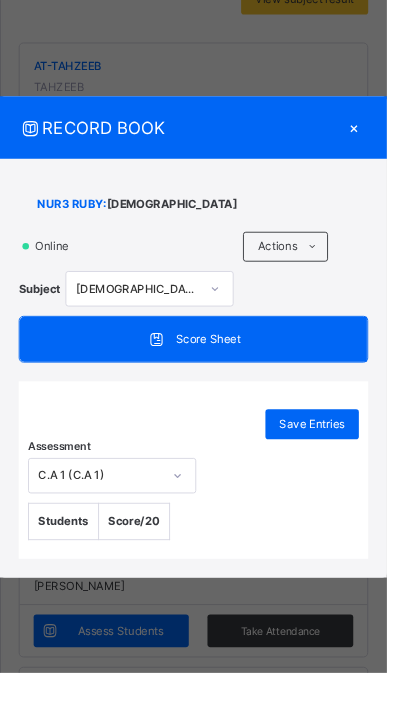 click on "RECORD BOOK ×" at bounding box center [207, 136] 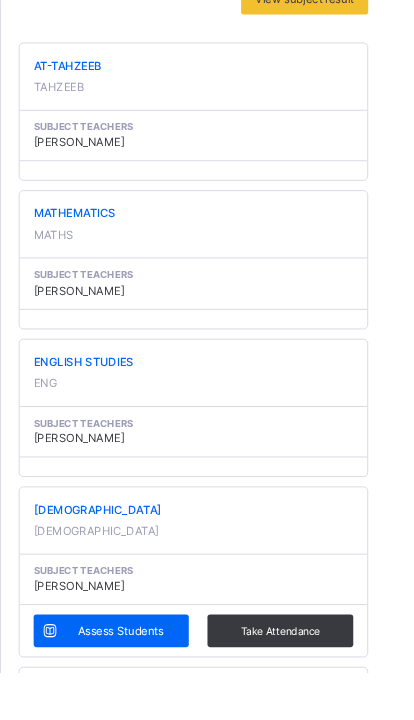 click on "Back  / NUR3 RUBY NUR3 RUBY NURSERY 3 Third Term [DATE]-[DATE] Class Members Subjects Results Timetable Form Teacher Subjects More Options   Brilliant Footsteps Int'l Academy Date: [DATE] 3:52:33 pm Class Members Class:  NUR3 RUBY Total no. of Students:  26 Term:  Third Term Session:  [DATE]-[DATE] S/NO Admission No. Last Name First Name Other Name 1 BFIA/05141 [PERSON_NAME]  2 BFIA/004381 [PERSON_NAME] 3 BFIA/004446 A. [PERSON_NAME] 4 BFIA/004440 [PERSON_NAME] Mode 5 BFIA/004532 [PERSON_NAME] 6 BFIA/004520 [PERSON_NAME] 7 BFIA/004374 [PERSON_NAME] 8 BFIA/004469 Usman [PERSON_NAME] 9 BFIA/004432 [PERSON_NAME] 10 BFIA/05386 [PERSON_NAME] Akilu 11 BFIA/004530 [PERSON_NAME] [PERSON_NAME] 12 BFIA/004563 Bilyaminu [PERSON_NAME] 13 BFIA/04826 [PERSON_NAME]  14 BFIA/06007 Tahiru Hafsat Isah 15 BFIA/004561 Mustapha Hauwa’u Dangoggo 16 BFIA/004621 [PERSON_NAME] 17 BFIA/004485 [PERSON_NAME] 18 BFIA/004522 [PERSON_NAME] 19 BFIA/004523 [PERSON_NAME] 20 BFIA/05983" at bounding box center (207, 586) 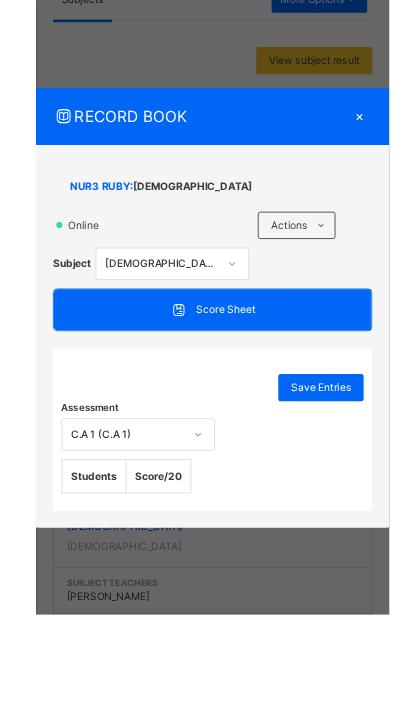 scroll, scrollTop: 473, scrollLeft: 0, axis: vertical 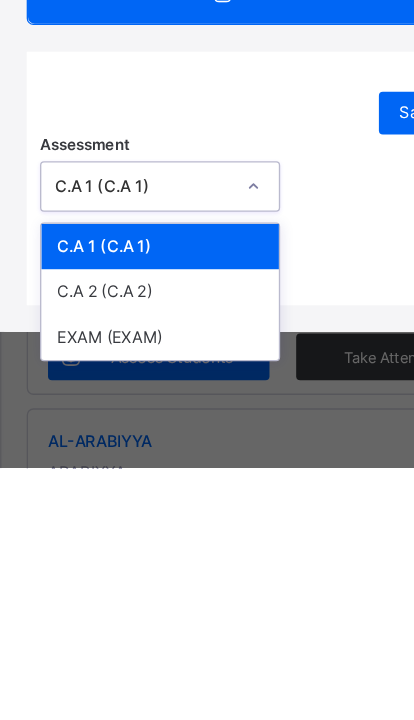 click on "C.A 2 (C.A 2)" at bounding box center (120, 588) 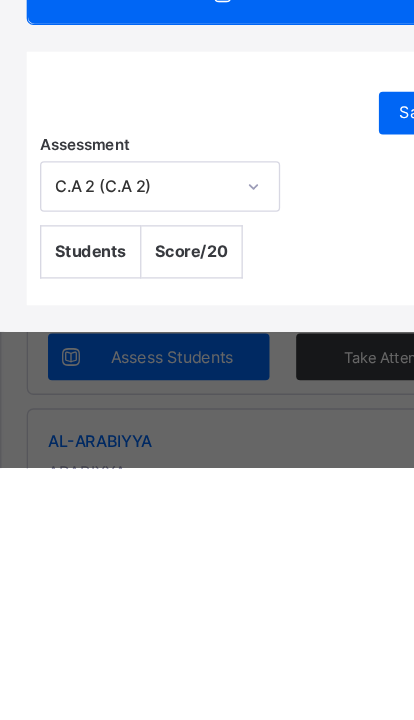 scroll, scrollTop: 791, scrollLeft: 0, axis: vertical 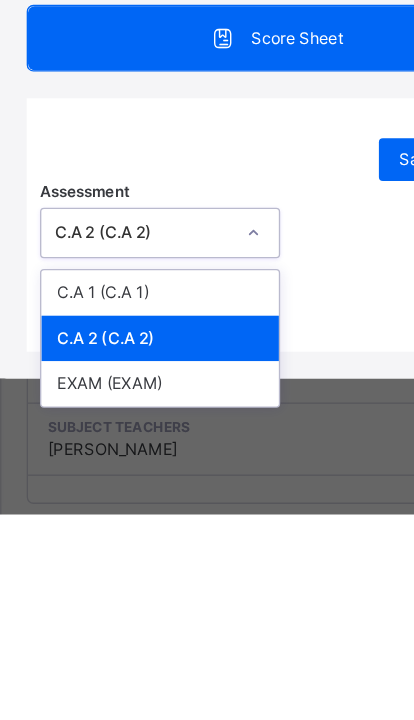 click on "C.A 1 (C.A 1)" at bounding box center (120, 554) 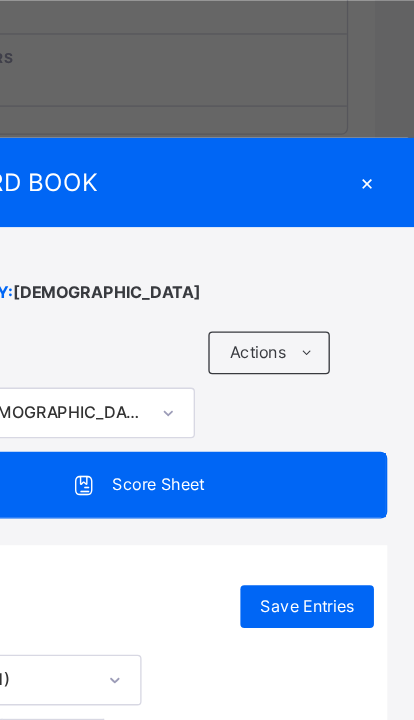 scroll, scrollTop: 884, scrollLeft: 29, axis: both 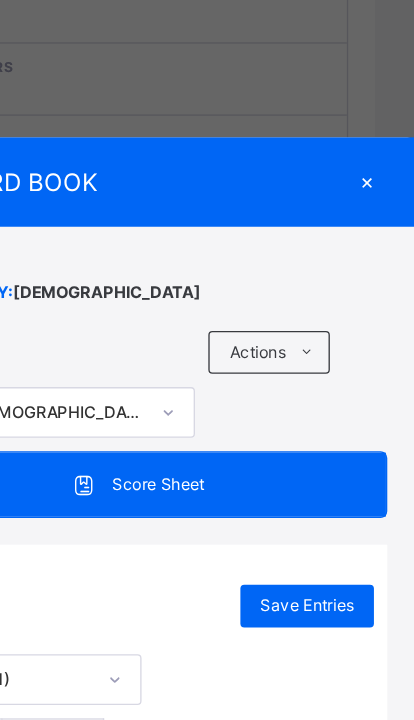 click on "×" at bounding box center (379, 136) 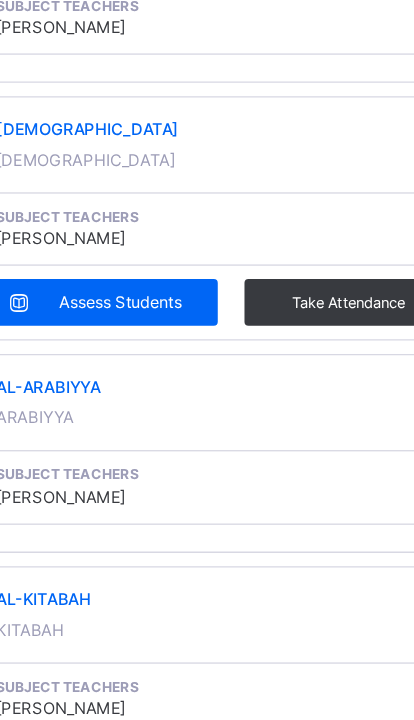 scroll, scrollTop: 884, scrollLeft: 25, axis: both 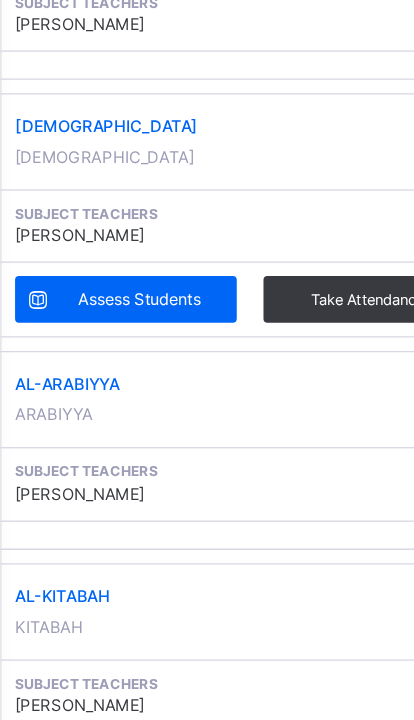click on "Assess Students" at bounding box center (104, 273) 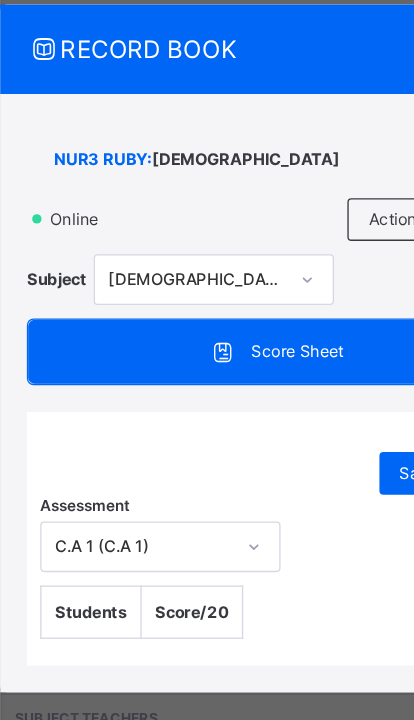 scroll, scrollTop: 965, scrollLeft: 25, axis: both 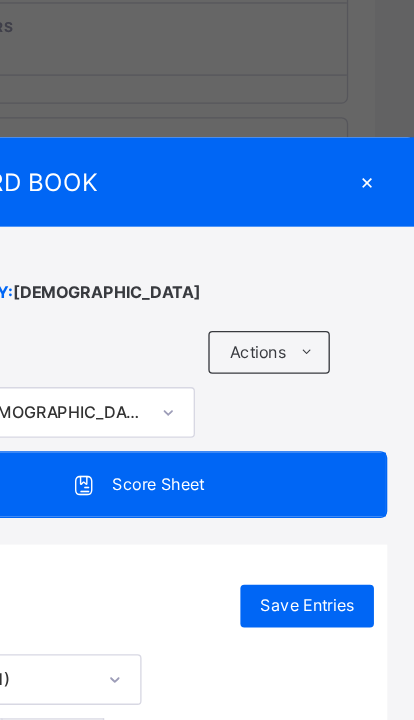 click on "×" at bounding box center [379, 136] 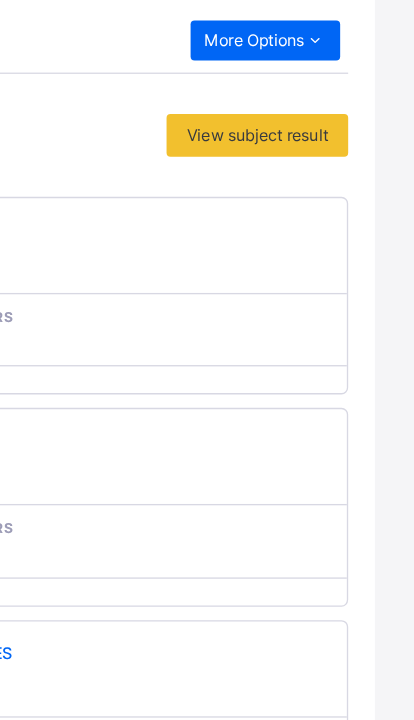 scroll, scrollTop: 141, scrollLeft: 29, axis: both 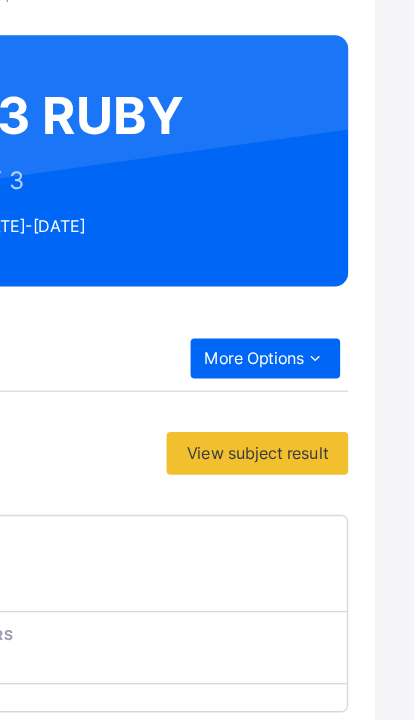click at bounding box center [340, 269] 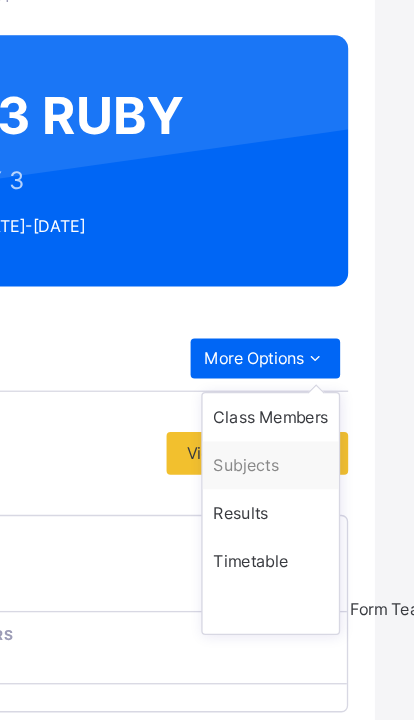 click on "Results" at bounding box center (307, 385) 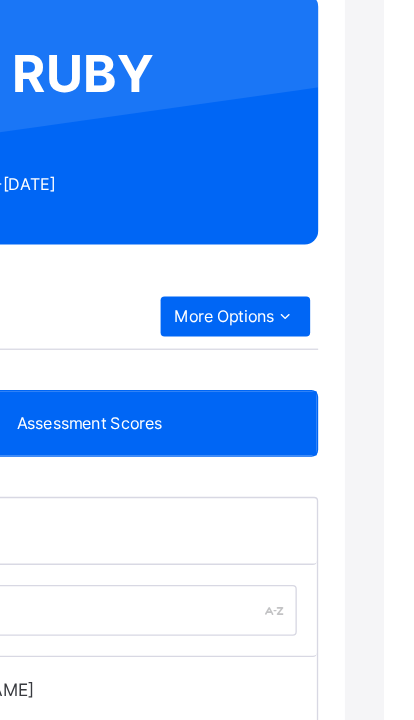 scroll, scrollTop: 0, scrollLeft: 29, axis: horizontal 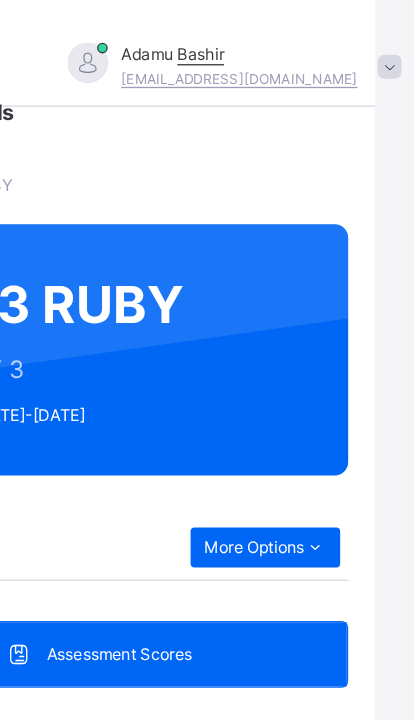 click at bounding box center [340, 410] 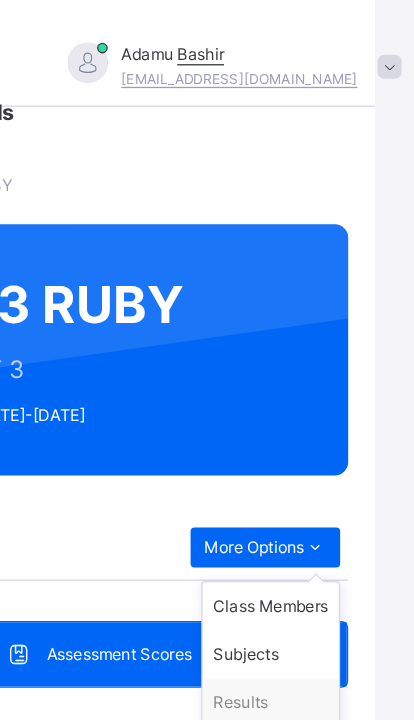 click on "Subjects" at bounding box center [307, 490] 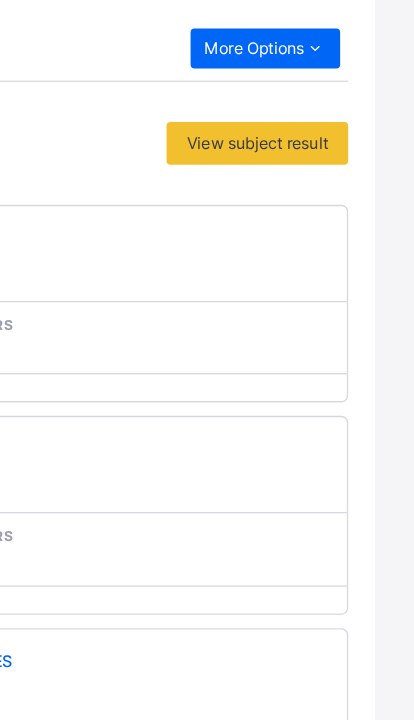 scroll, scrollTop: 276, scrollLeft: 29, axis: both 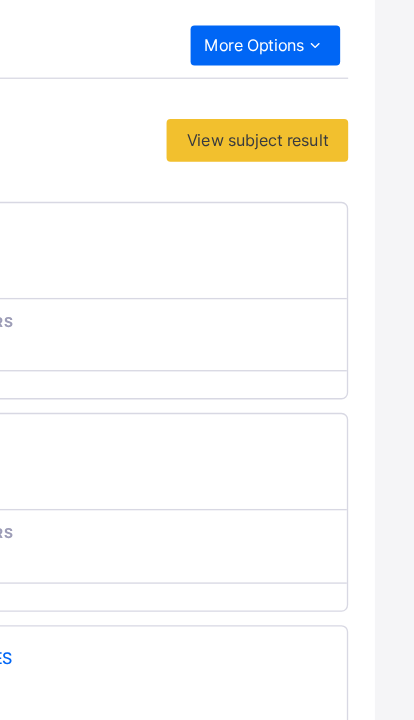 click on "More Options" at bounding box center [303, 134] 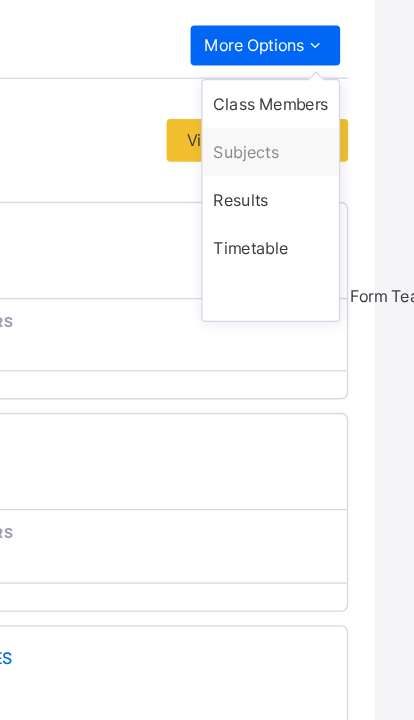 click on "MATHEMATICS" at bounding box center (178, 433) 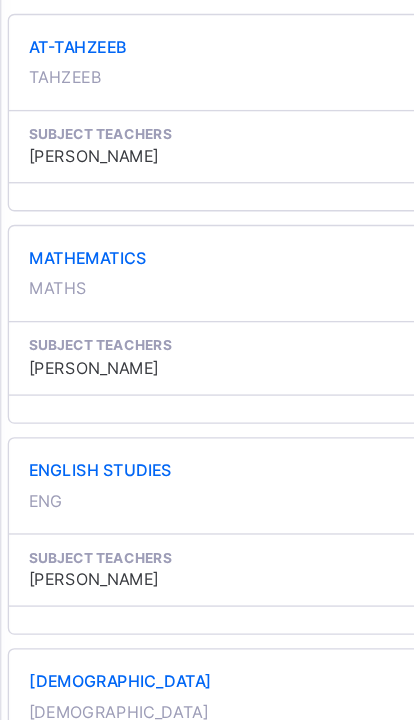 scroll, scrollTop: 418, scrollLeft: 0, axis: vertical 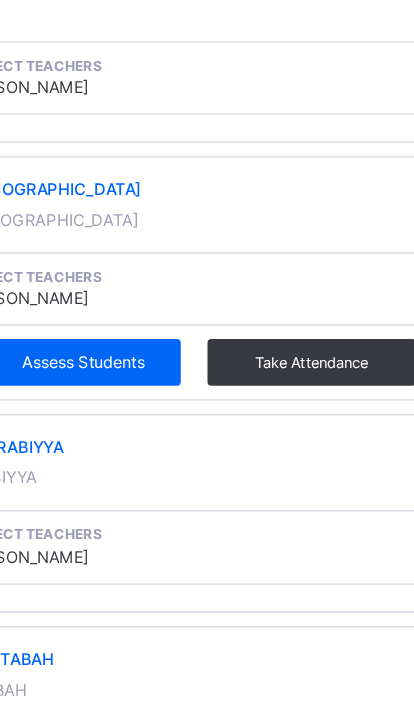 click on "Assess Students" at bounding box center (129, 272) 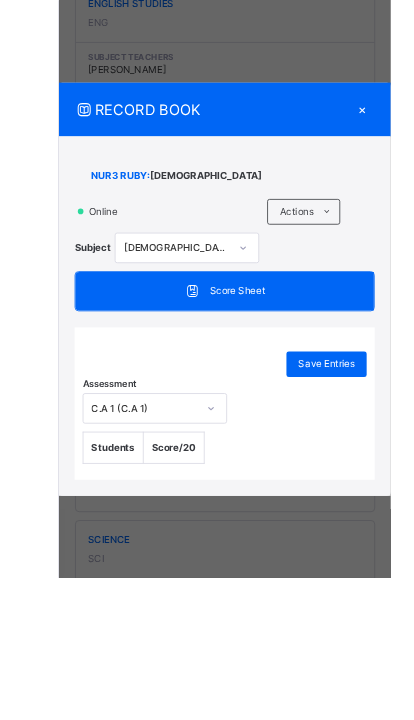 scroll, scrollTop: 1042, scrollLeft: 0, axis: vertical 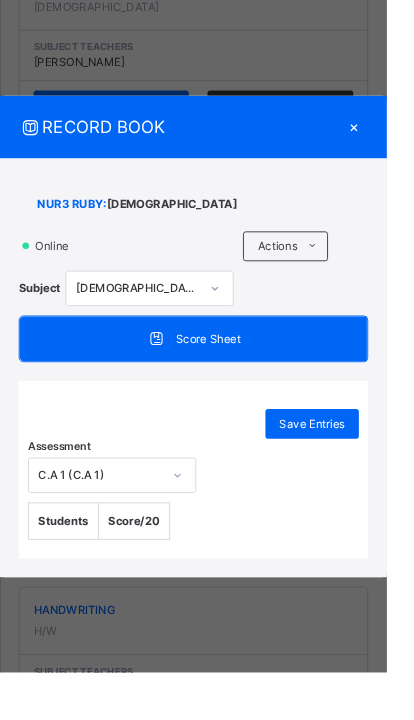 click on "Score / 20" at bounding box center [144, 557] 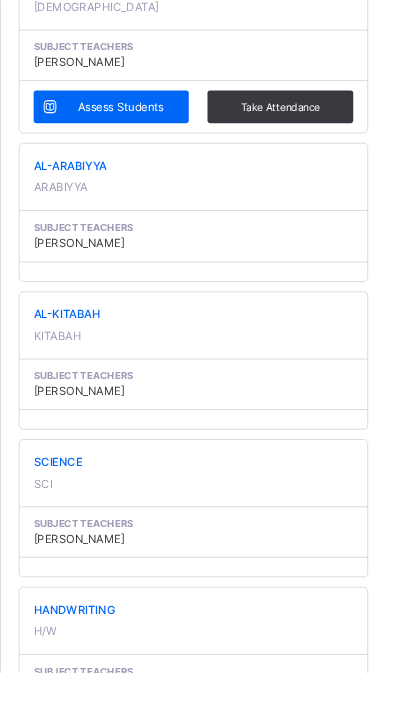 click on "Assess Students" at bounding box center (129, 115) 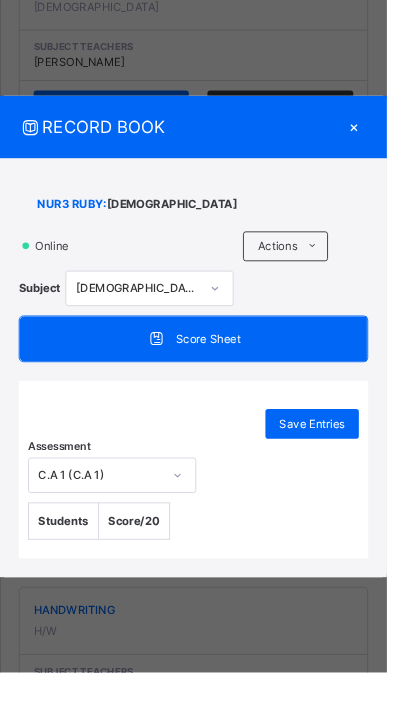 click on "×" at bounding box center [379, 136] 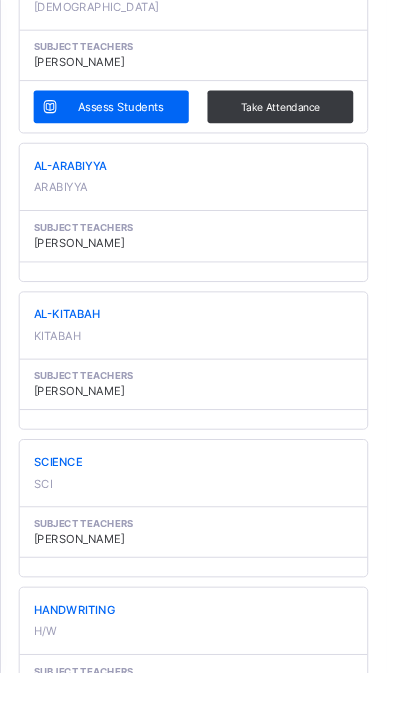 click on "AL-ARABIYYA ARABIYYA" at bounding box center (207, 189) 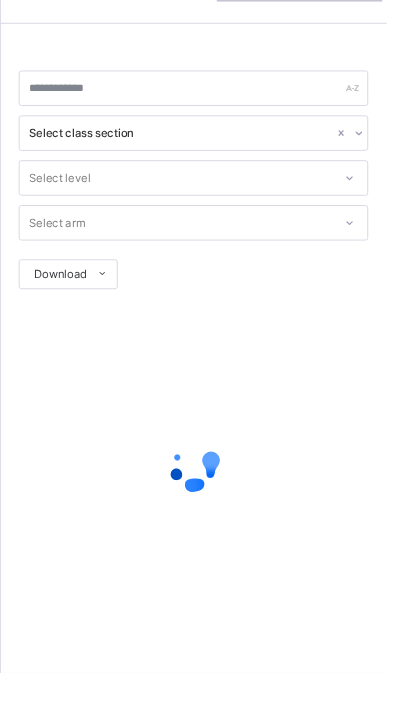 scroll, scrollTop: 108, scrollLeft: 0, axis: vertical 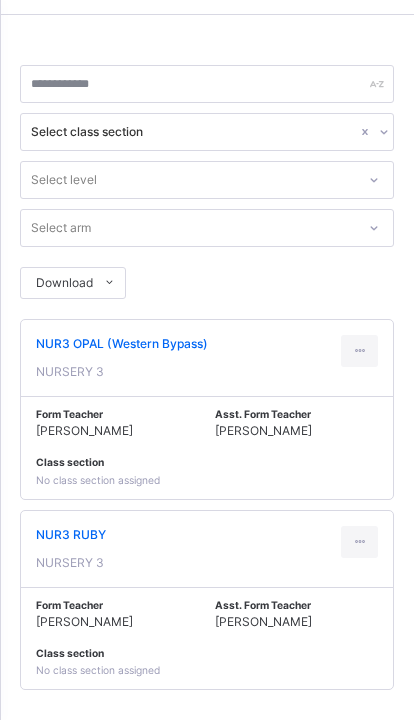 click at bounding box center (359, 542) 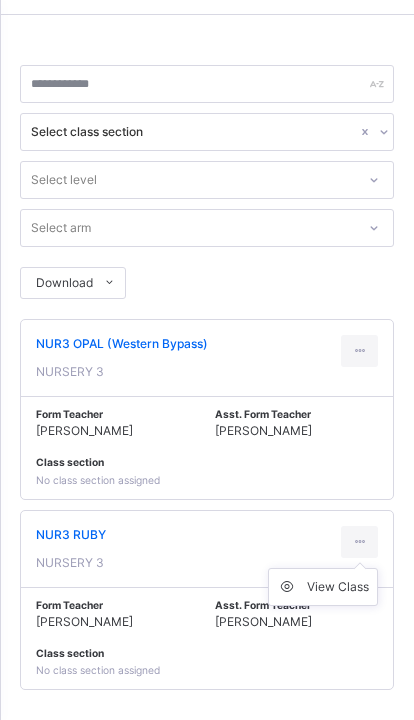 click on "View Class" at bounding box center [338, 587] 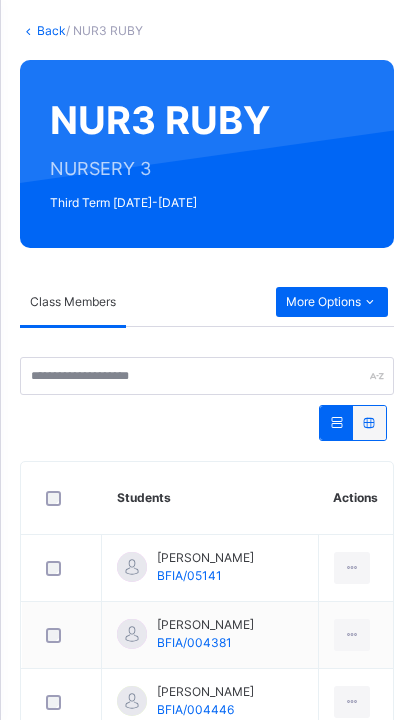 click on "More Options" at bounding box center [332, 302] 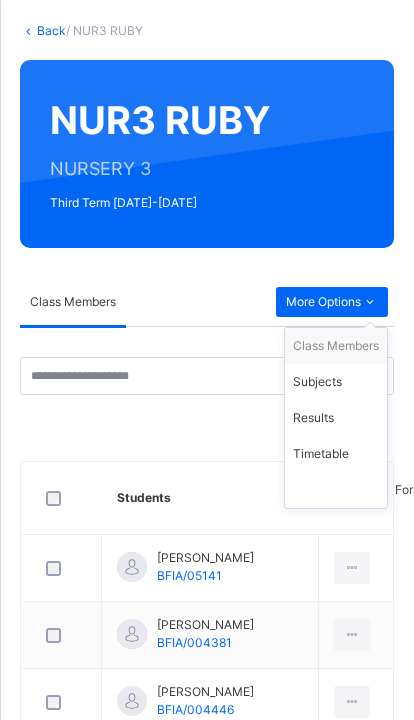 click on "Subjects" at bounding box center (336, 382) 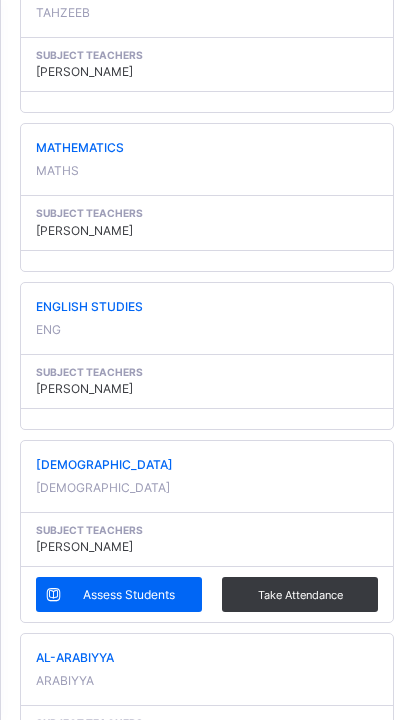 scroll, scrollTop: 638, scrollLeft: 0, axis: vertical 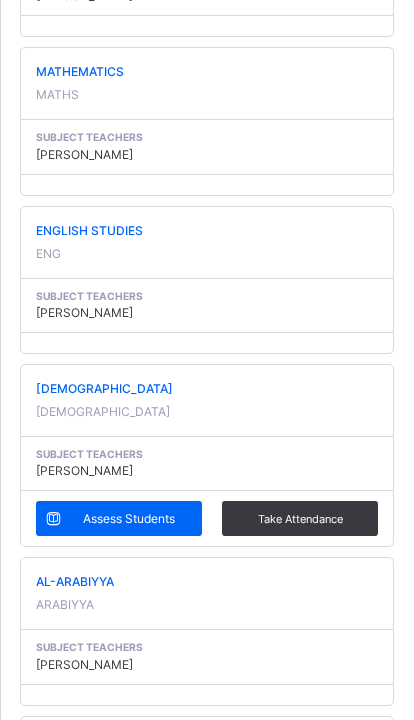 click on "Assess Students" at bounding box center [119, 518] 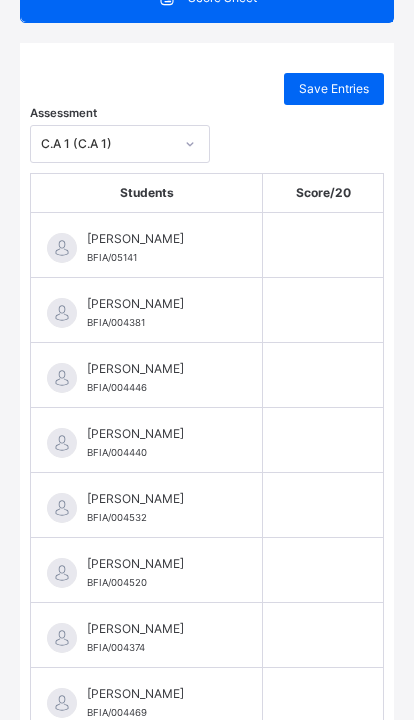 scroll, scrollTop: 313, scrollLeft: 0, axis: vertical 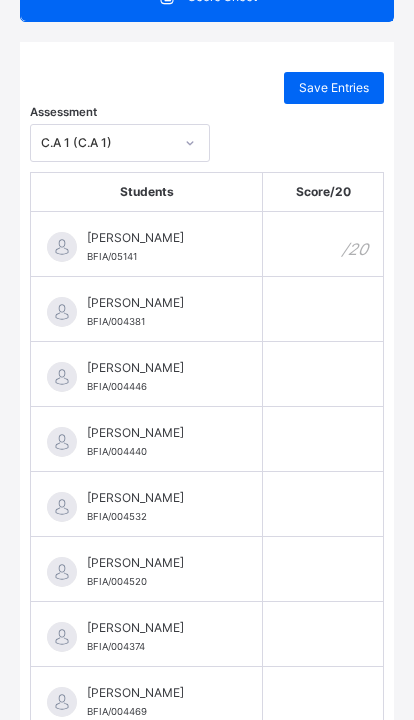 click at bounding box center [323, 244] 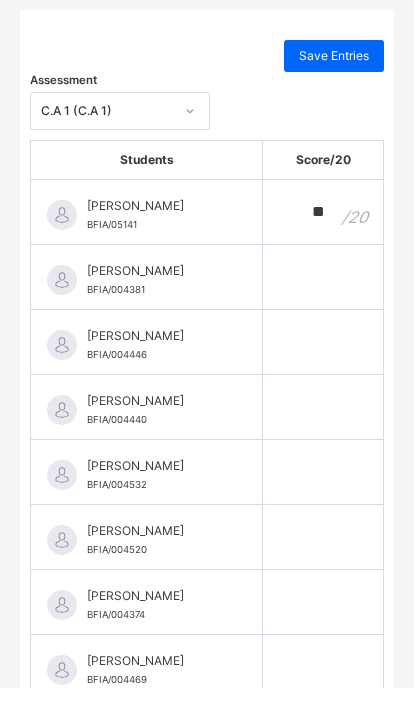 type on "**" 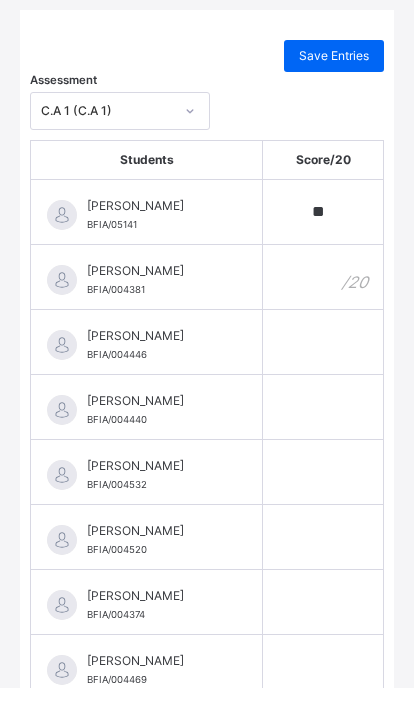 click at bounding box center [323, 309] 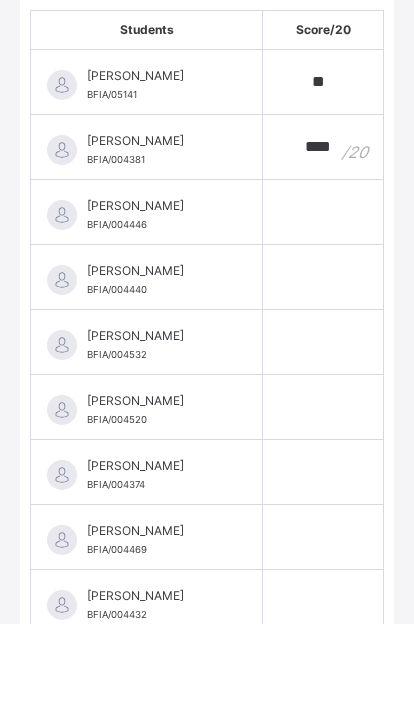scroll, scrollTop: 383, scrollLeft: 0, axis: vertical 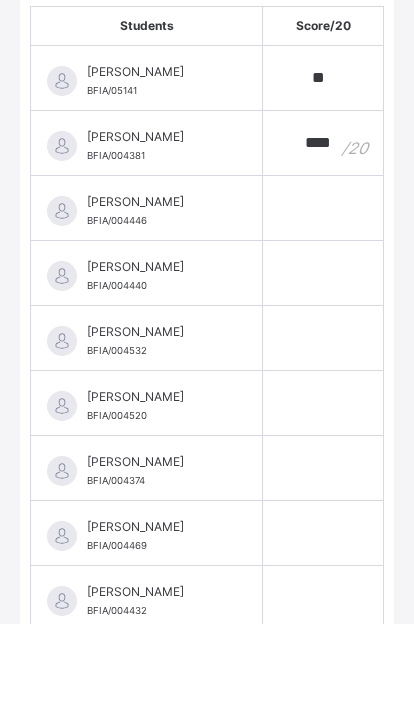 type on "****" 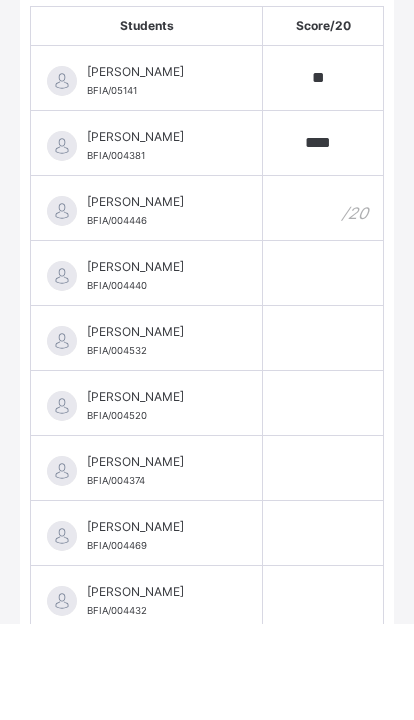 click at bounding box center [323, 304] 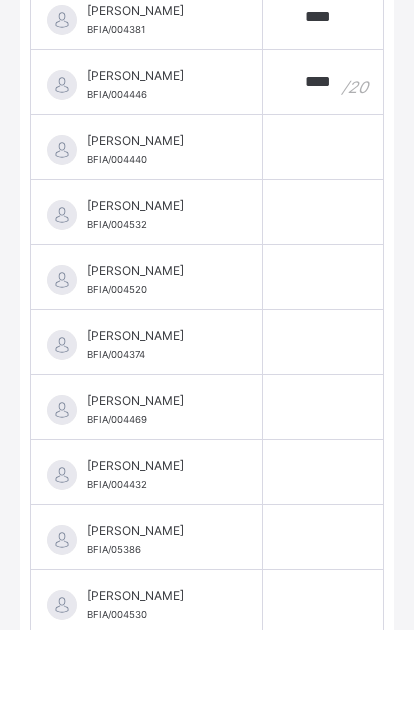 scroll, scrollTop: 516, scrollLeft: 0, axis: vertical 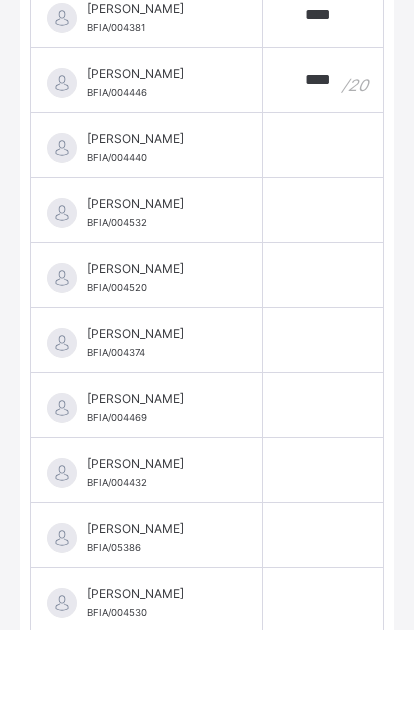 type on "****" 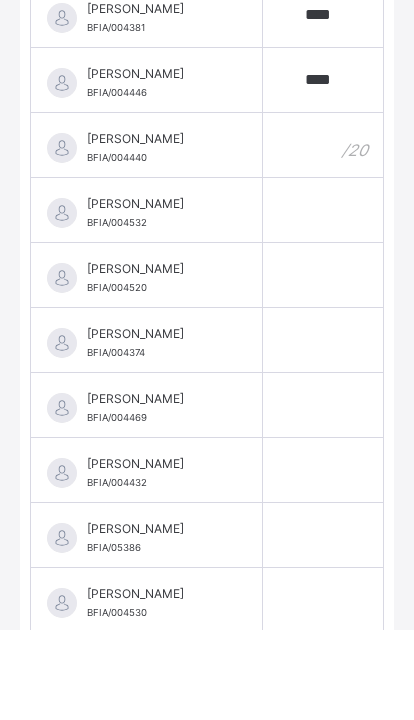 click at bounding box center (323, 236) 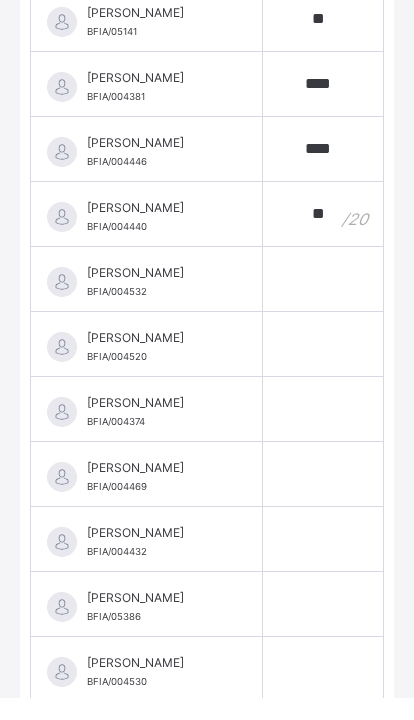type on "**" 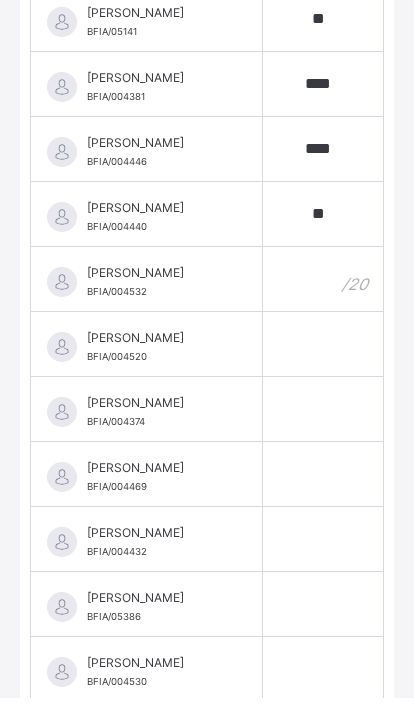 click at bounding box center [323, 301] 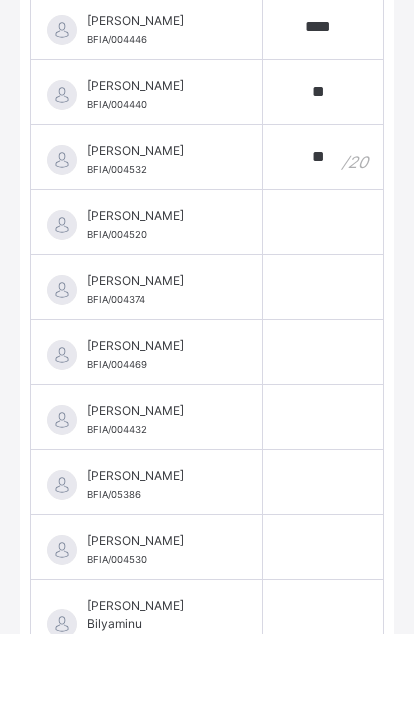 scroll, scrollTop: 576, scrollLeft: 0, axis: vertical 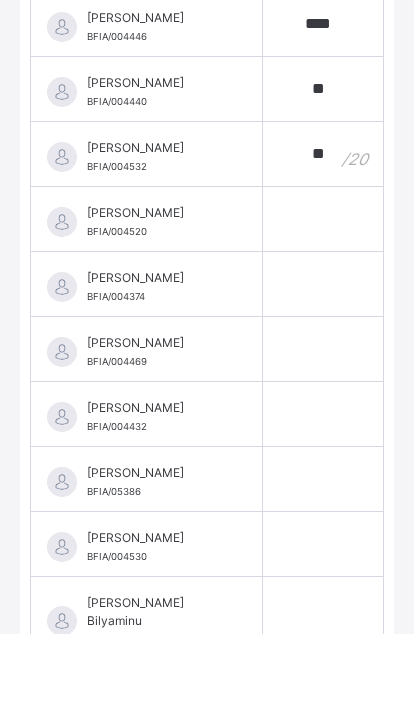 type on "**" 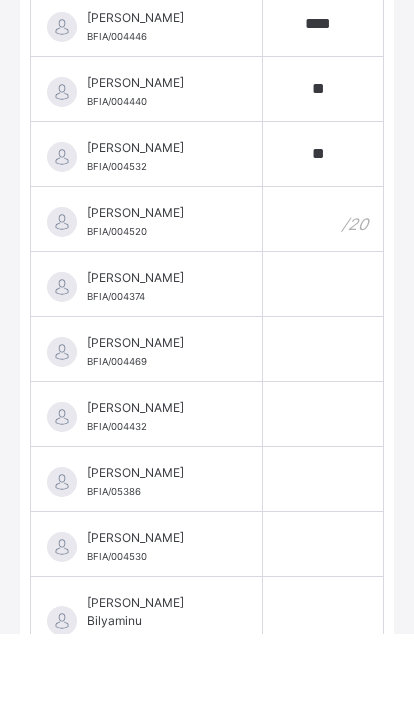 click at bounding box center (323, 306) 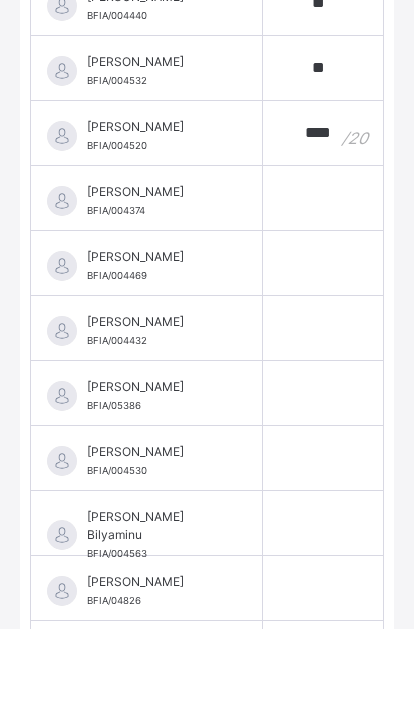 scroll, scrollTop: 659, scrollLeft: 0, axis: vertical 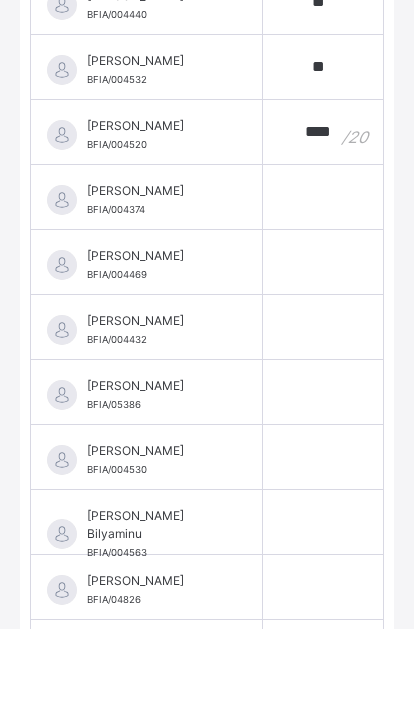 type on "****" 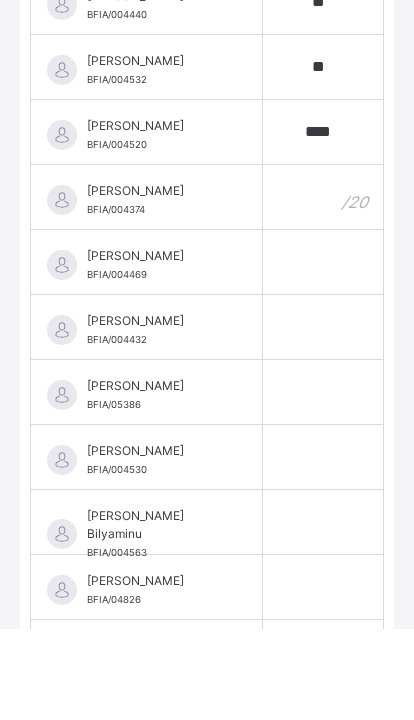 click at bounding box center [323, 288] 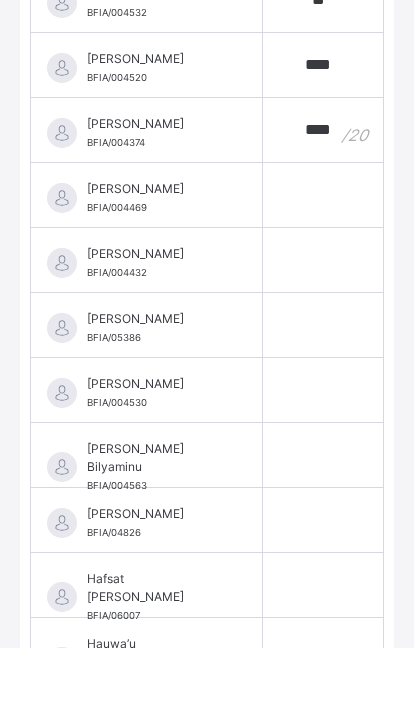 scroll, scrollTop: 745, scrollLeft: 0, axis: vertical 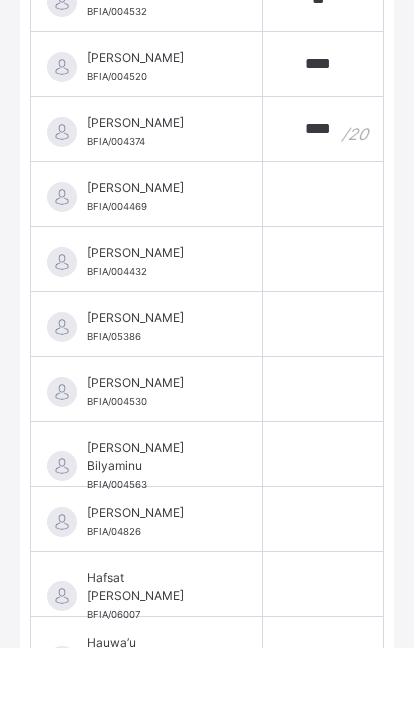 type on "****" 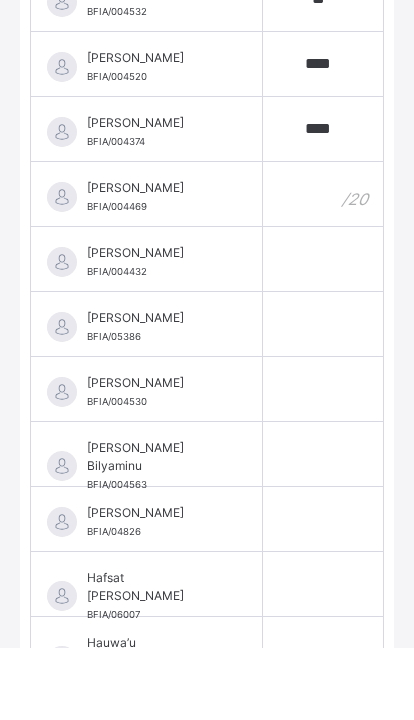 click at bounding box center [323, 267] 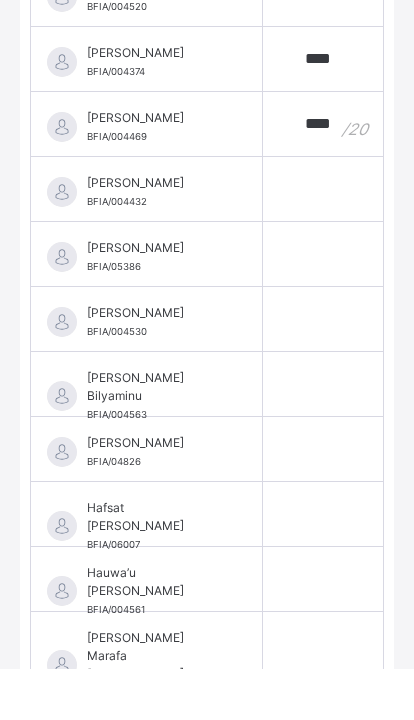 scroll, scrollTop: 840, scrollLeft: 0, axis: vertical 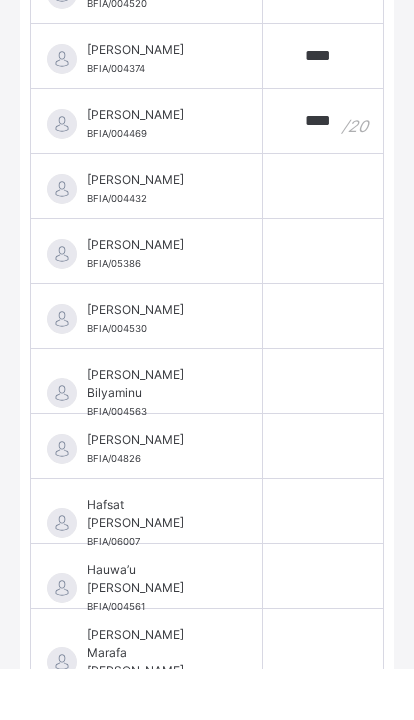 type on "****" 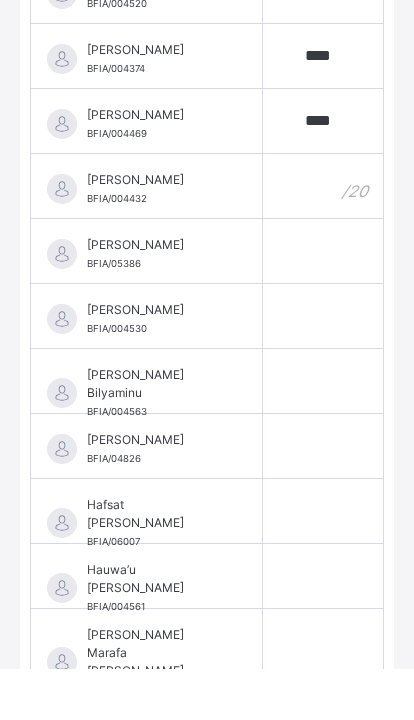 click at bounding box center (323, 237) 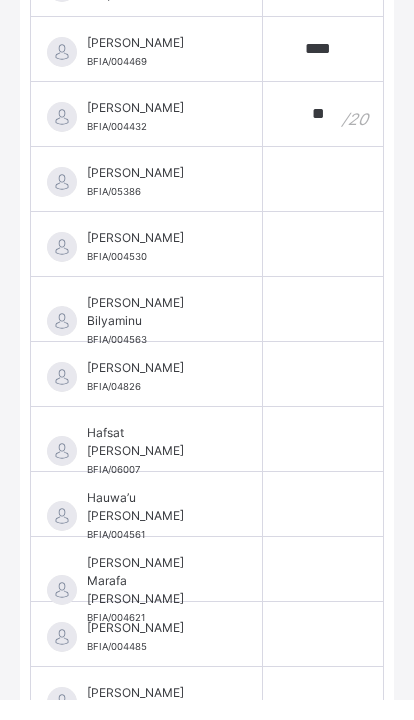 scroll, scrollTop: 945, scrollLeft: 0, axis: vertical 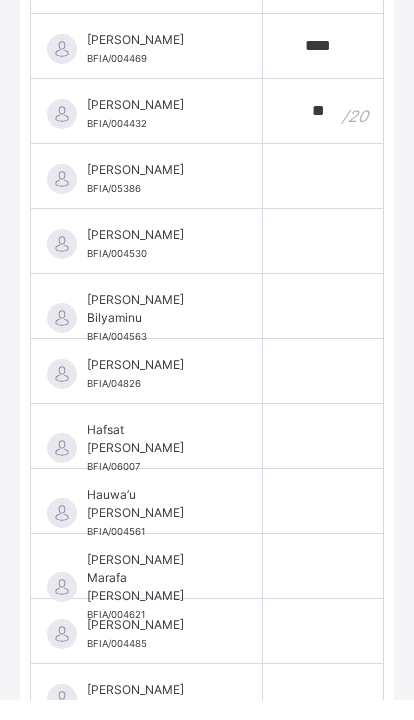 type on "**" 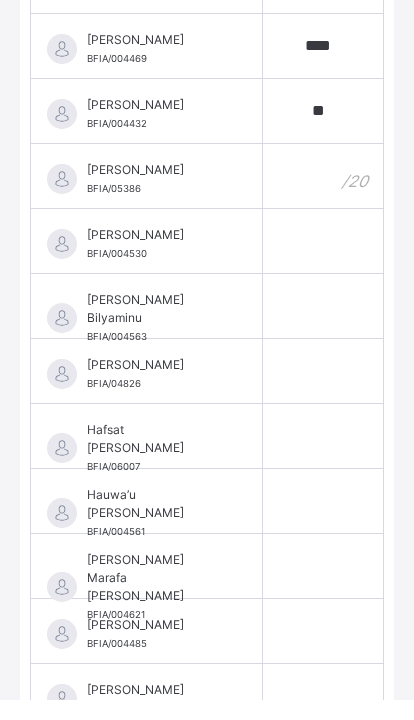 click at bounding box center [323, 197] 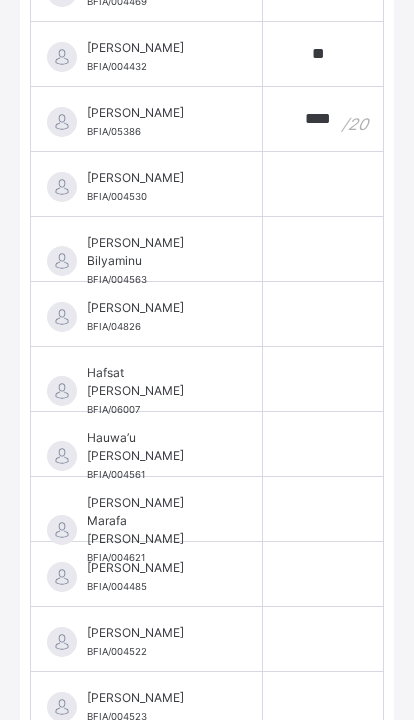 scroll, scrollTop: 1041, scrollLeft: 0, axis: vertical 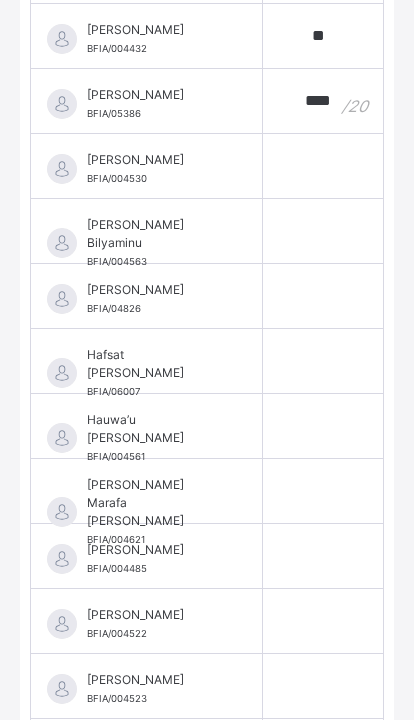 type on "****" 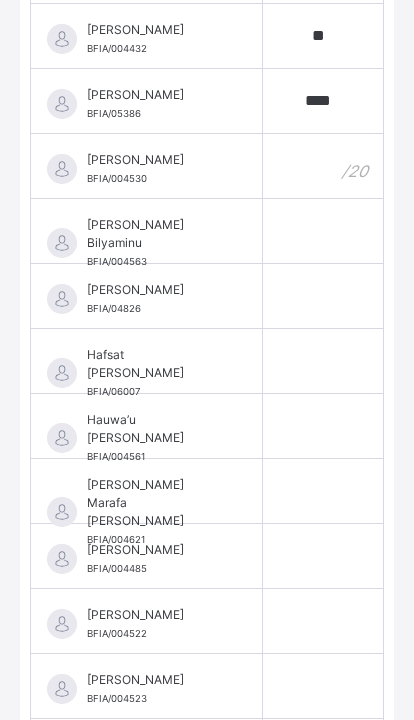 click at bounding box center (323, 166) 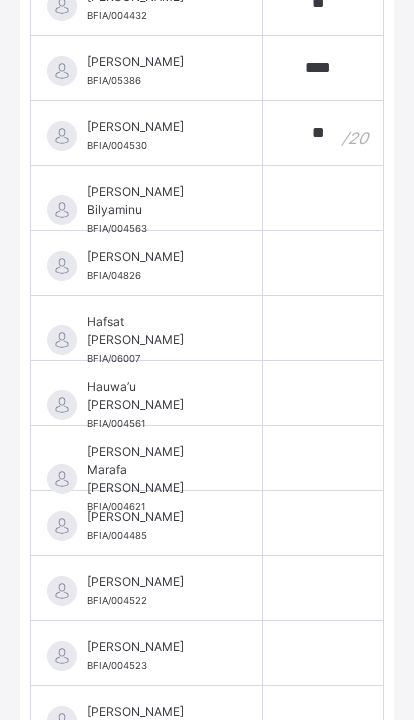 scroll, scrollTop: 1126, scrollLeft: 0, axis: vertical 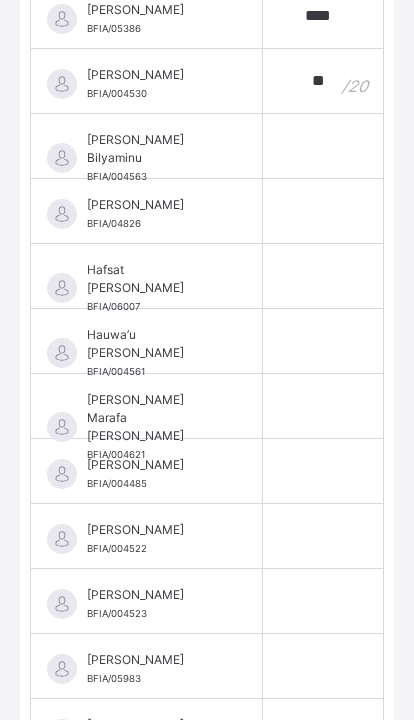 type on "**" 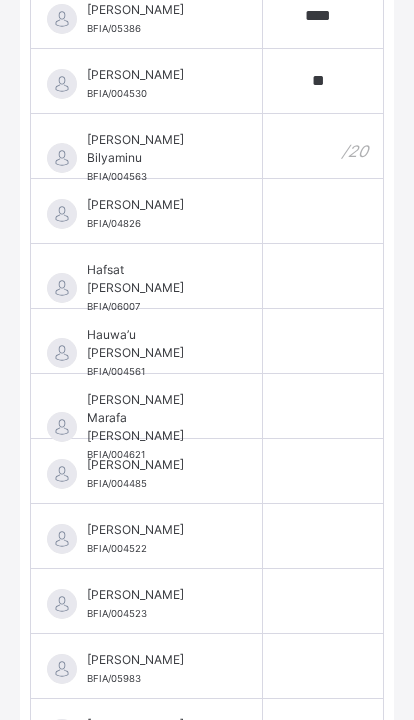 click at bounding box center [323, 146] 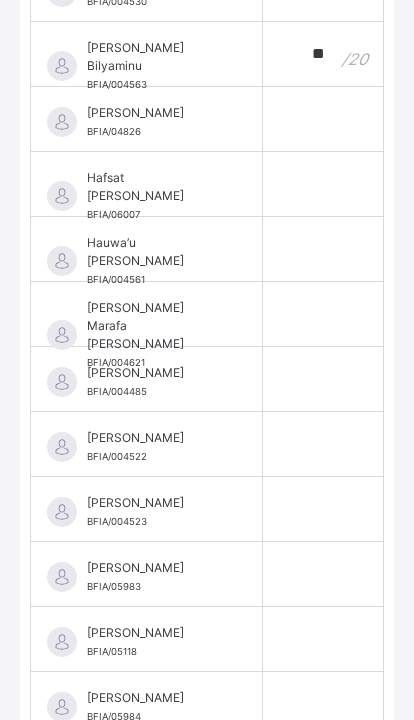 scroll, scrollTop: 1220, scrollLeft: 0, axis: vertical 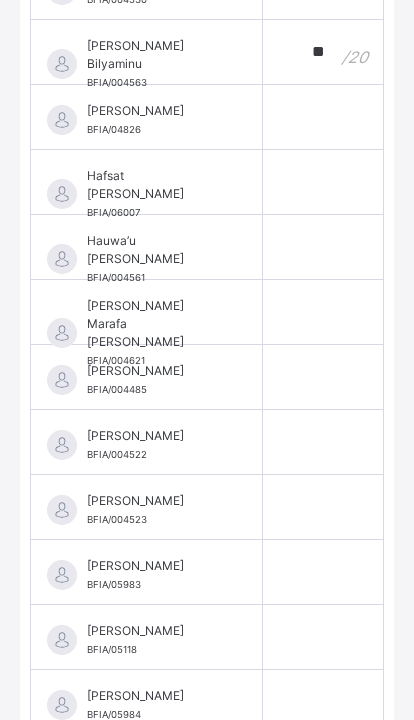 type on "**" 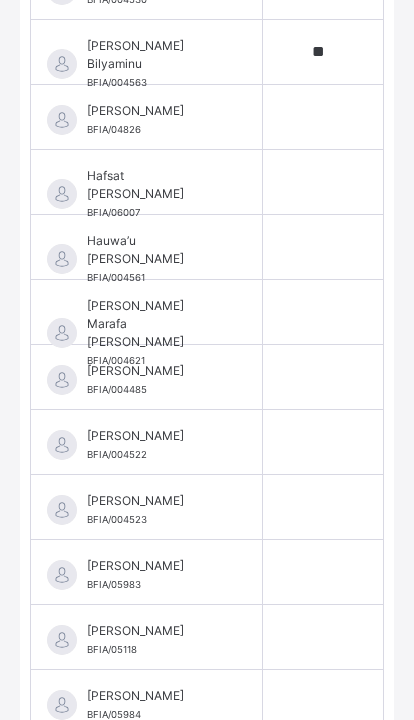 click at bounding box center [323, 117] 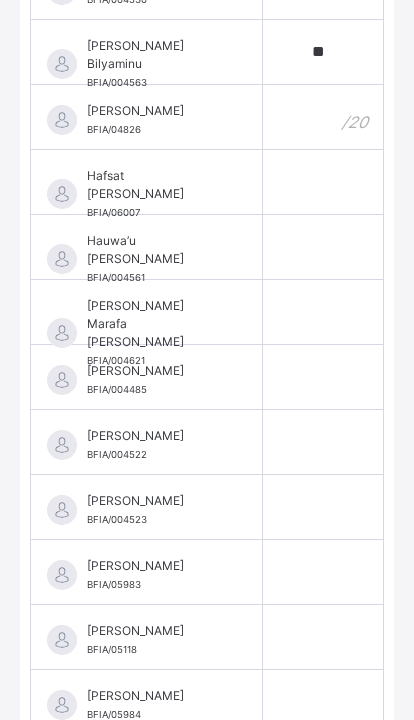 click at bounding box center (323, 117) 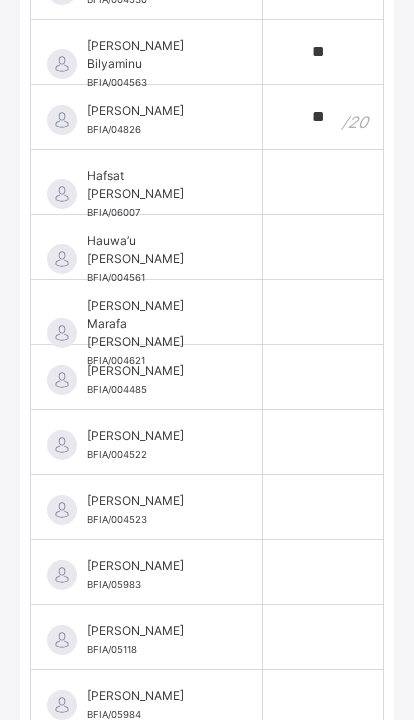 scroll, scrollTop: 1303, scrollLeft: 0, axis: vertical 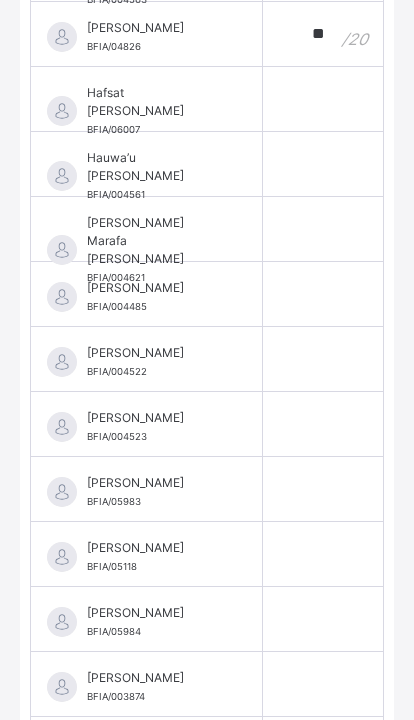 type on "**" 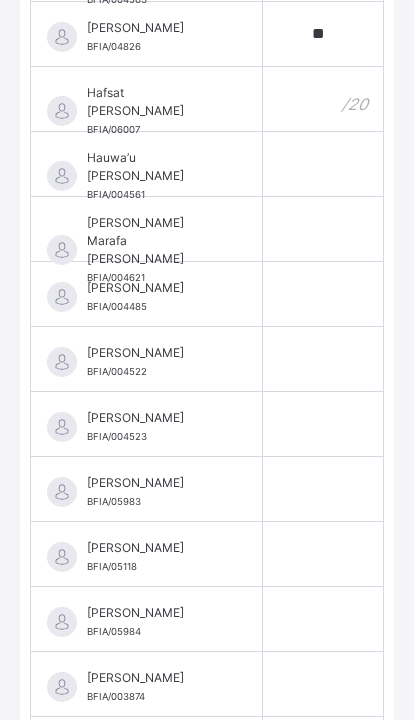click at bounding box center [323, 99] 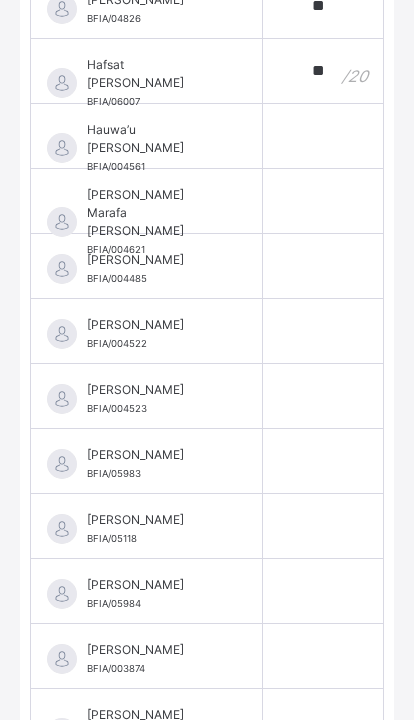 scroll, scrollTop: 1337, scrollLeft: 0, axis: vertical 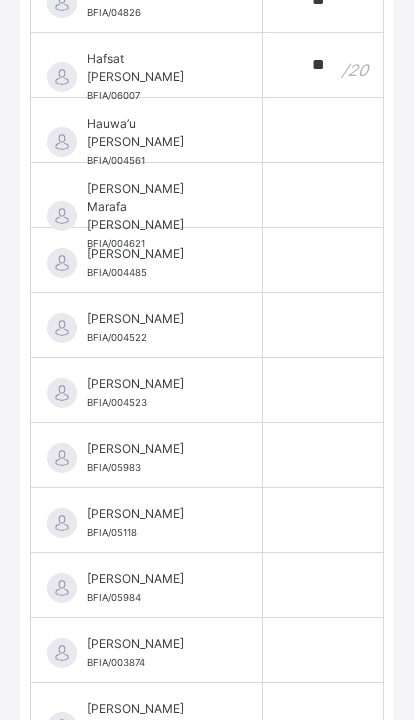 type on "**" 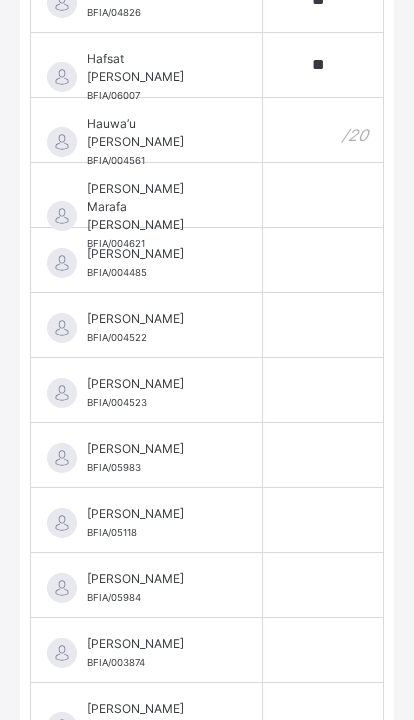 click at bounding box center [323, 130] 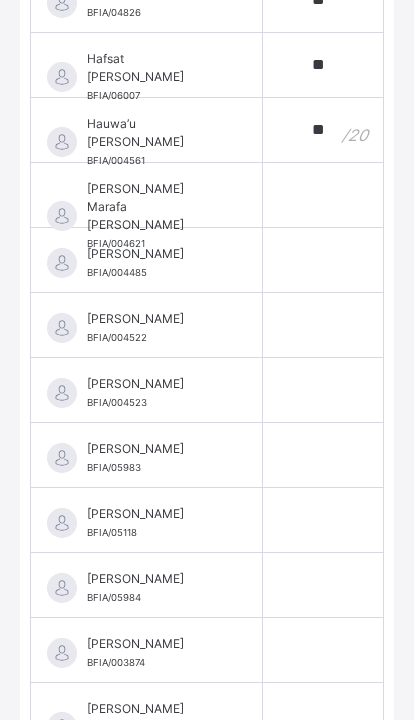 scroll, scrollTop: 1363, scrollLeft: 0, axis: vertical 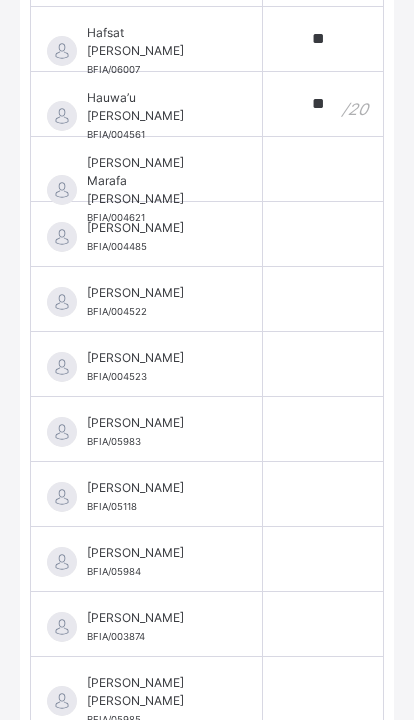 type on "**" 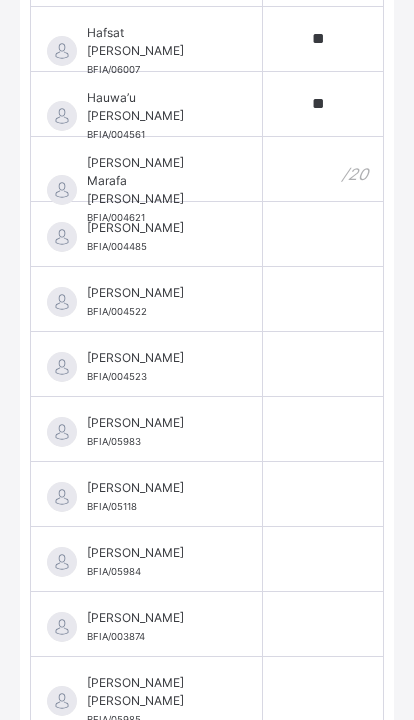 click at bounding box center [323, 169] 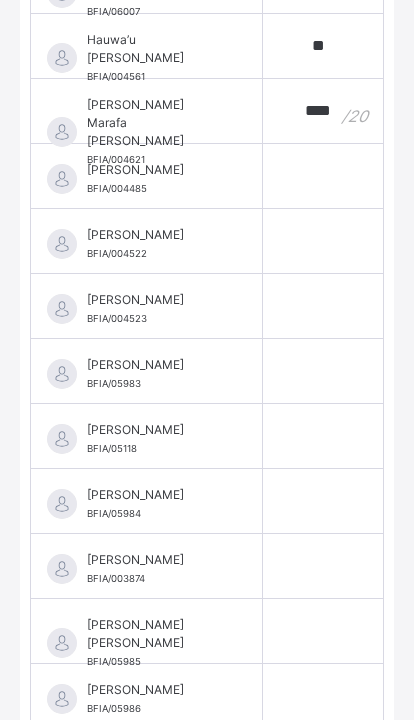 scroll, scrollTop: 1424, scrollLeft: 0, axis: vertical 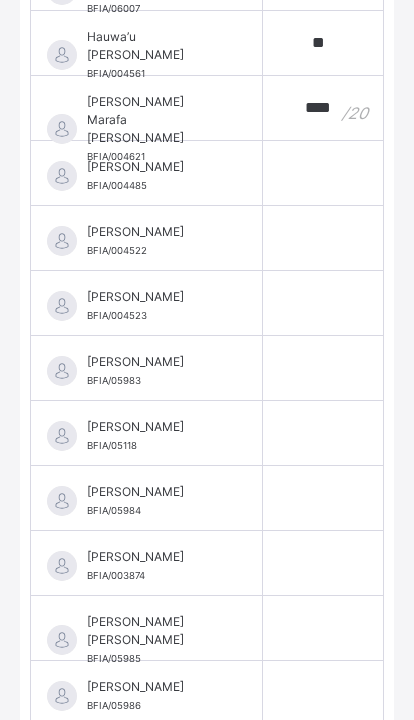 type on "****" 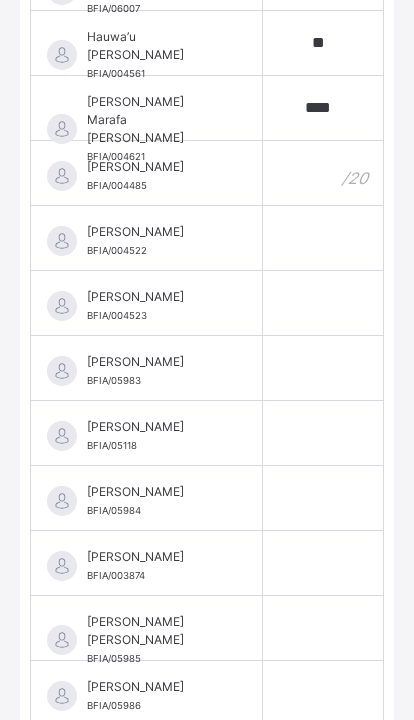 click at bounding box center (323, 173) 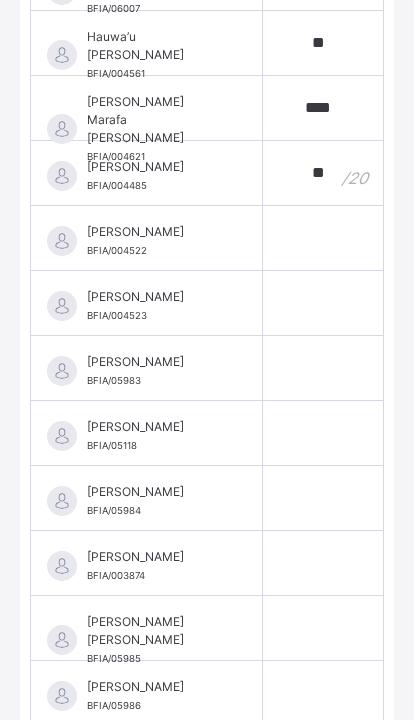 type on "**" 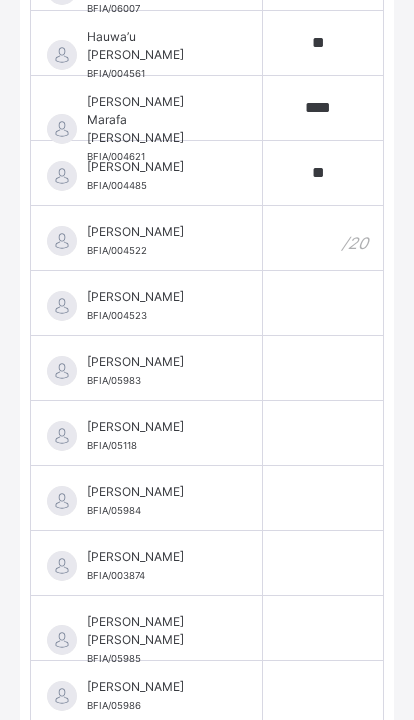 click at bounding box center (323, 238) 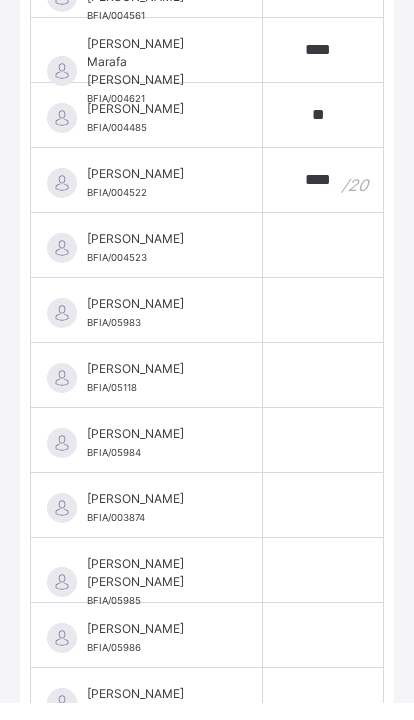 scroll, scrollTop: 1463, scrollLeft: 0, axis: vertical 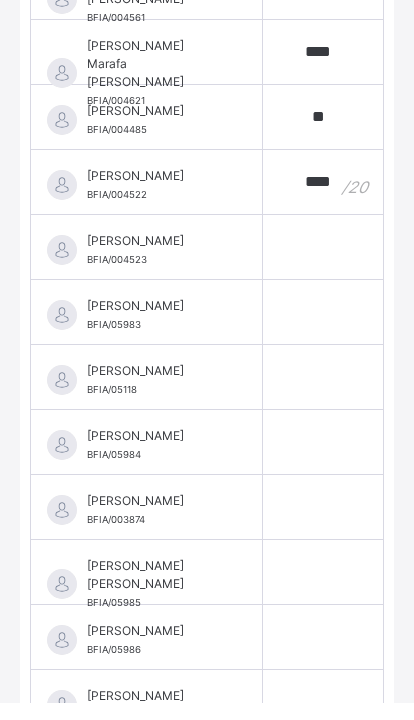 type on "****" 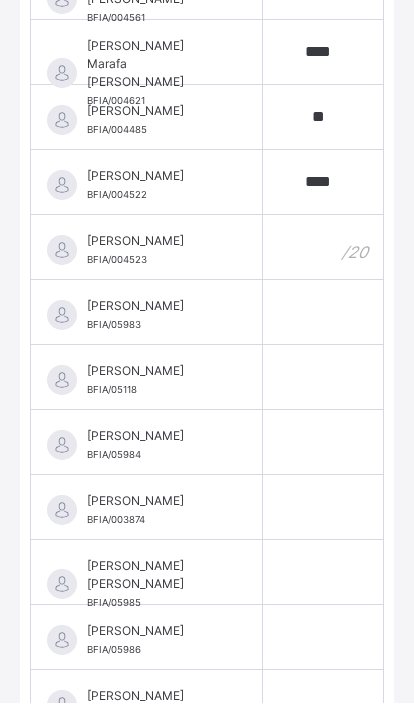 click at bounding box center [323, 264] 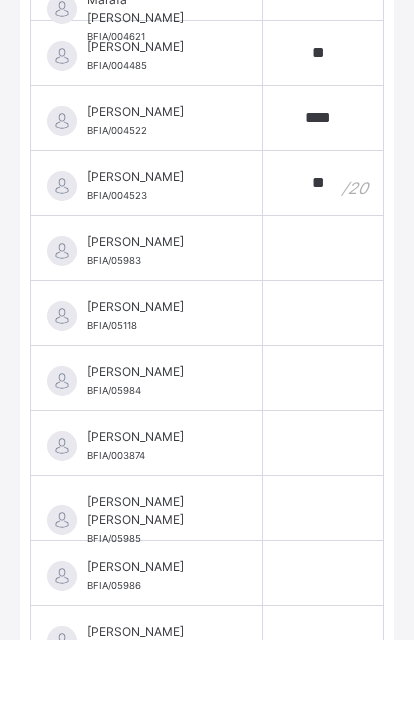scroll, scrollTop: 84, scrollLeft: 0, axis: vertical 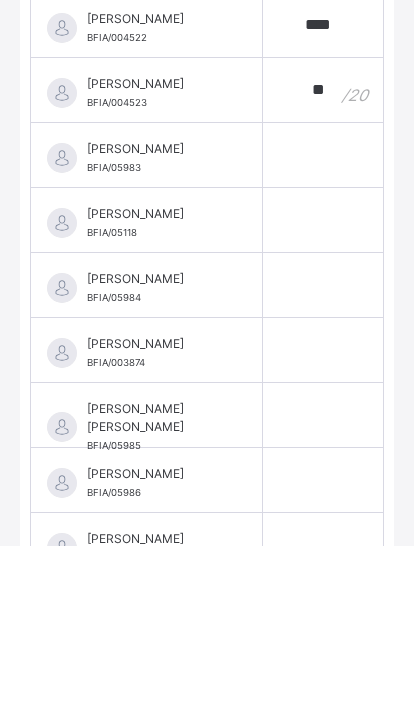 type on "**" 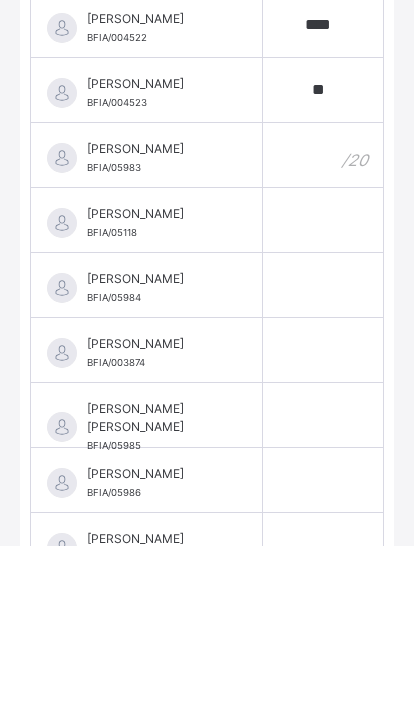 click at bounding box center (323, 329) 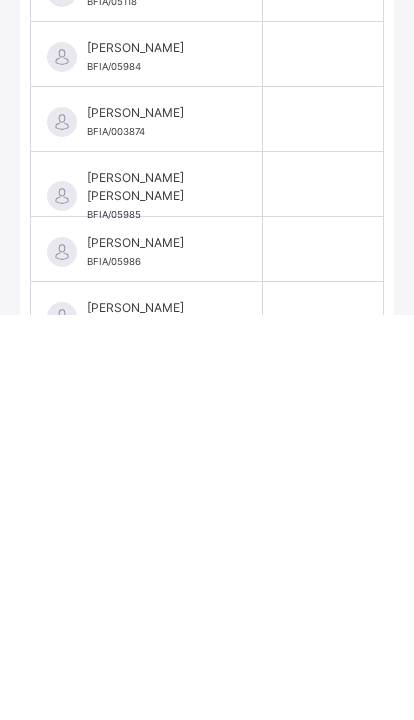 scroll, scrollTop: 177, scrollLeft: 29, axis: both 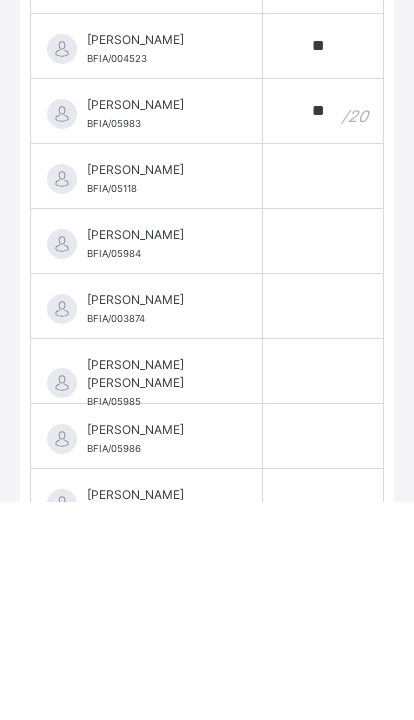 type on "**" 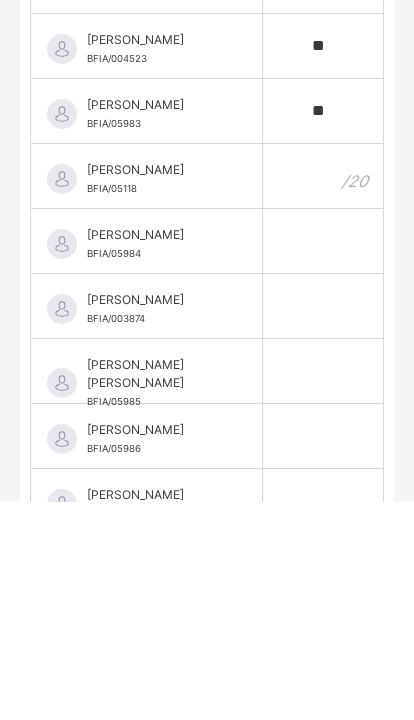 click at bounding box center [323, 394] 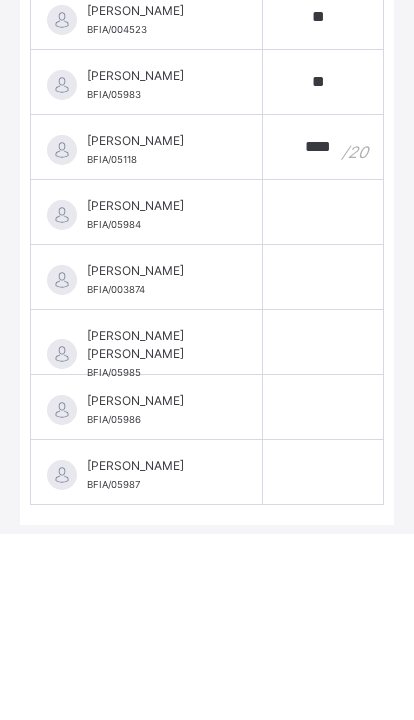 scroll, scrollTop: 1526, scrollLeft: 0, axis: vertical 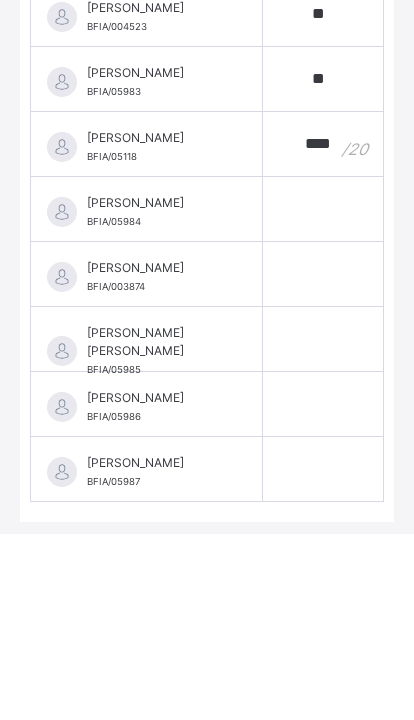 type on "****" 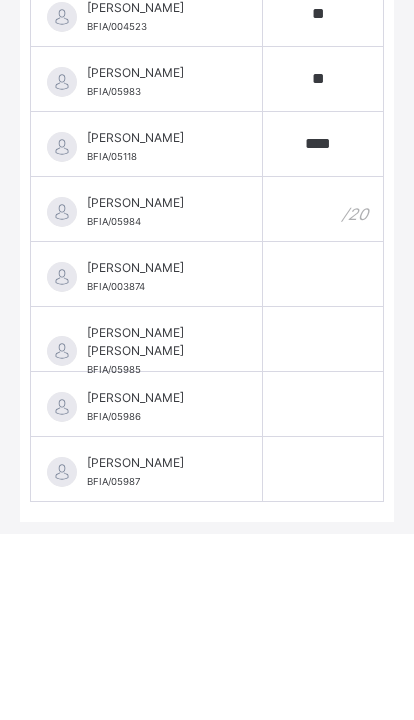 click at bounding box center [323, 396] 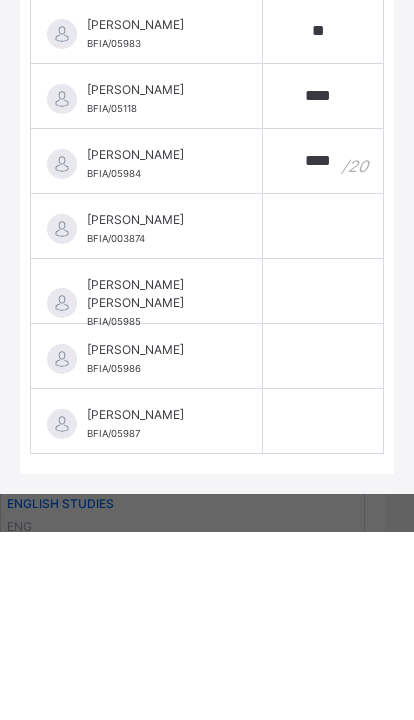 scroll, scrollTop: 1571, scrollLeft: 0, axis: vertical 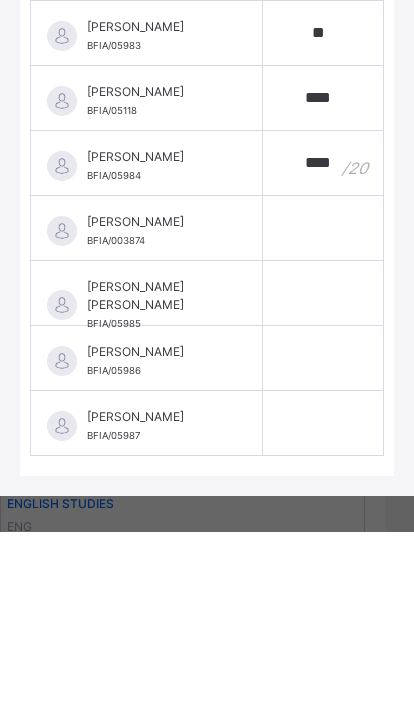 type on "****" 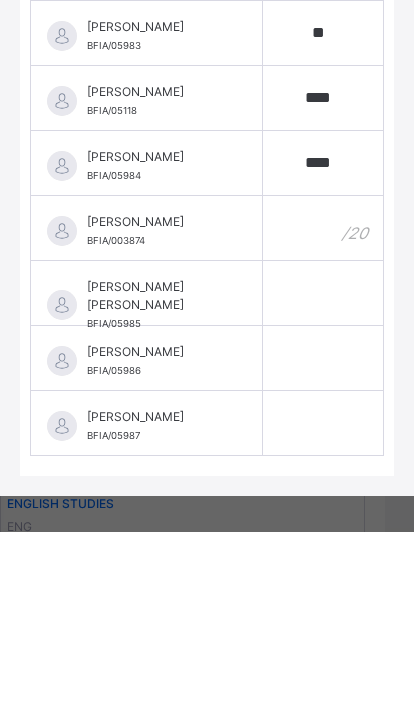 click at bounding box center [323, 416] 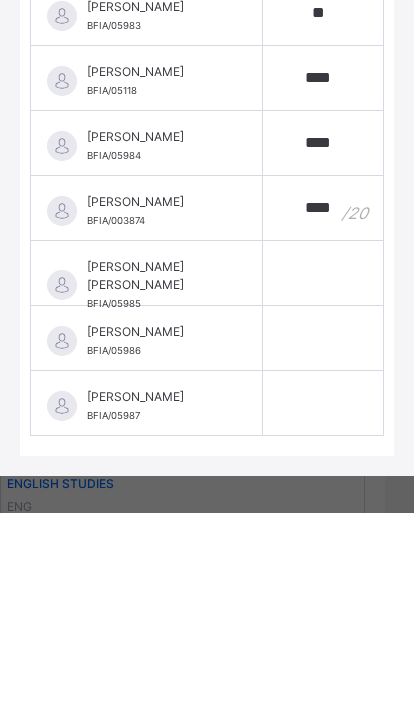 scroll, scrollTop: 1463, scrollLeft: 0, axis: vertical 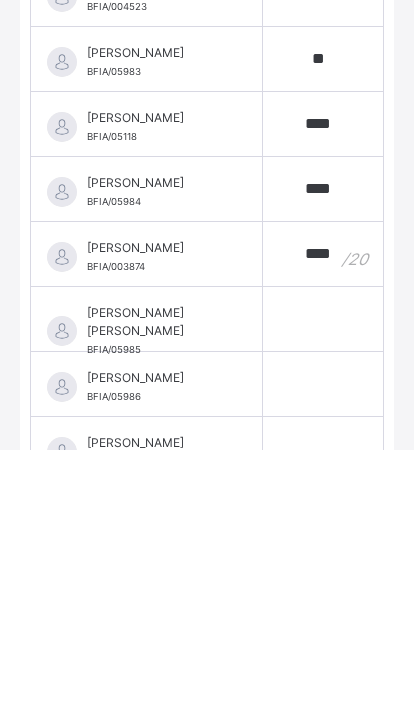 type on "****" 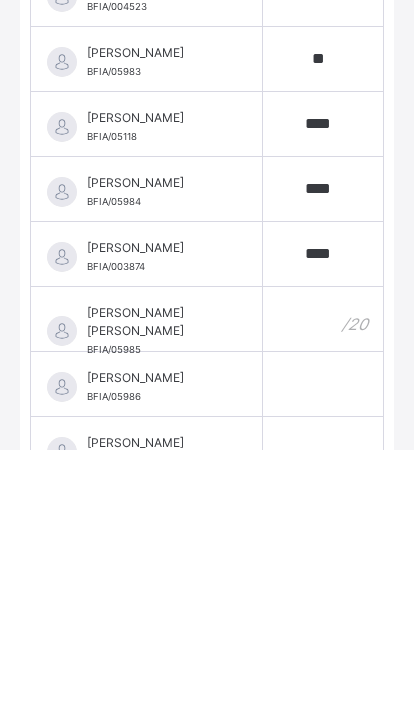 click at bounding box center (323, 589) 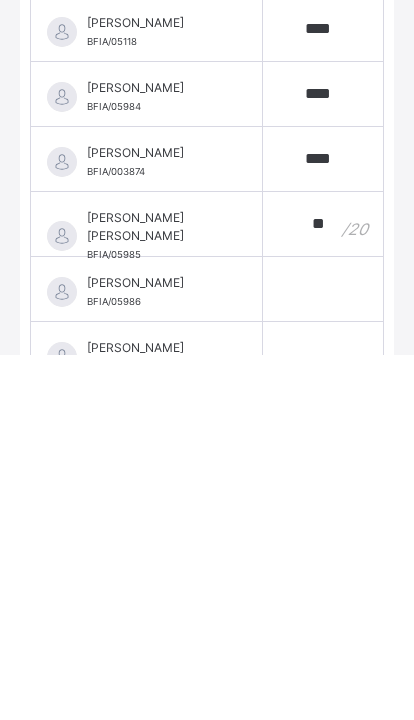 type on "**" 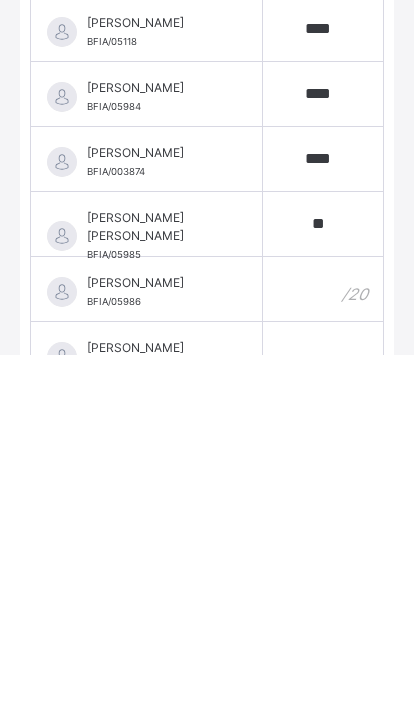 click at bounding box center (323, 654) 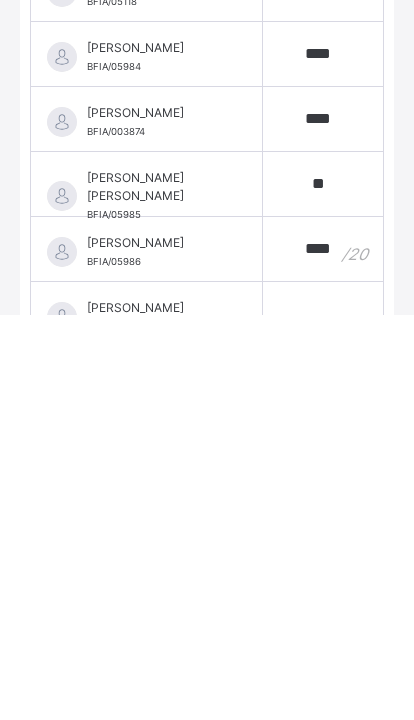 type on "****" 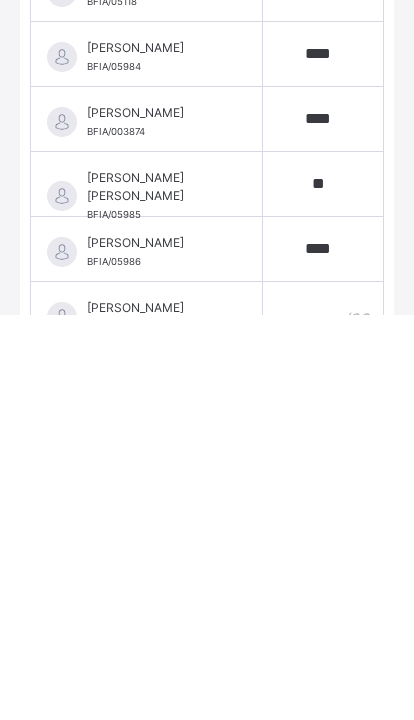 click at bounding box center (323, 719) 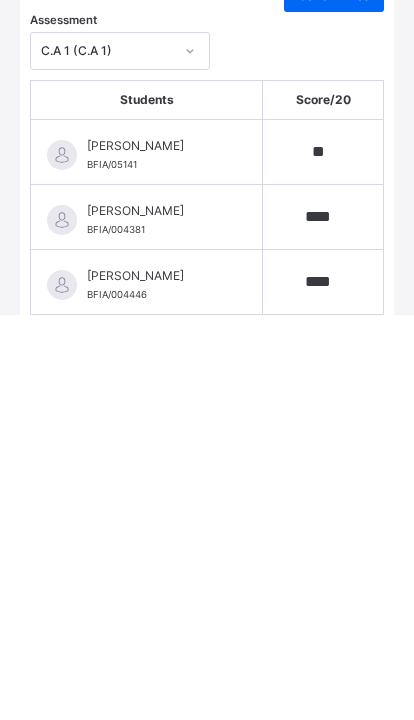scroll, scrollTop: 0, scrollLeft: 0, axis: both 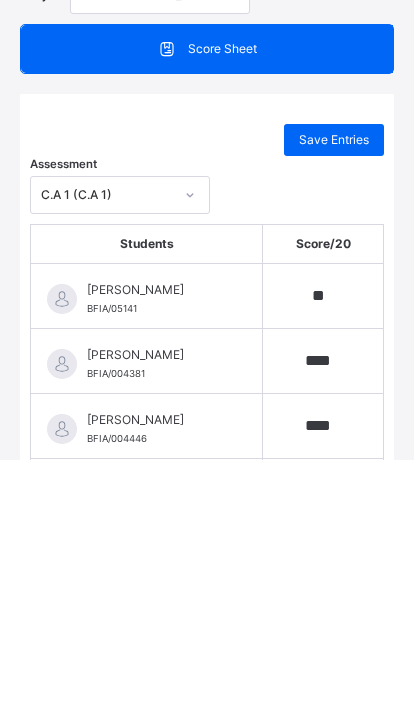 type on "****" 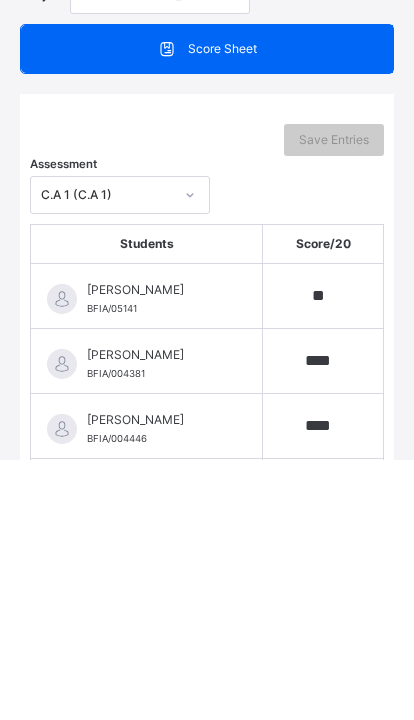 scroll, scrollTop: 626, scrollLeft: 29, axis: both 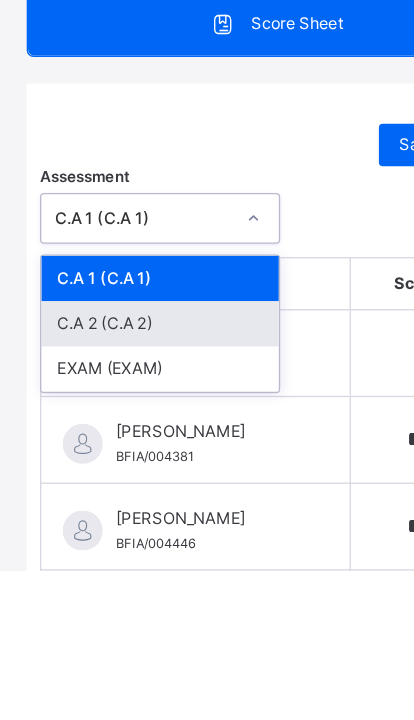 click on "C.A 2 (C.A 2)" at bounding box center [120, 535] 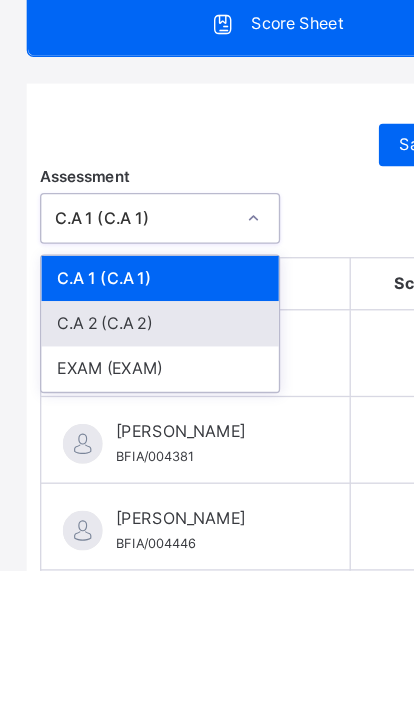 type 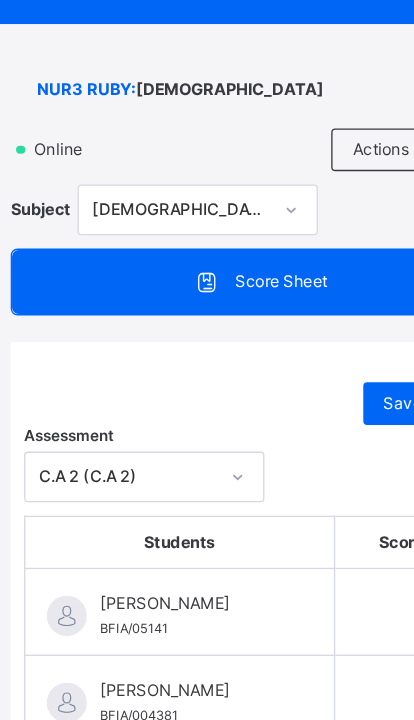 scroll, scrollTop: 1314, scrollLeft: 29, axis: both 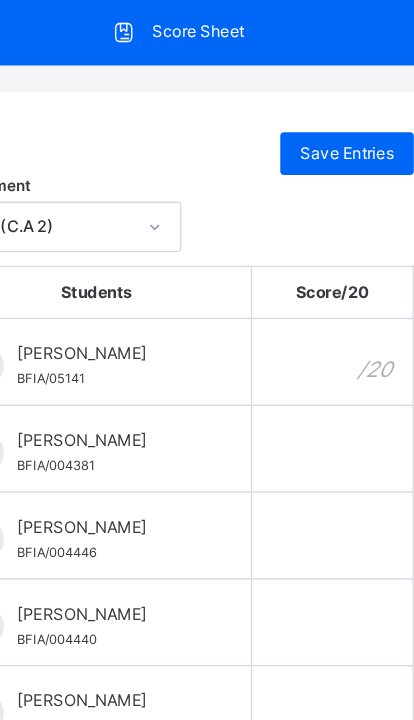 click at bounding box center [323, 370] 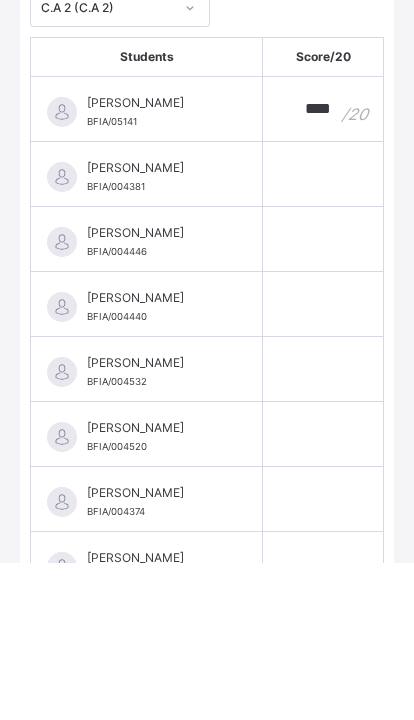 scroll, scrollTop: 288, scrollLeft: 0, axis: vertical 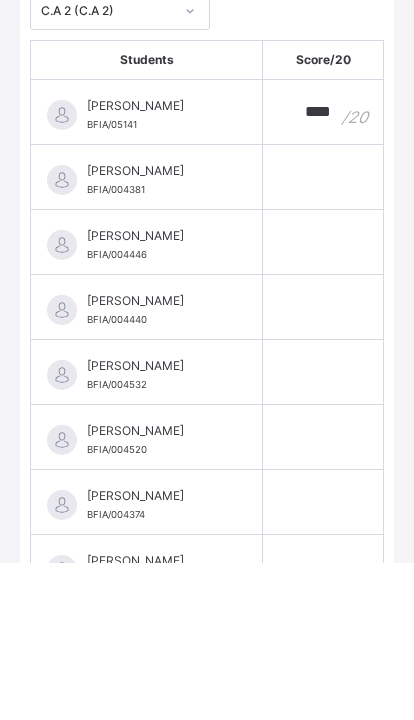 type on "****" 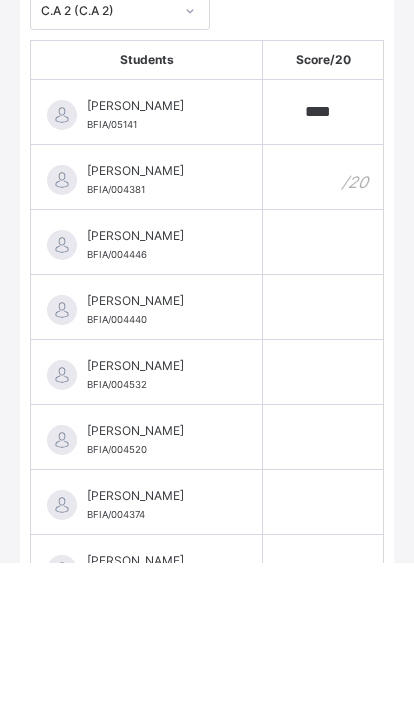 click at bounding box center (323, 334) 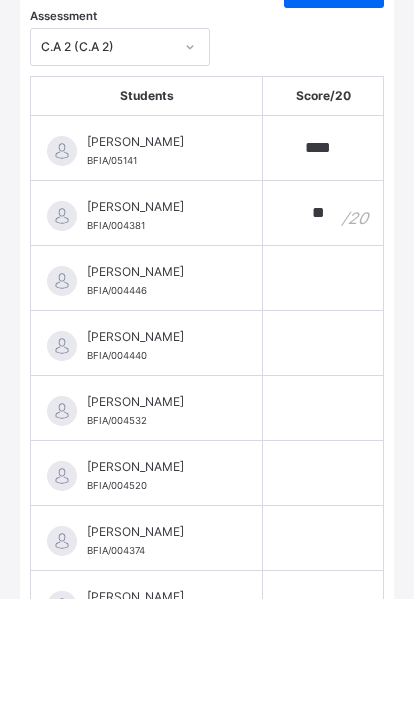 type on "**" 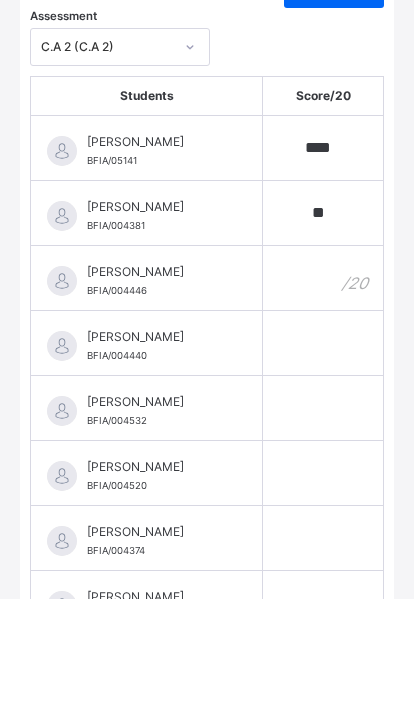 click at bounding box center (323, 399) 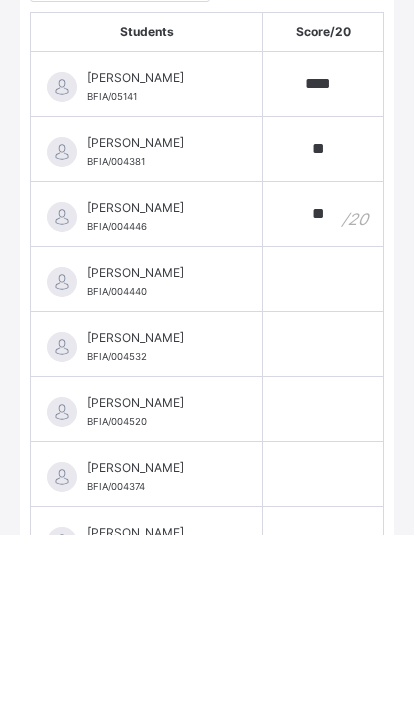 type on "**" 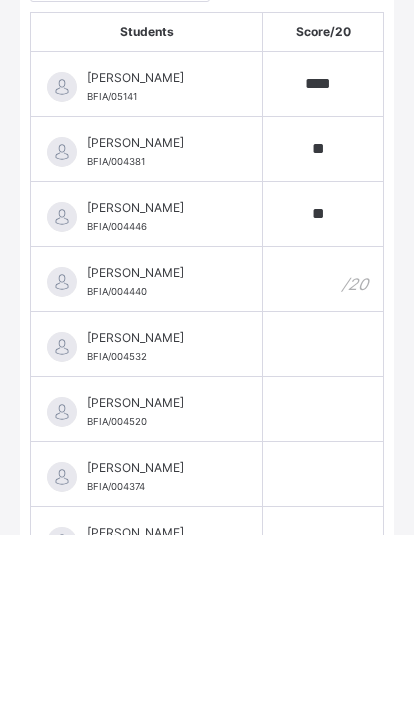 click at bounding box center (323, 464) 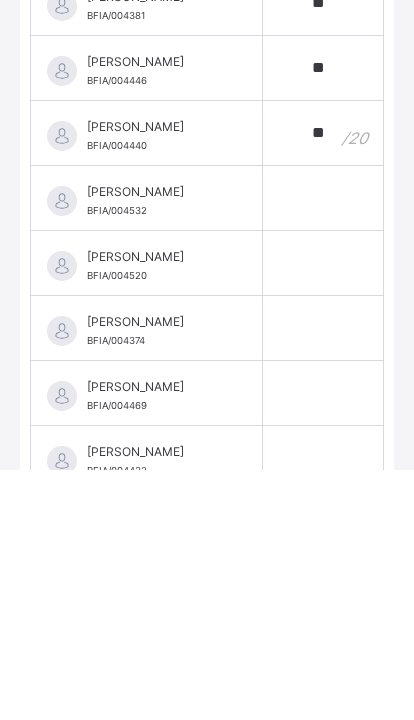 scroll, scrollTop: 373, scrollLeft: 0, axis: vertical 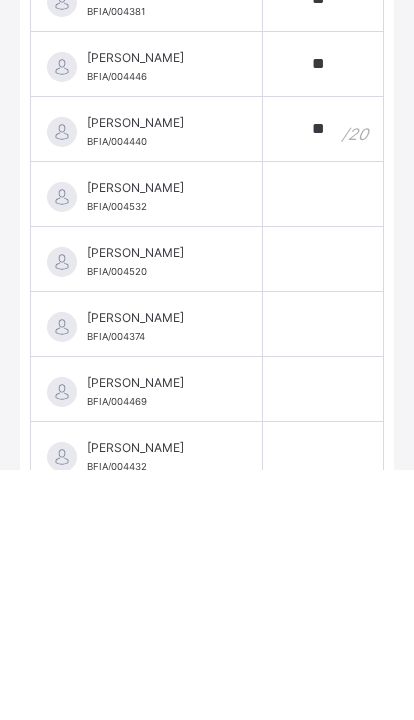 type on "**" 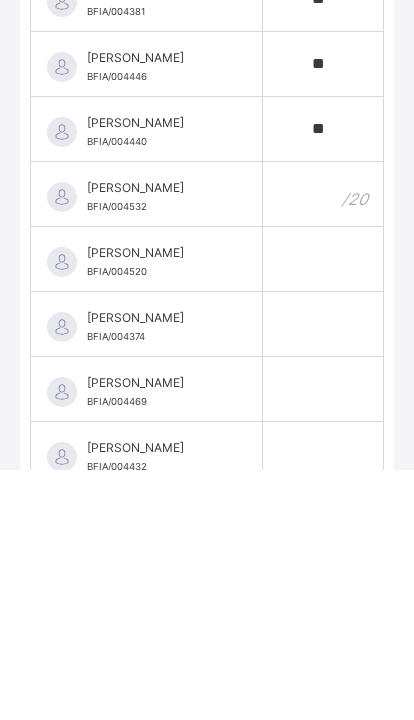 click at bounding box center (323, 444) 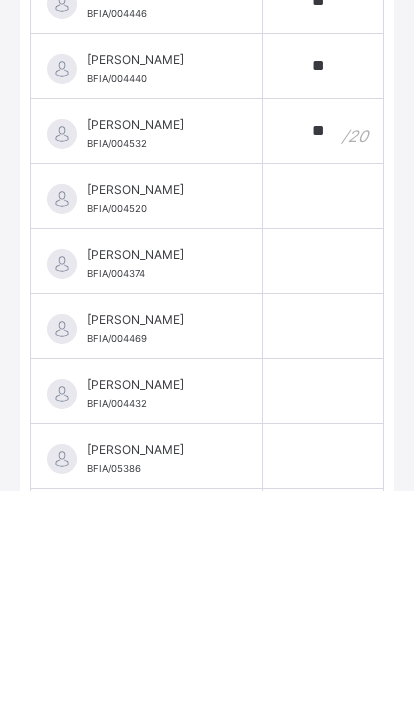 scroll, scrollTop: 459, scrollLeft: 0, axis: vertical 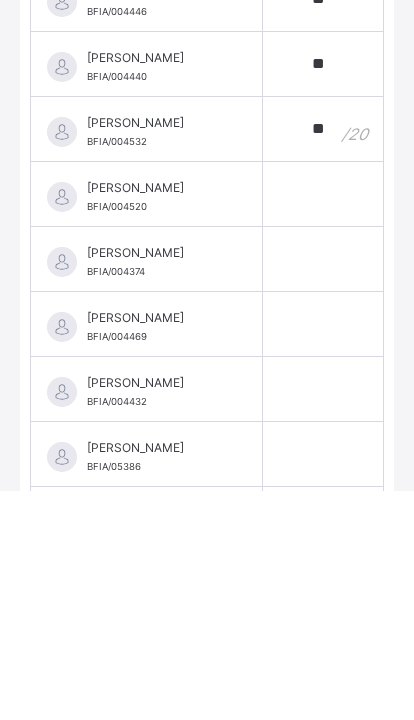 type on "**" 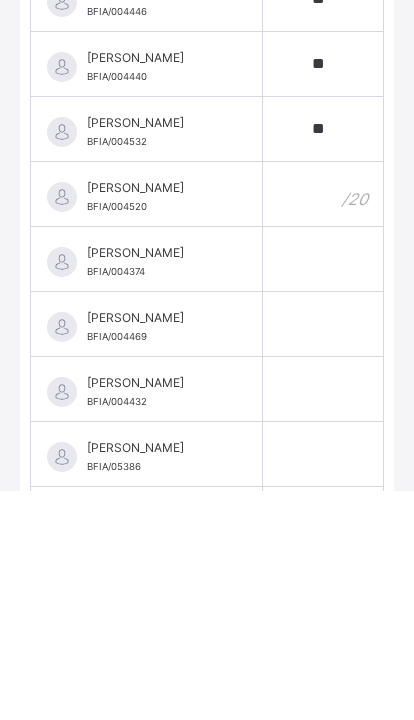 click at bounding box center [323, 423] 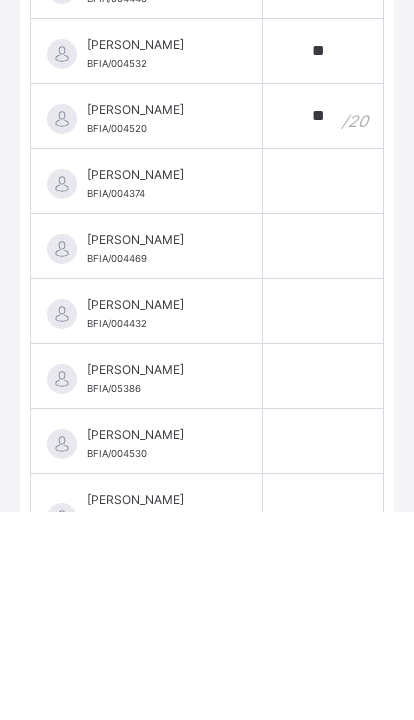scroll, scrollTop: 567, scrollLeft: 0, axis: vertical 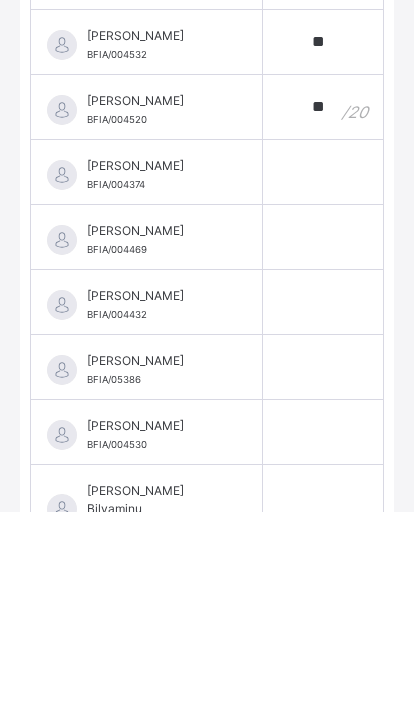 type on "**" 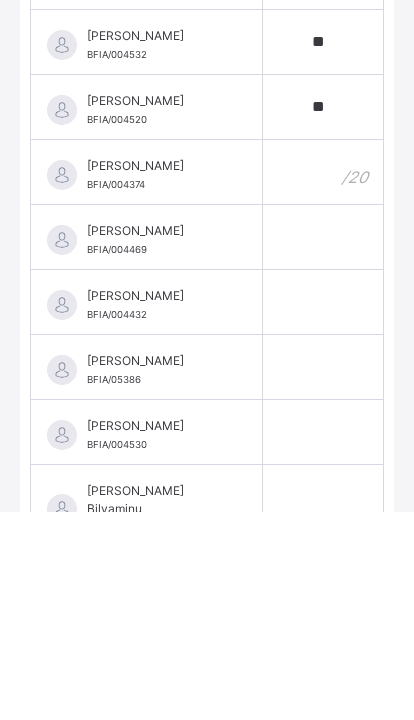 click at bounding box center (323, 380) 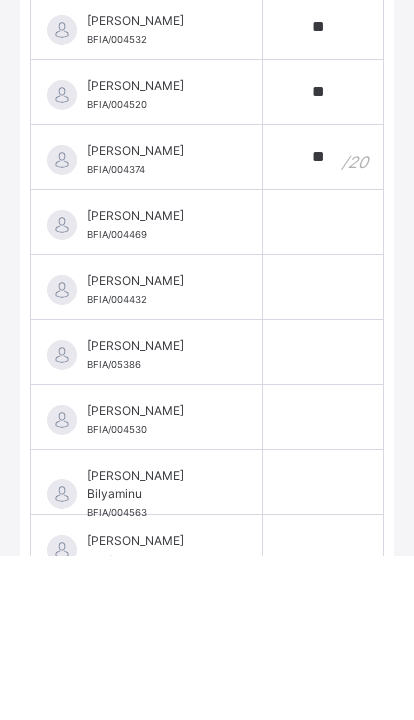 scroll, scrollTop: 628, scrollLeft: 0, axis: vertical 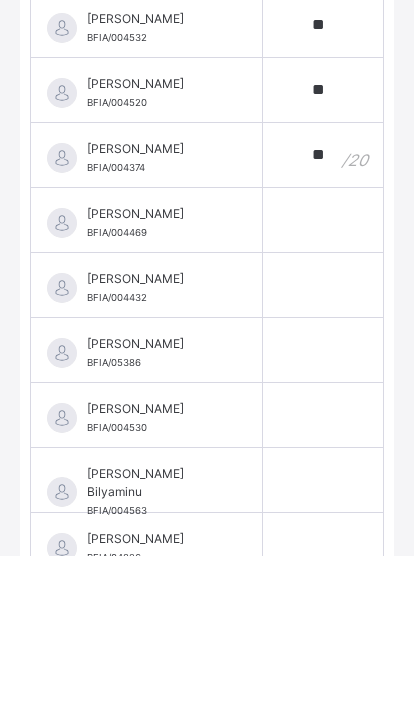 type on "**" 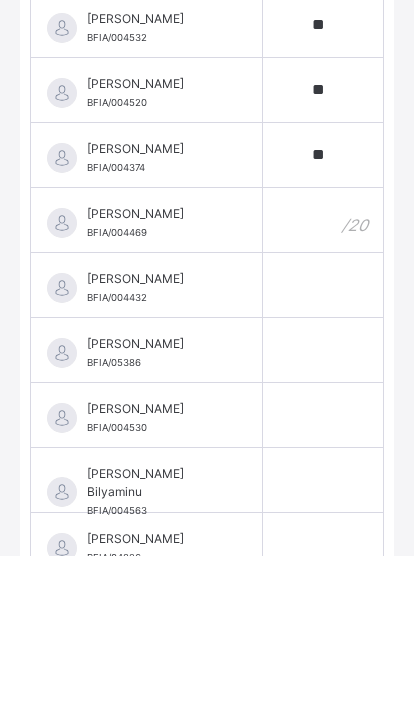 click at bounding box center (323, 384) 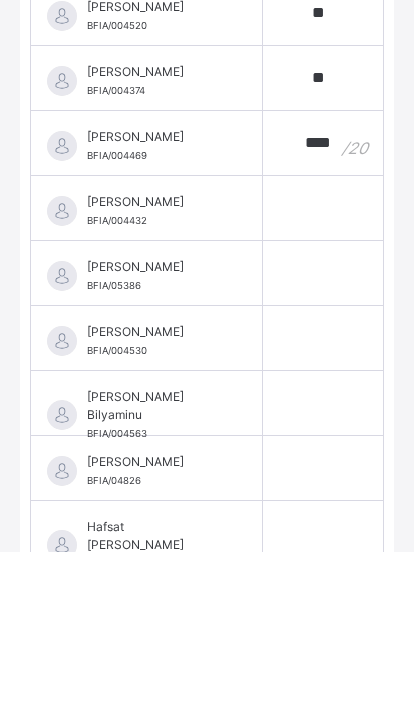 scroll, scrollTop: 702, scrollLeft: 0, axis: vertical 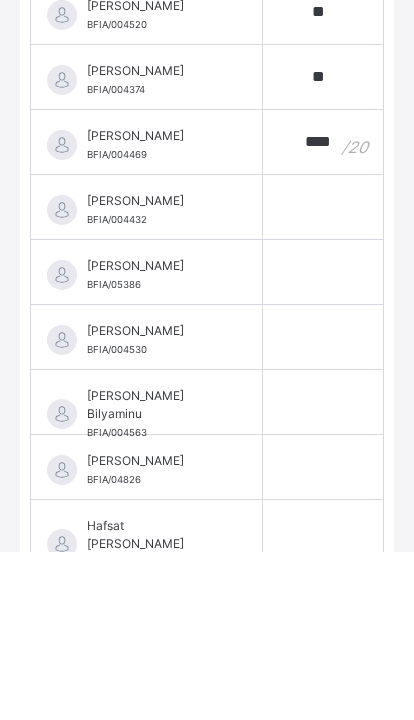type on "****" 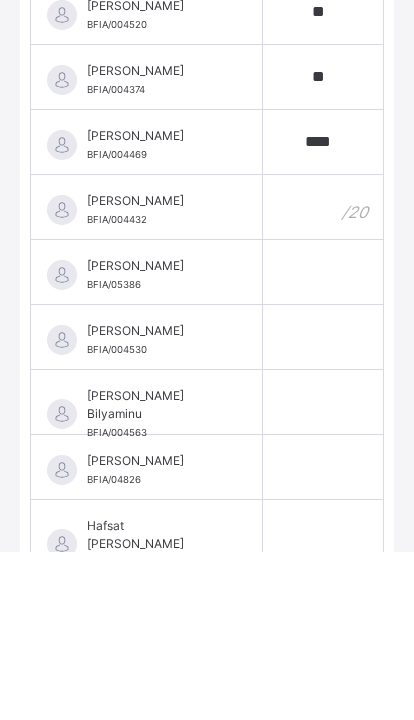 click at bounding box center (323, 375) 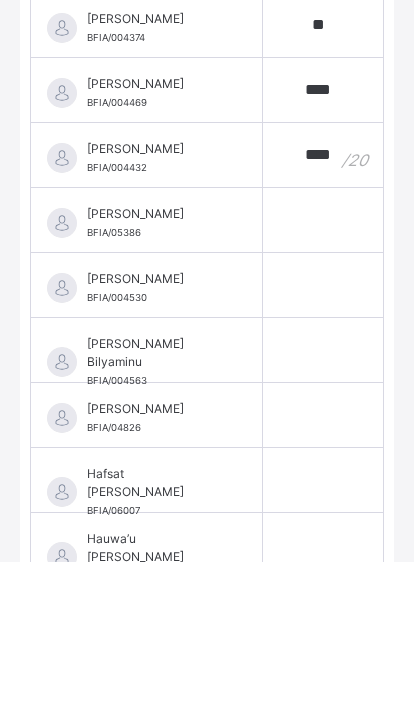 scroll, scrollTop: 776, scrollLeft: 0, axis: vertical 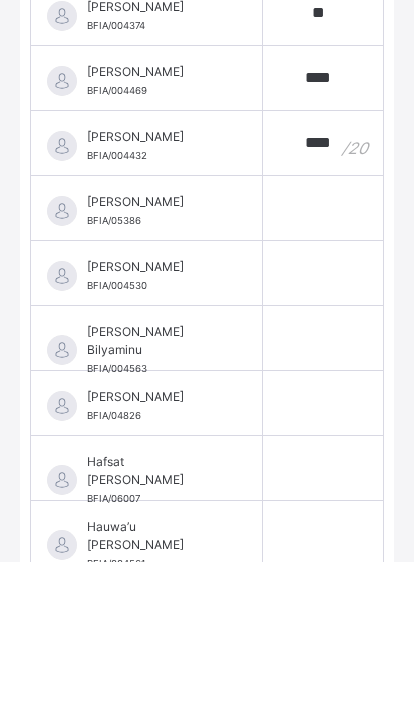 type on "****" 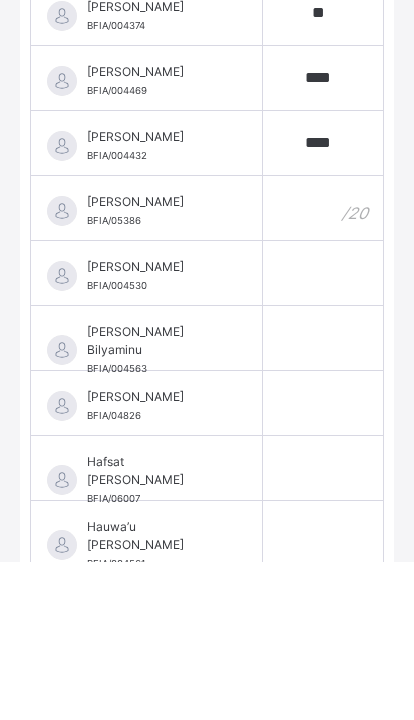 click at bounding box center (323, 366) 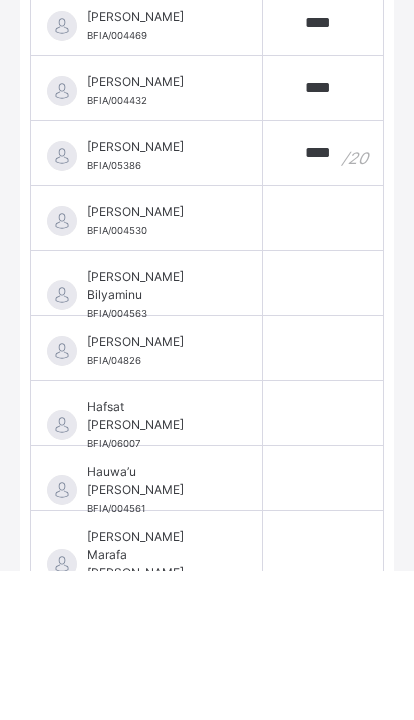 scroll, scrollTop: 863, scrollLeft: 0, axis: vertical 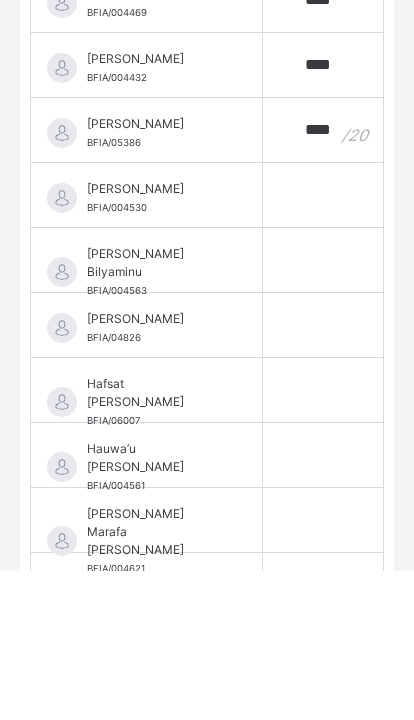 type on "****" 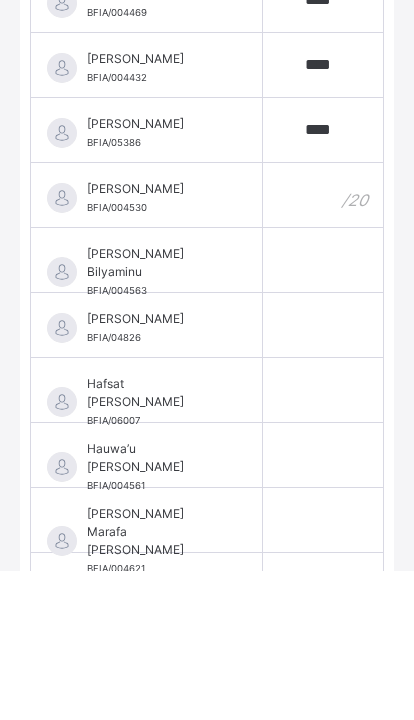 click at bounding box center (323, 344) 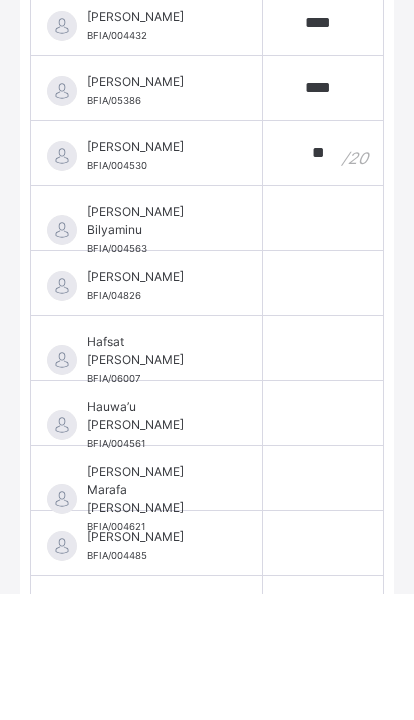 scroll, scrollTop: 931, scrollLeft: 0, axis: vertical 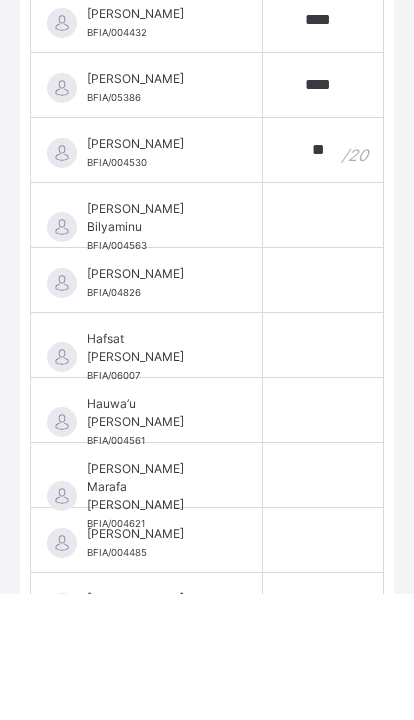 type on "**" 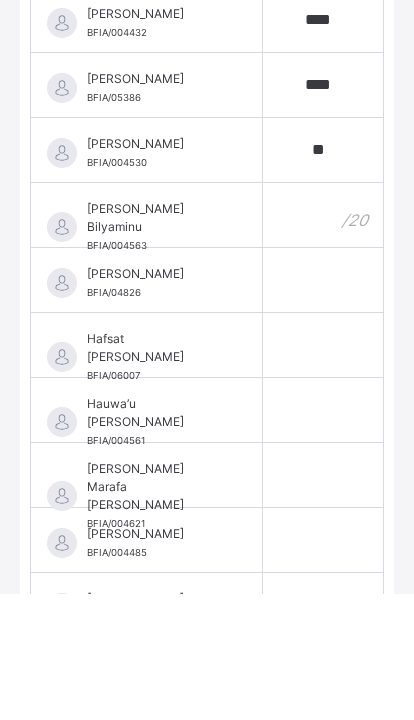 click at bounding box center [323, 341] 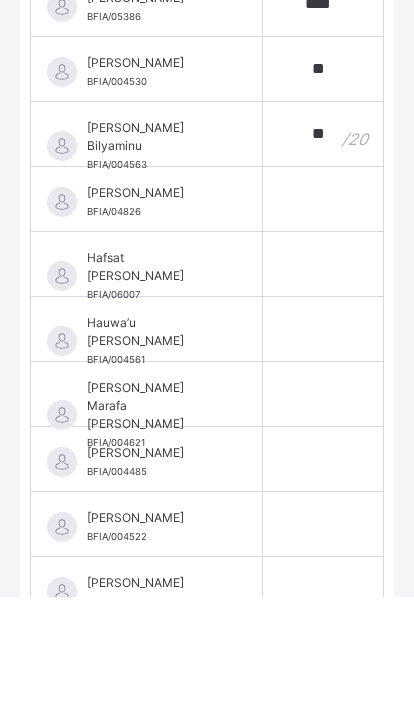 scroll, scrollTop: 1039, scrollLeft: 0, axis: vertical 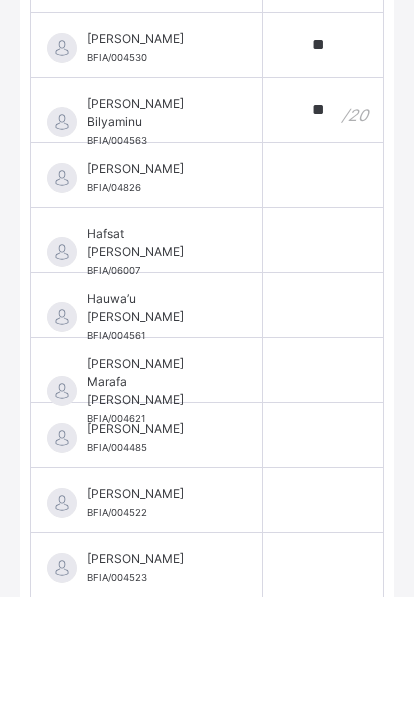 type on "**" 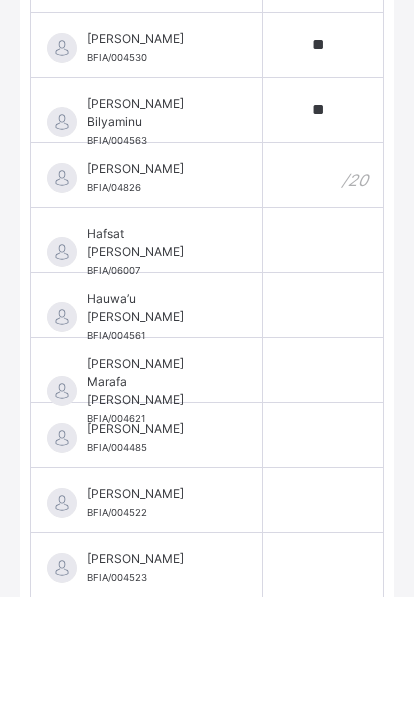 click at bounding box center (323, 298) 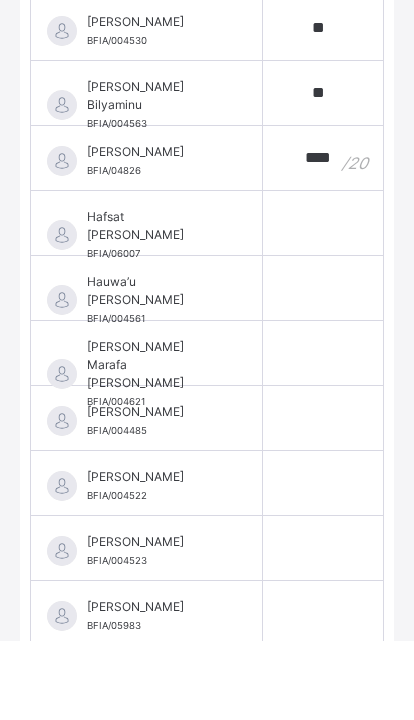scroll, scrollTop: 1110, scrollLeft: 0, axis: vertical 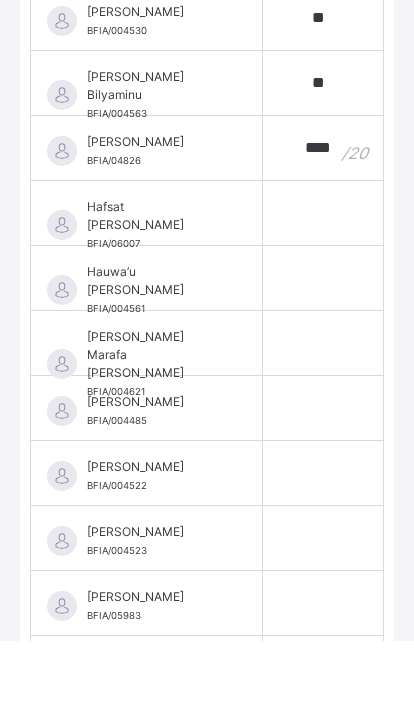 type on "****" 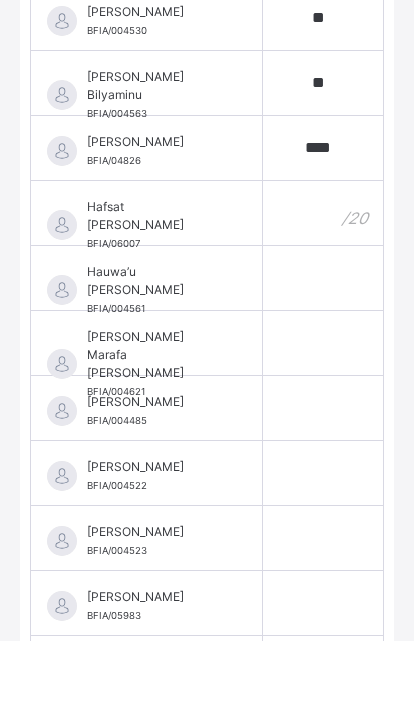 click at bounding box center [323, 292] 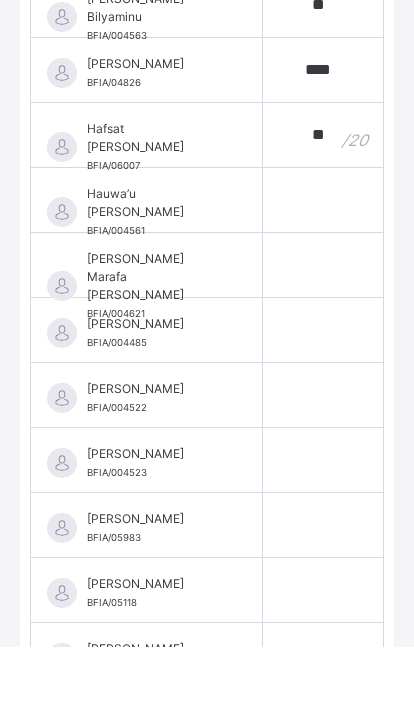 scroll, scrollTop: 1197, scrollLeft: 0, axis: vertical 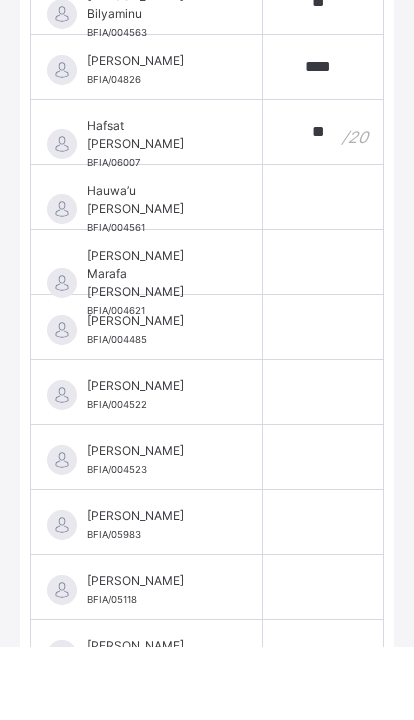 type on "**" 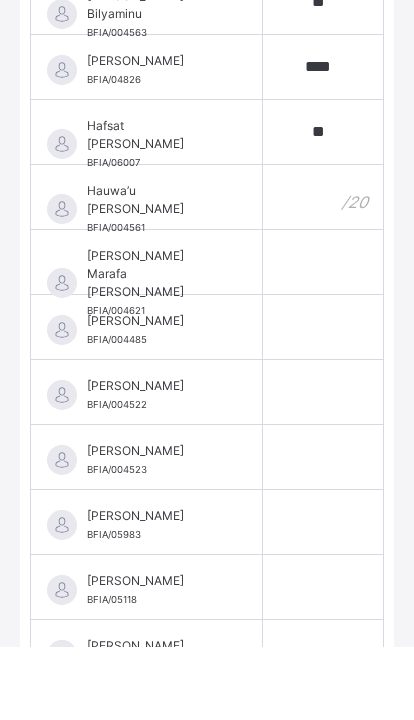 click at bounding box center [323, 270] 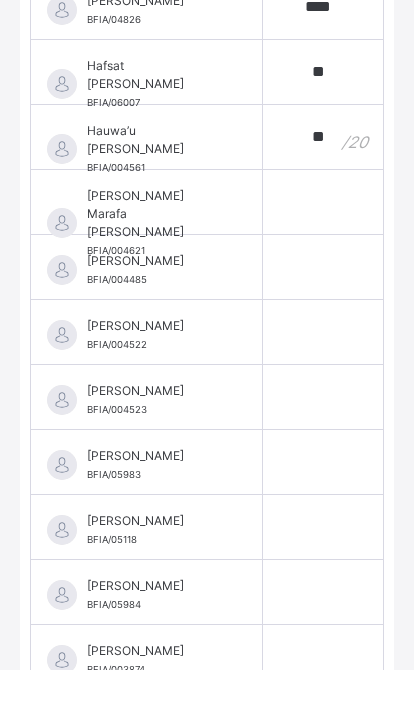 scroll, scrollTop: 1282, scrollLeft: 0, axis: vertical 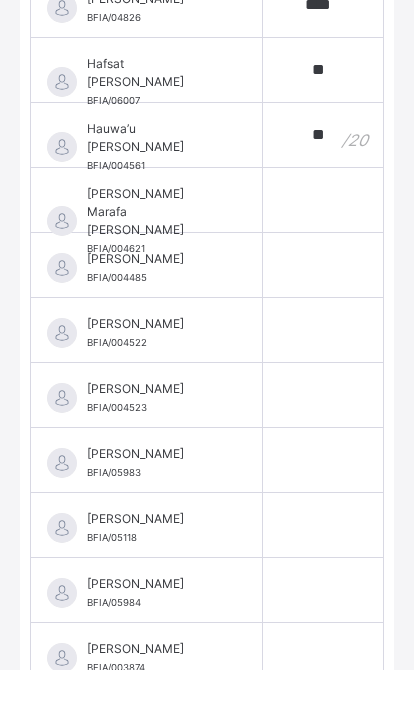 type on "**" 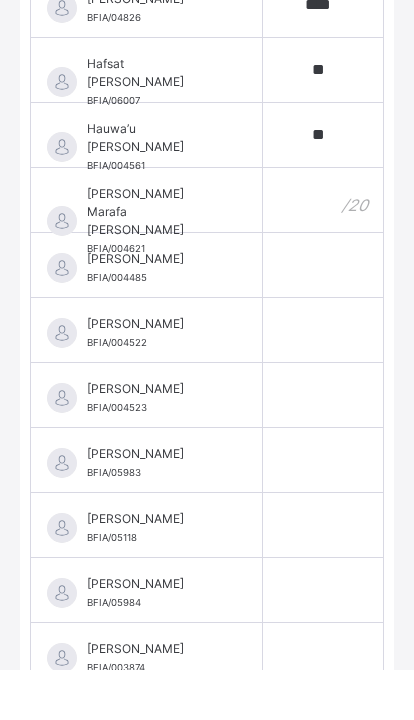 click at bounding box center (323, 250) 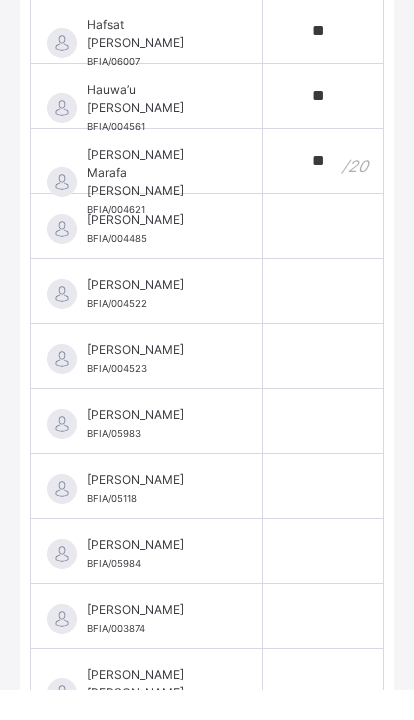 scroll, scrollTop: 1344, scrollLeft: 0, axis: vertical 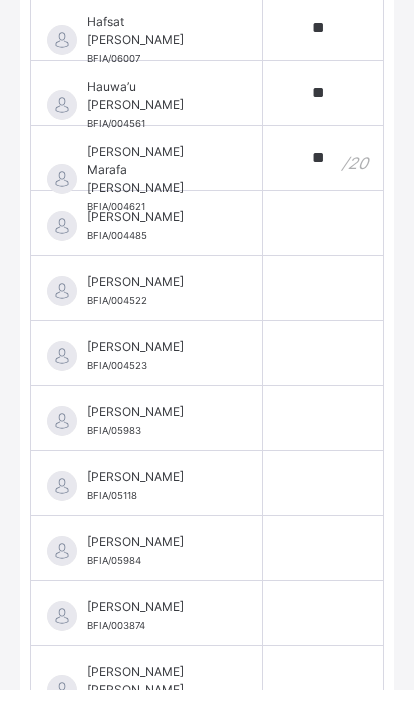 type on "**" 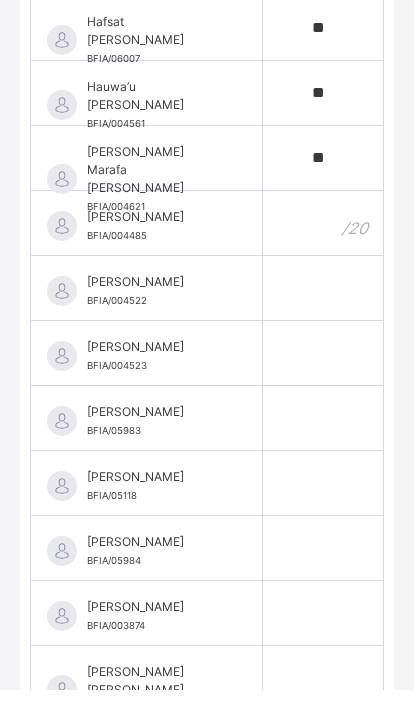 click at bounding box center (323, 253) 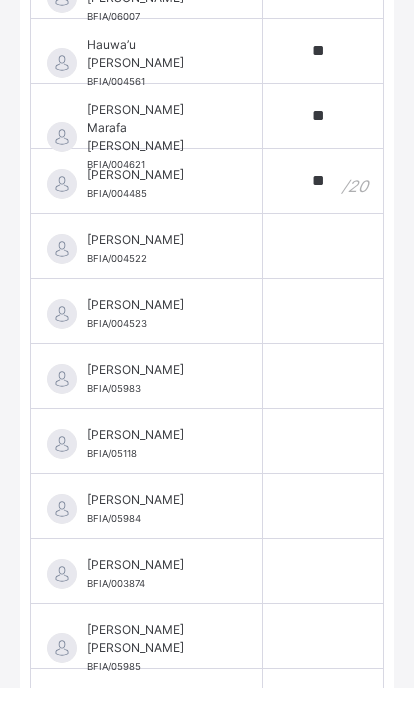 scroll, scrollTop: 1386, scrollLeft: 0, axis: vertical 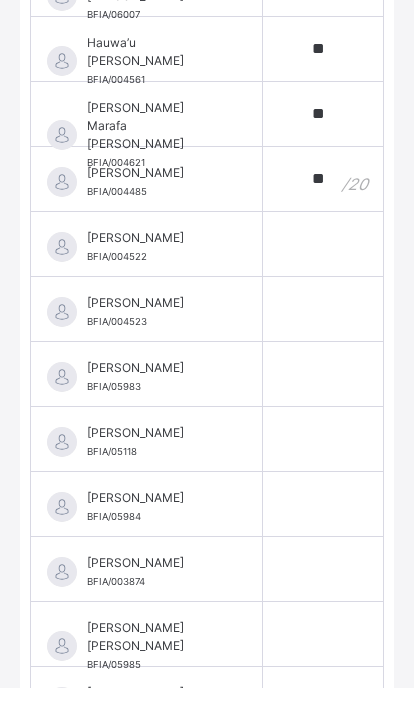 type on "**" 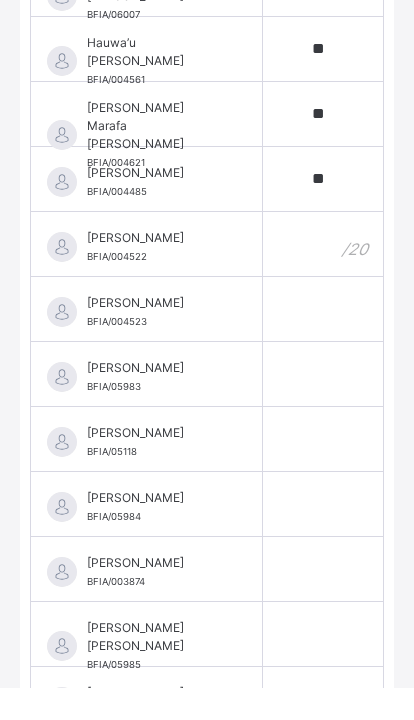 click at bounding box center [323, 276] 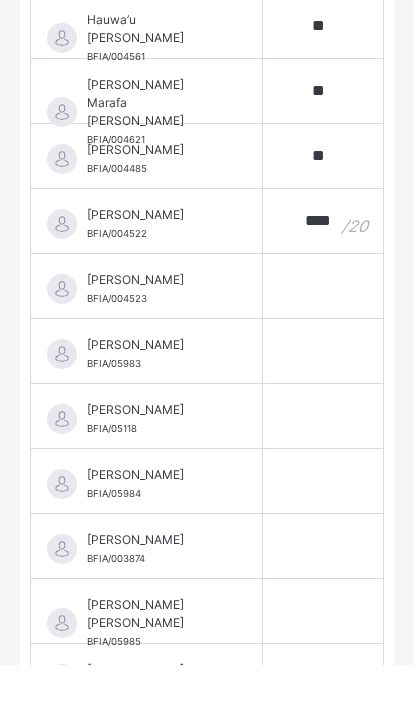 type on "****" 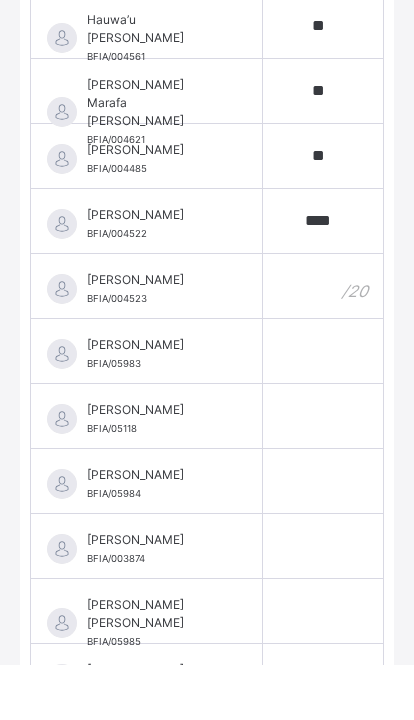 click at bounding box center (323, 341) 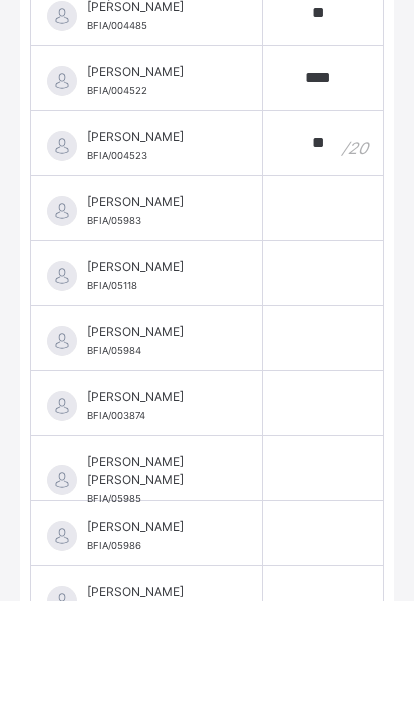 scroll, scrollTop: 1470, scrollLeft: 0, axis: vertical 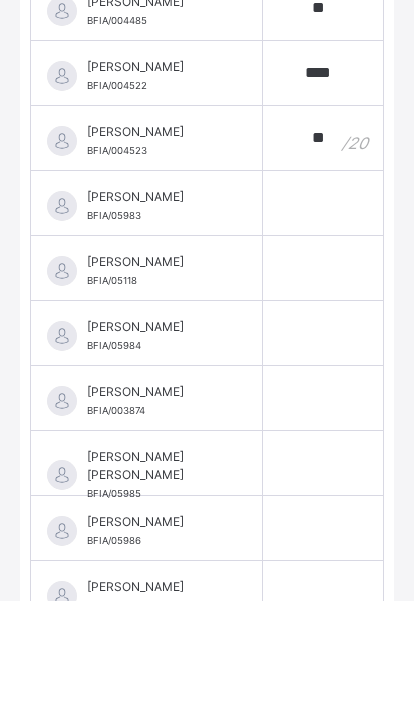 type on "**" 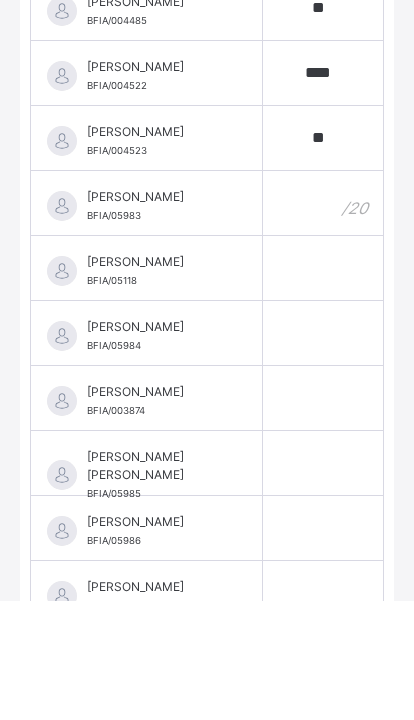 click at bounding box center (323, 322) 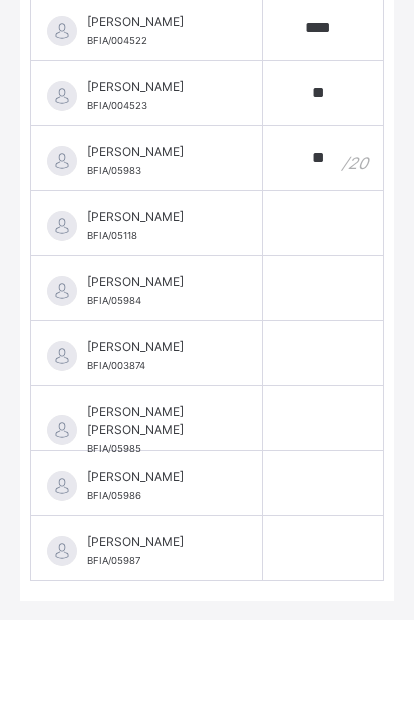 scroll, scrollTop: 1541, scrollLeft: 0, axis: vertical 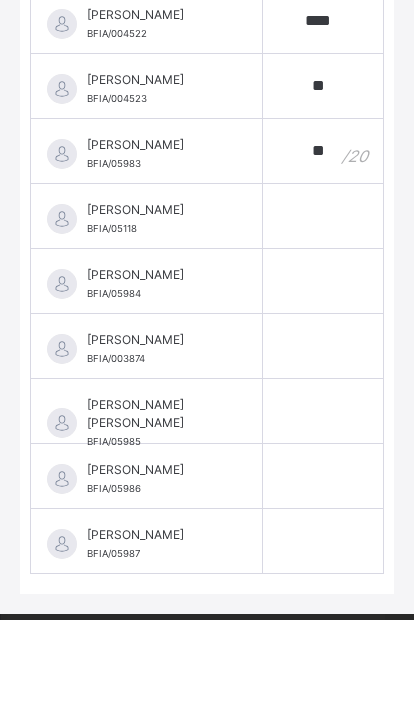 type on "**" 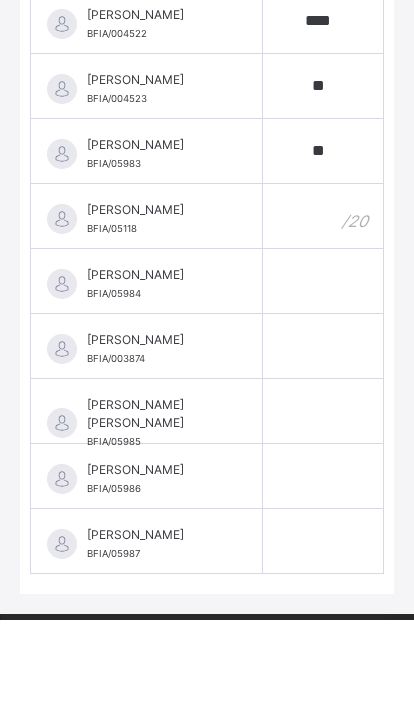 click at bounding box center [323, 316] 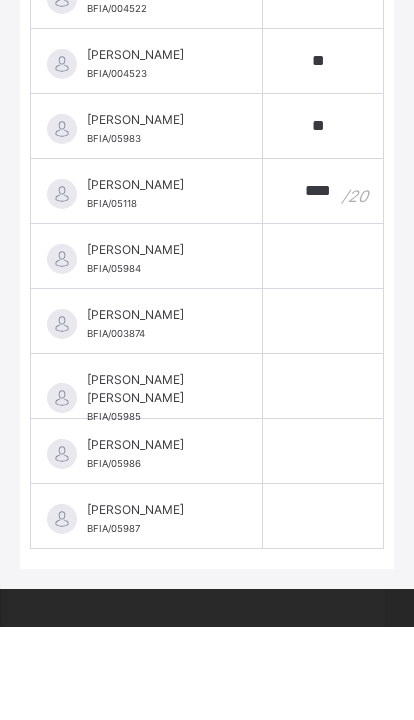 scroll, scrollTop: 1571, scrollLeft: 0, axis: vertical 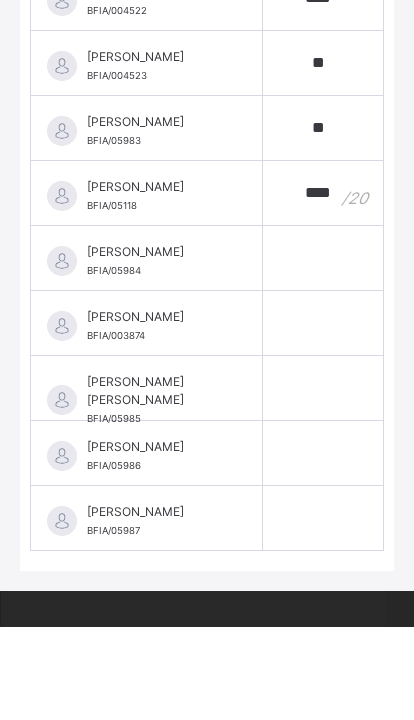 type on "****" 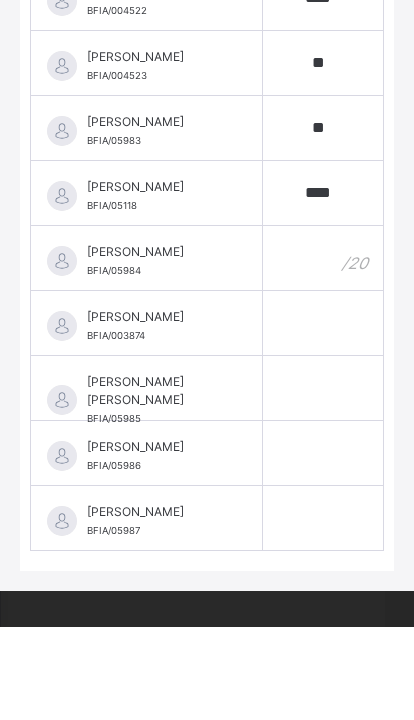 click at bounding box center [323, 351] 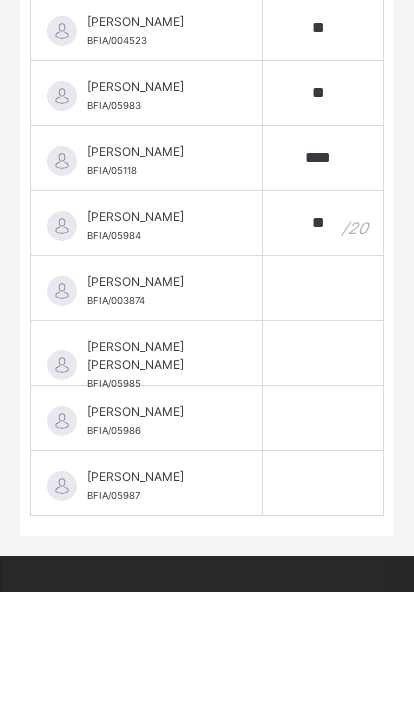 type on "**" 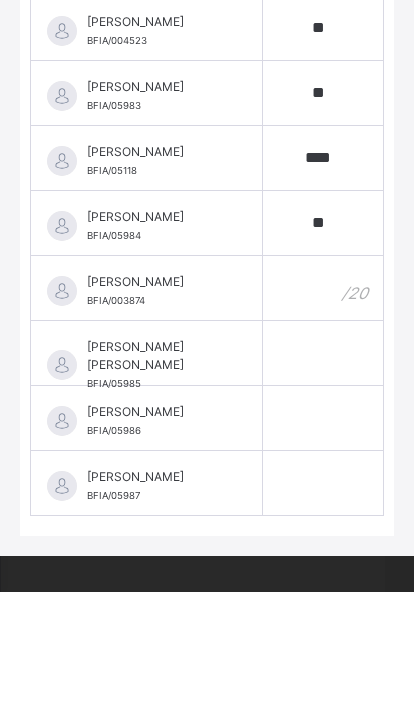 click at bounding box center [323, 416] 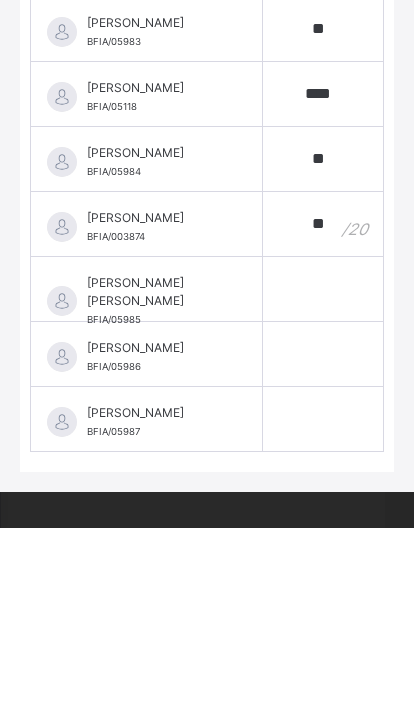 type on "**" 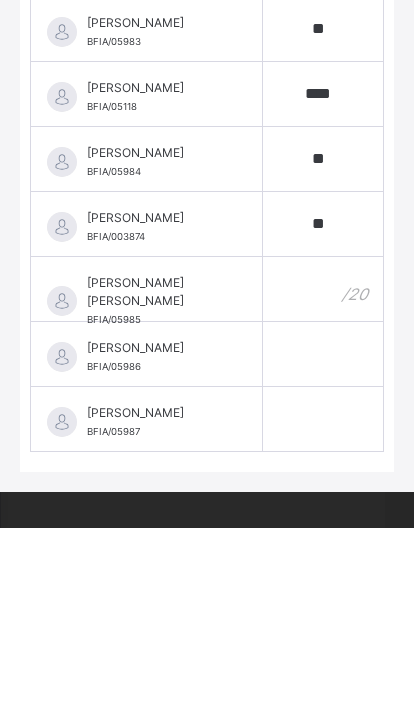 click at bounding box center (323, 481) 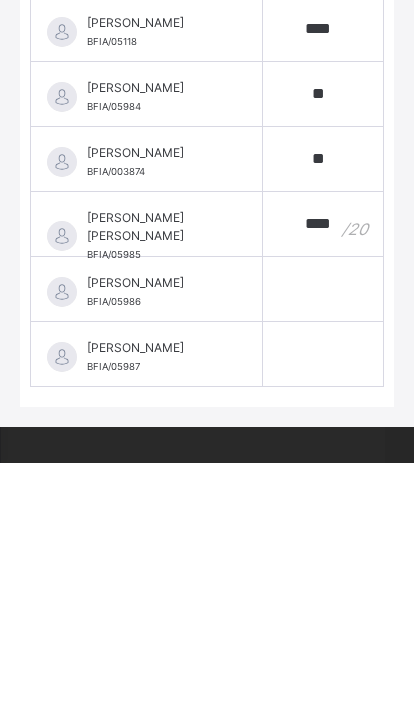 type on "****" 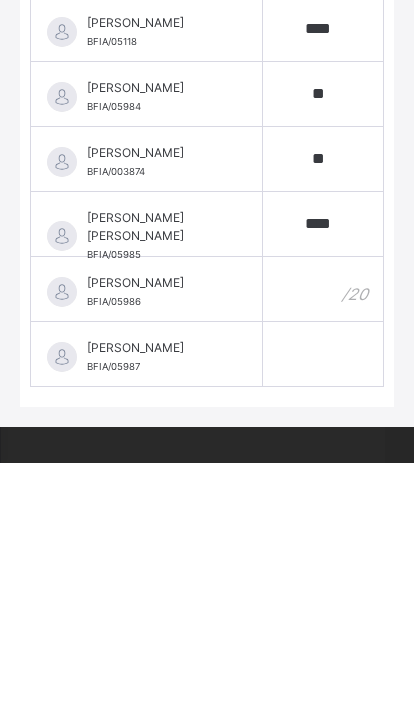 click at bounding box center (323, 546) 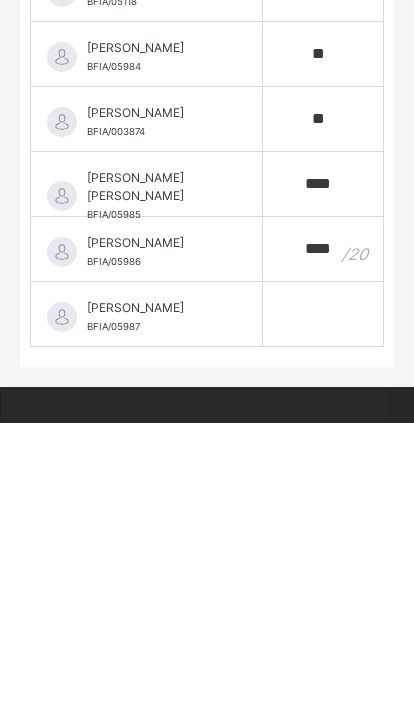 type on "****" 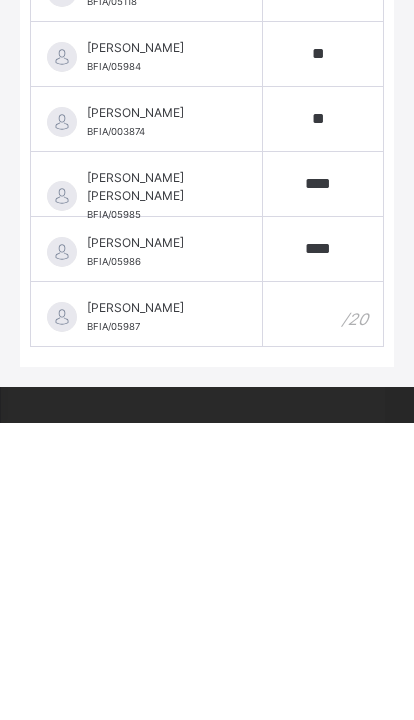 click at bounding box center [323, 611] 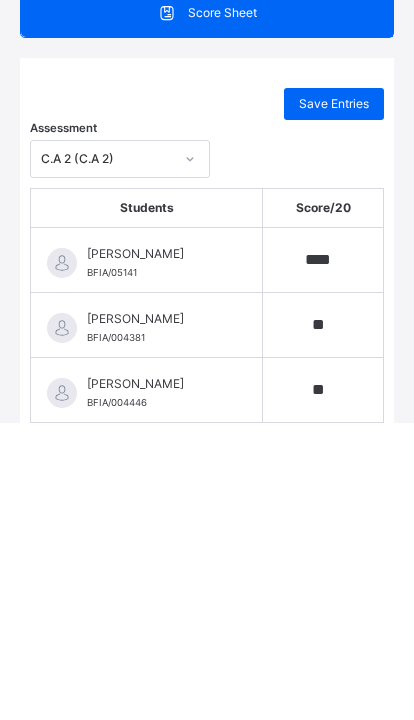 scroll, scrollTop: 0, scrollLeft: 0, axis: both 